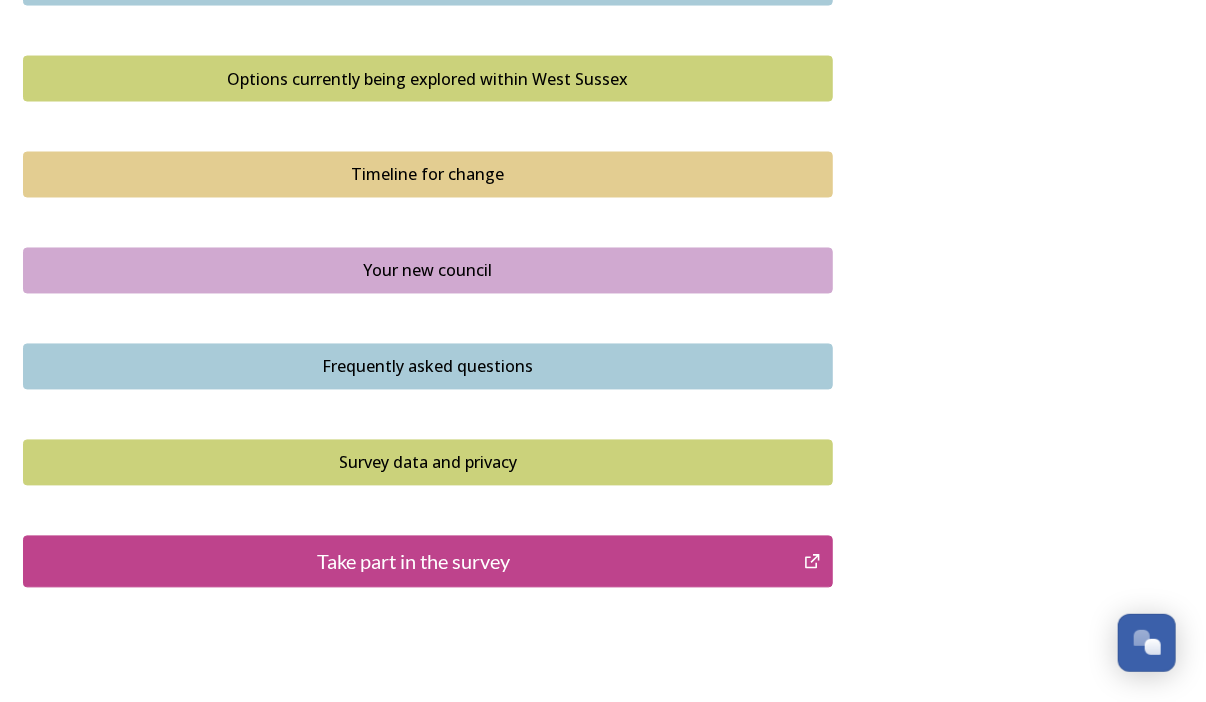 scroll, scrollTop: 1446, scrollLeft: 0, axis: vertical 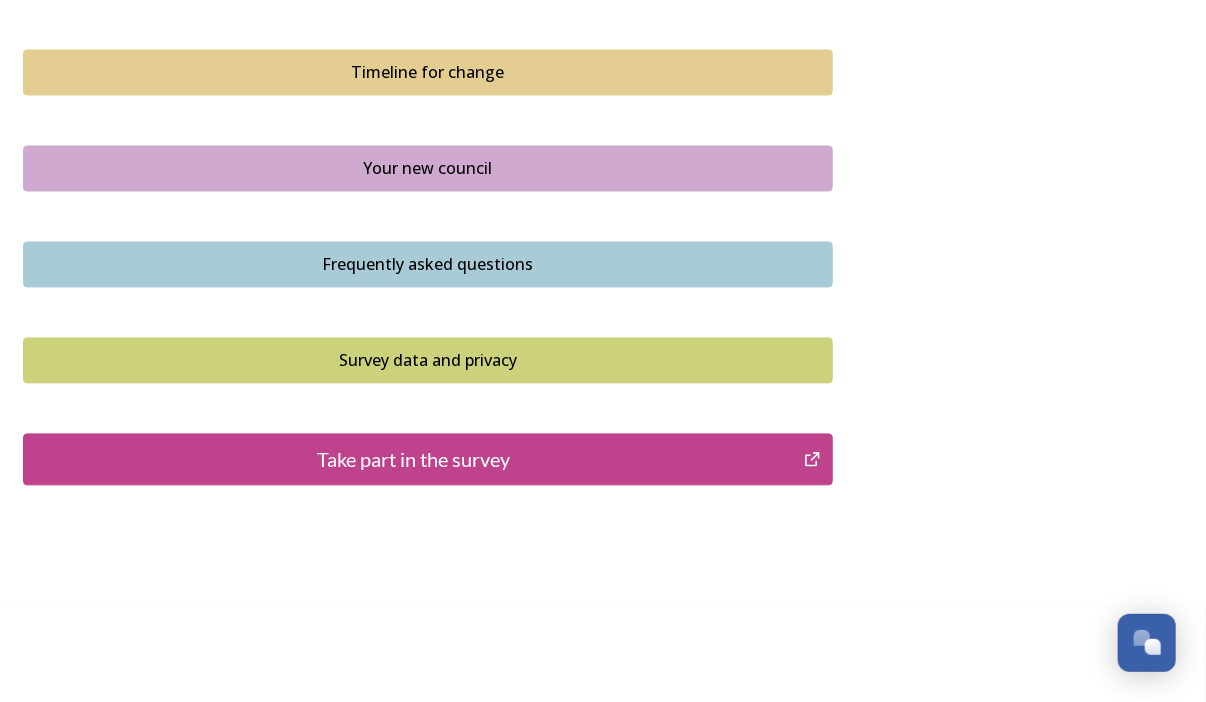 click on "Take part in the survey" at bounding box center [413, 460] 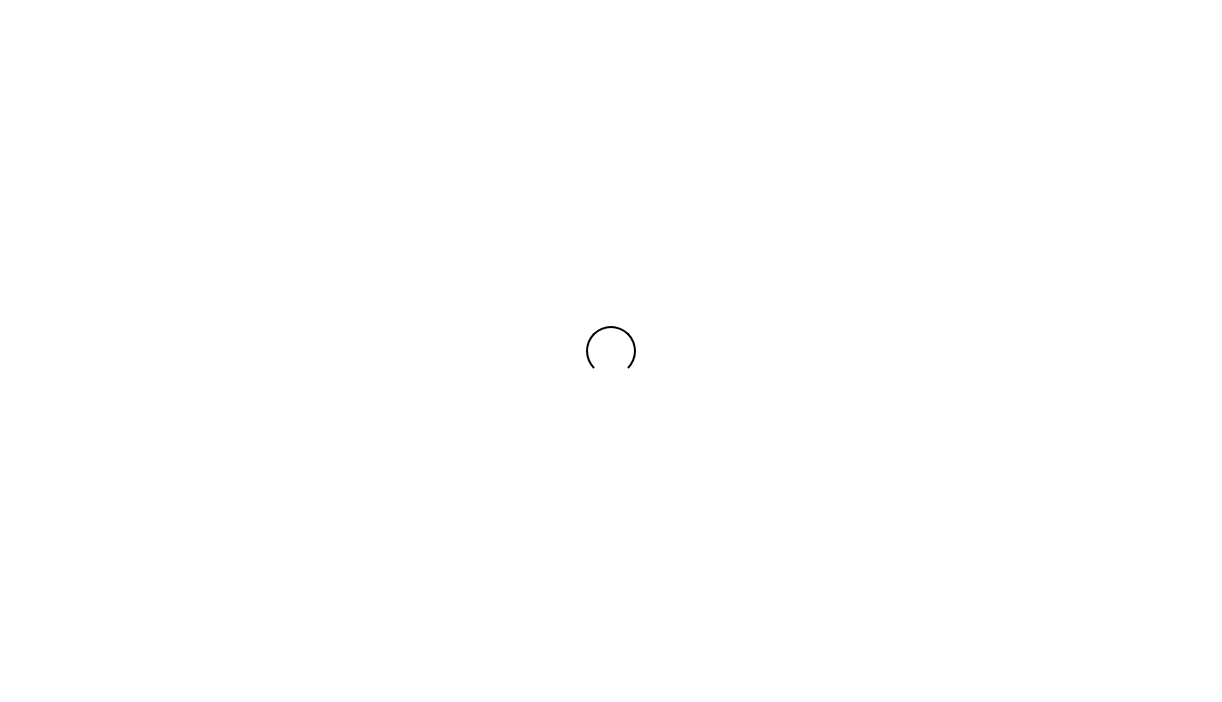 scroll, scrollTop: 0, scrollLeft: 0, axis: both 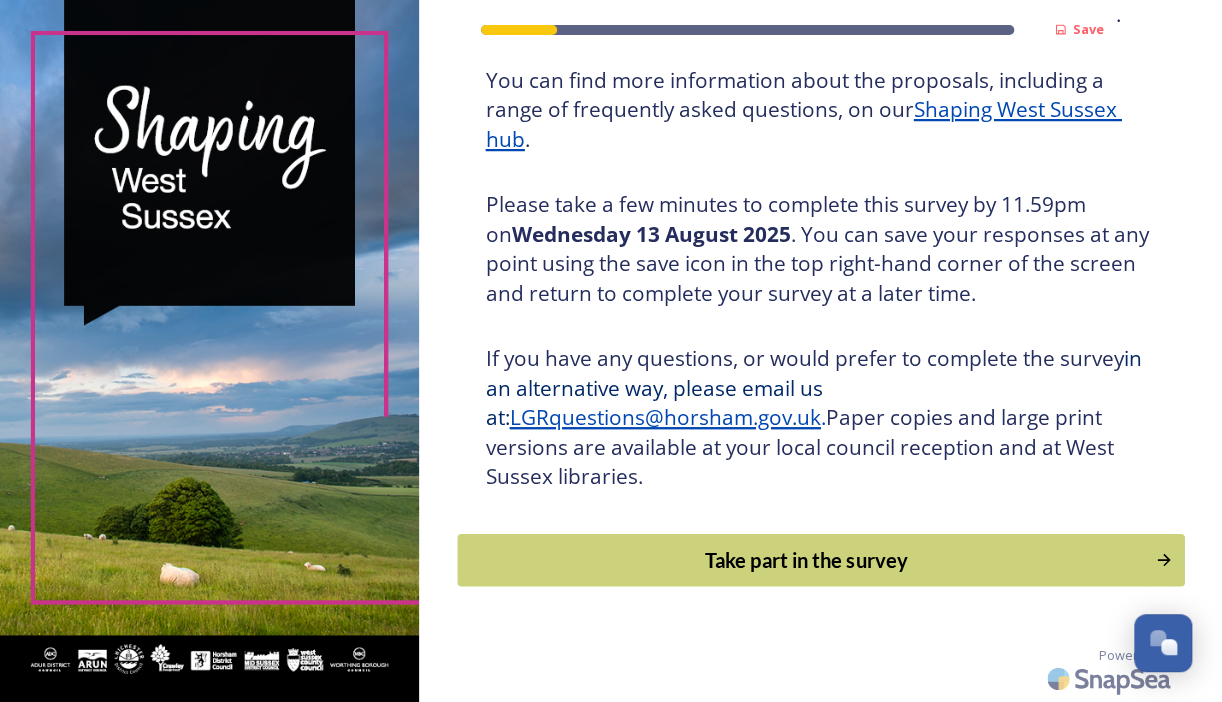 click on "Take part in the survey" at bounding box center (806, 560) 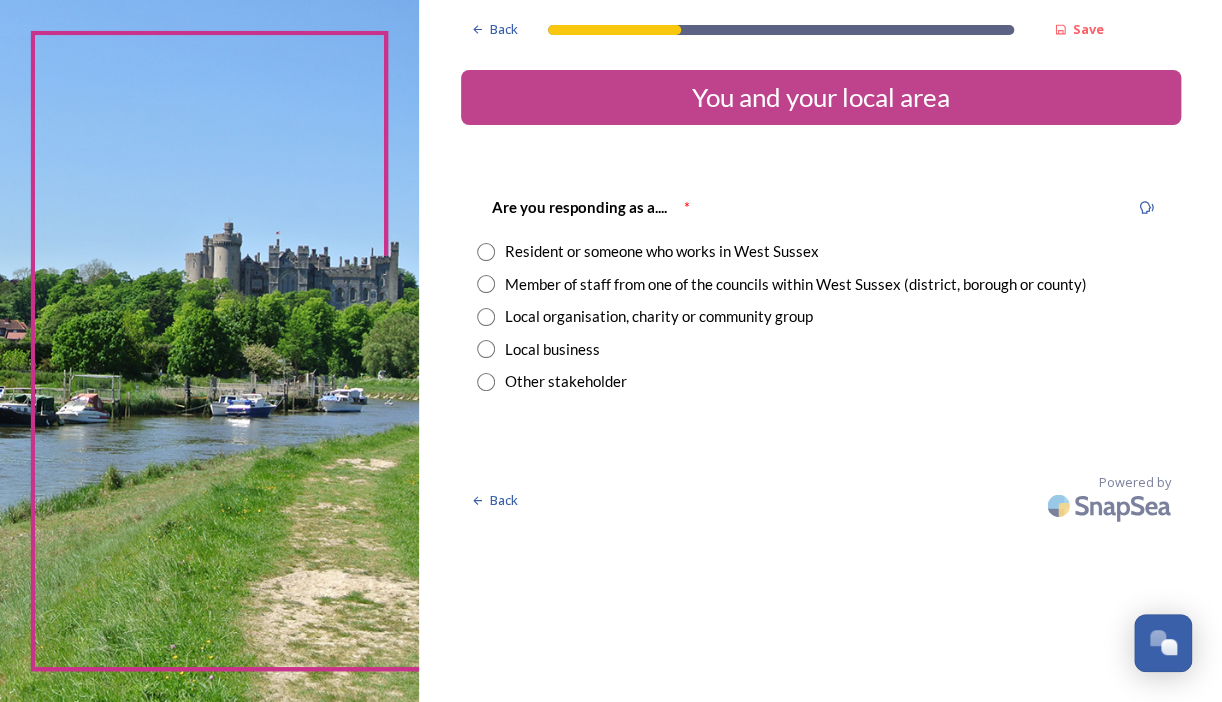 click at bounding box center (486, 284) 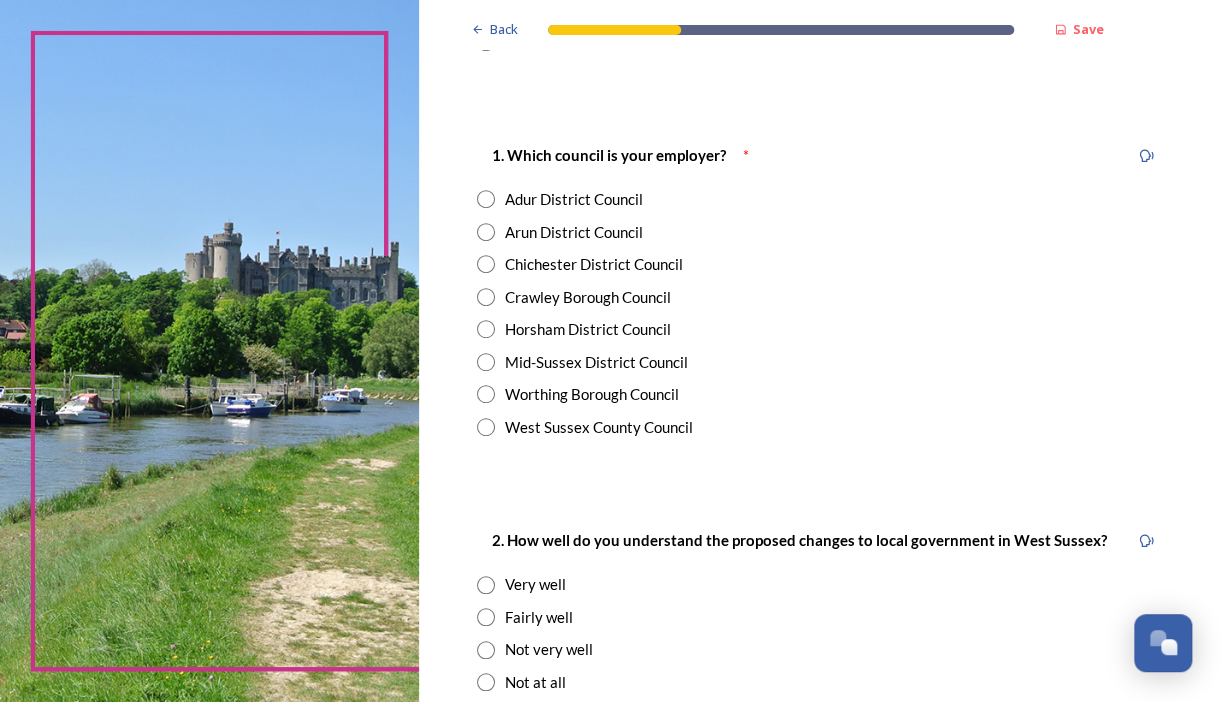 scroll, scrollTop: 346, scrollLeft: 0, axis: vertical 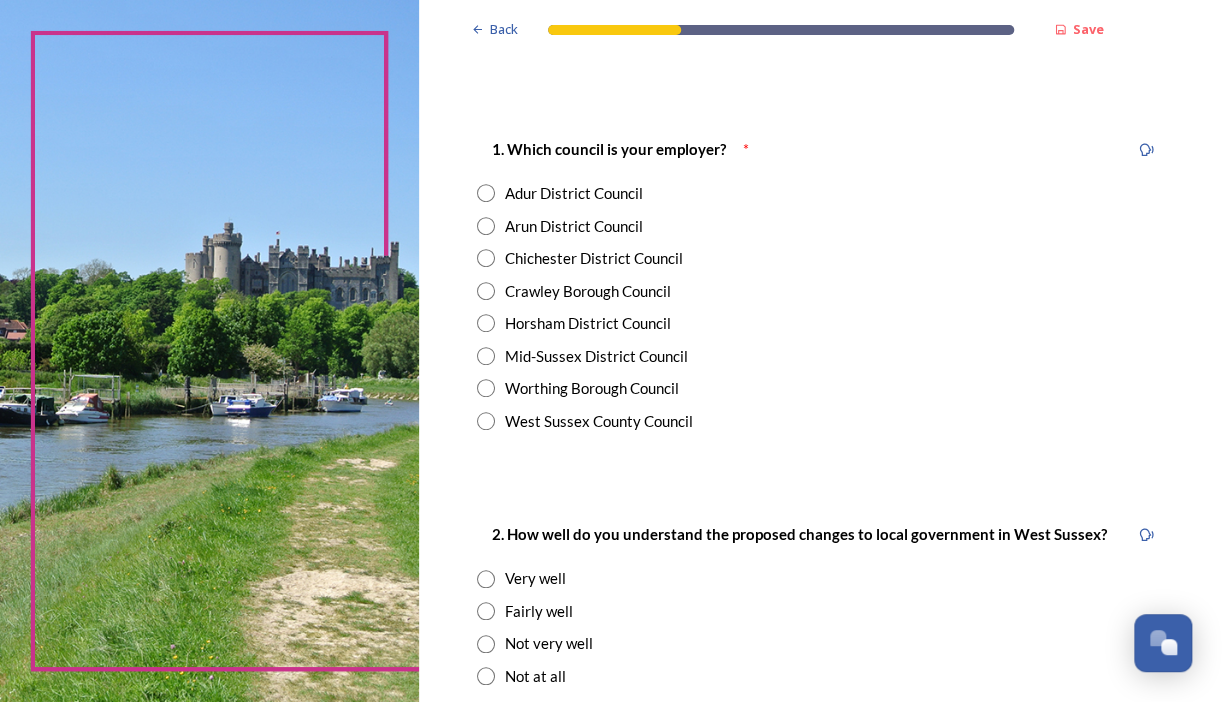 click at bounding box center (486, 421) 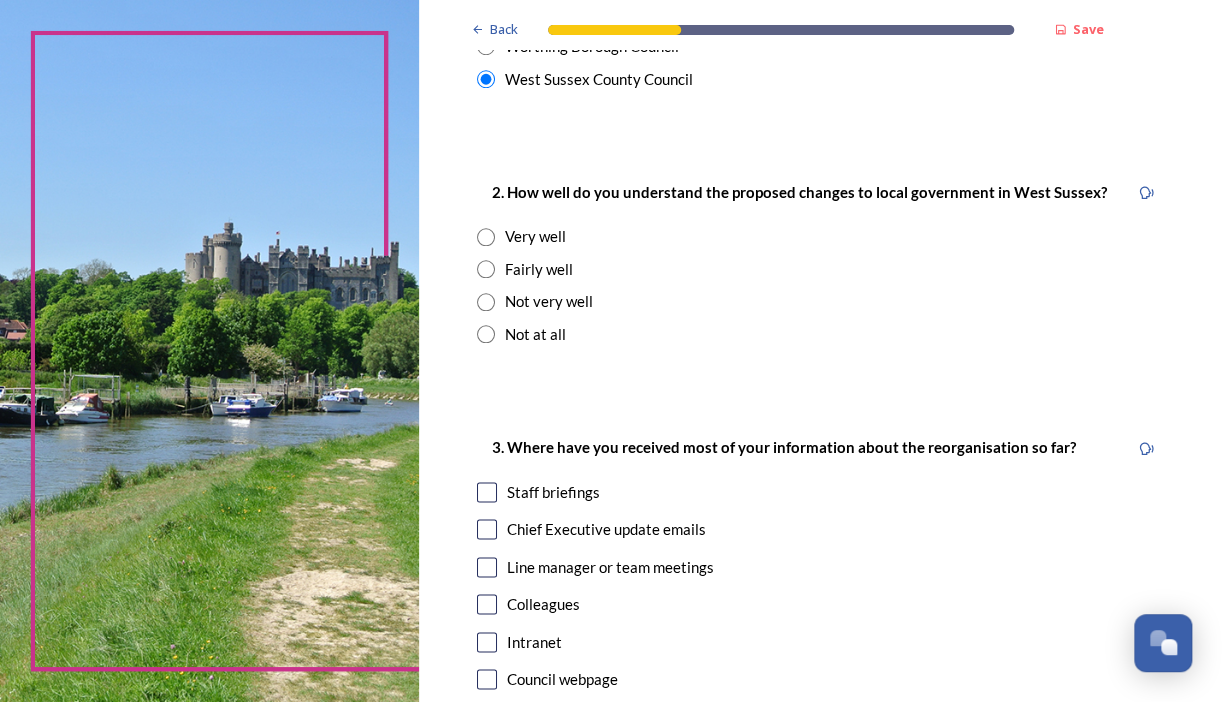 scroll, scrollTop: 689, scrollLeft: 0, axis: vertical 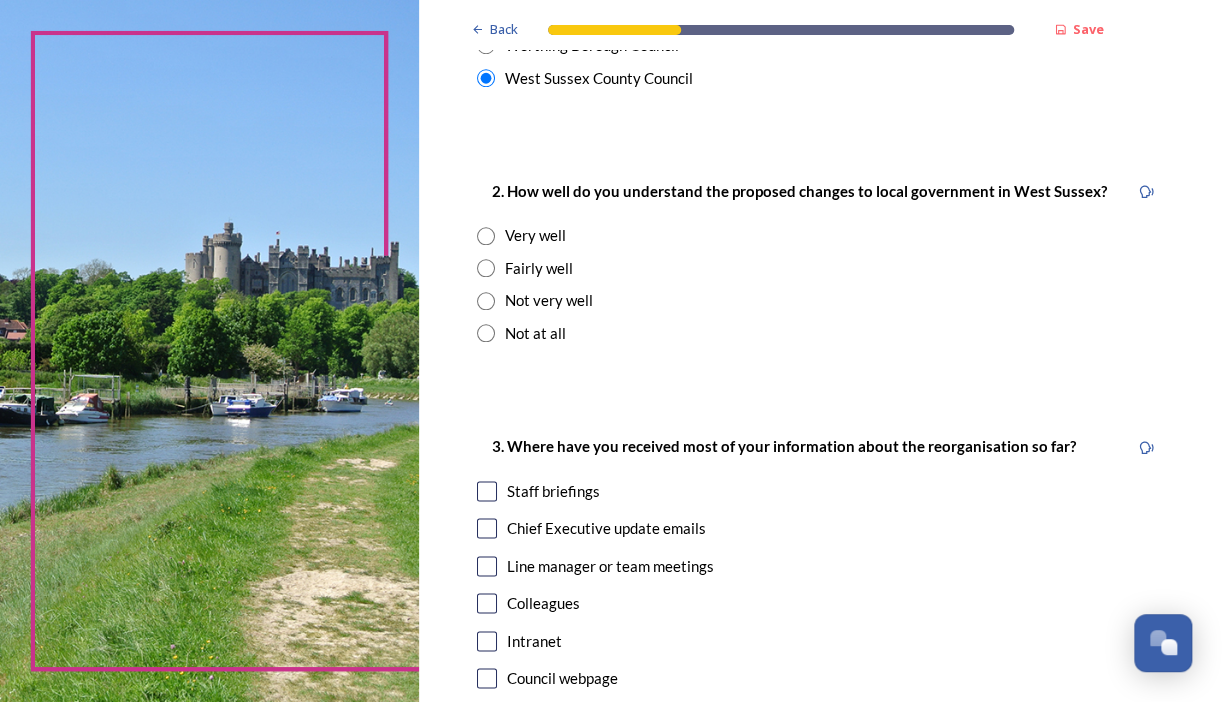 click at bounding box center (486, 268) 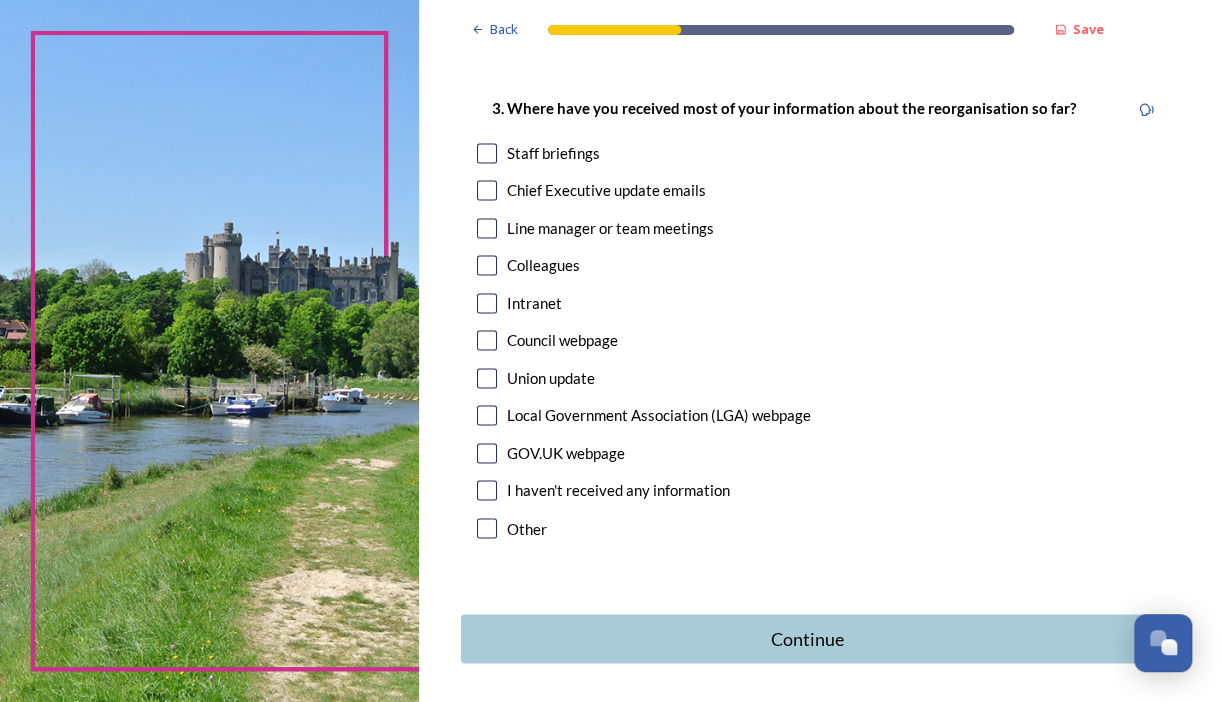 scroll, scrollTop: 1036, scrollLeft: 0, axis: vertical 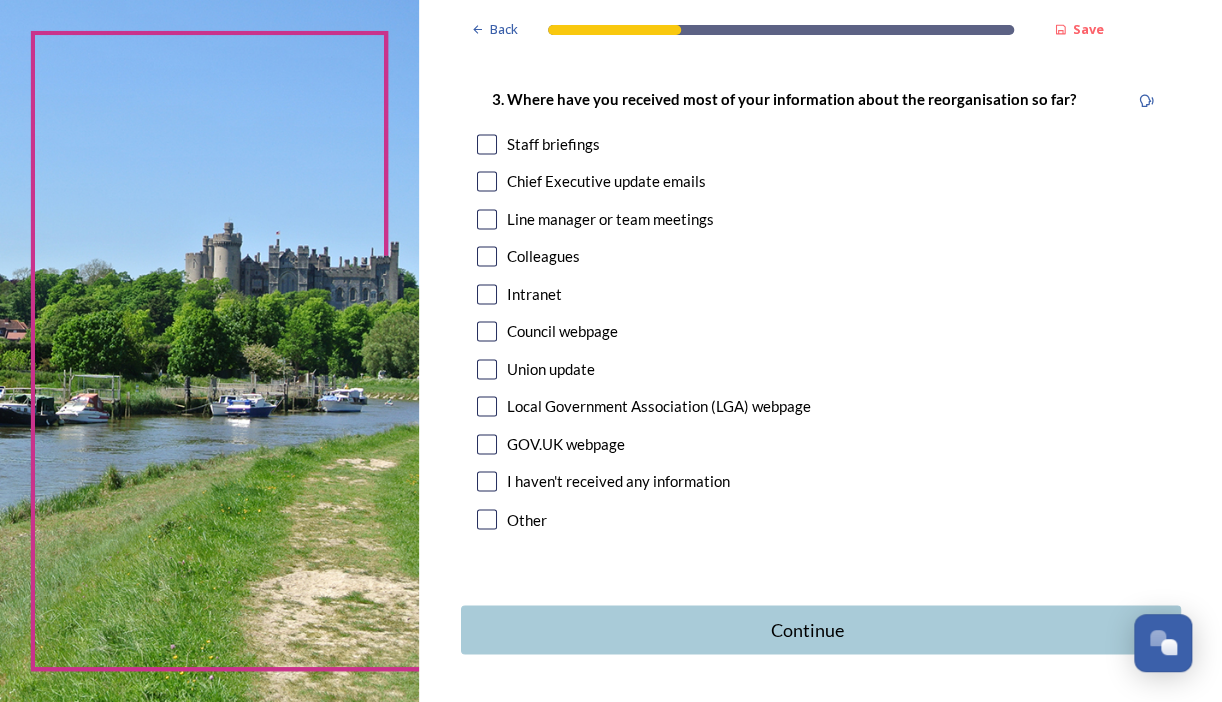 click at bounding box center (487, 181) 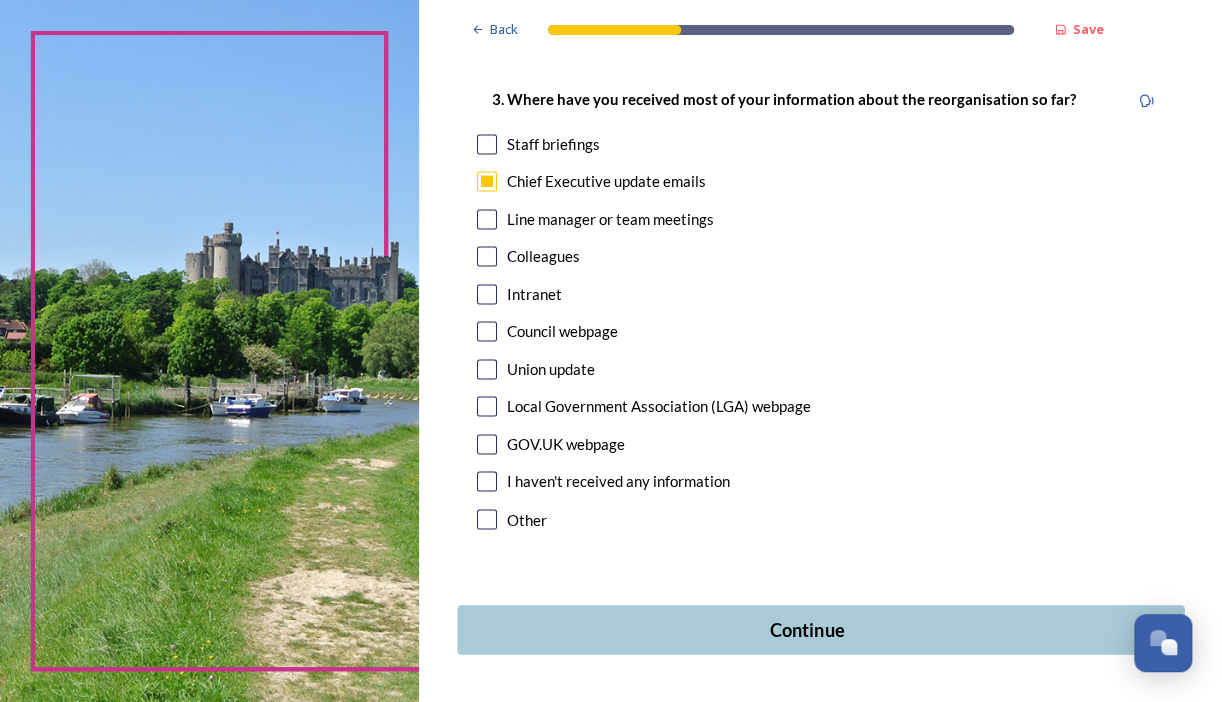 click on "Continue" at bounding box center (806, 629) 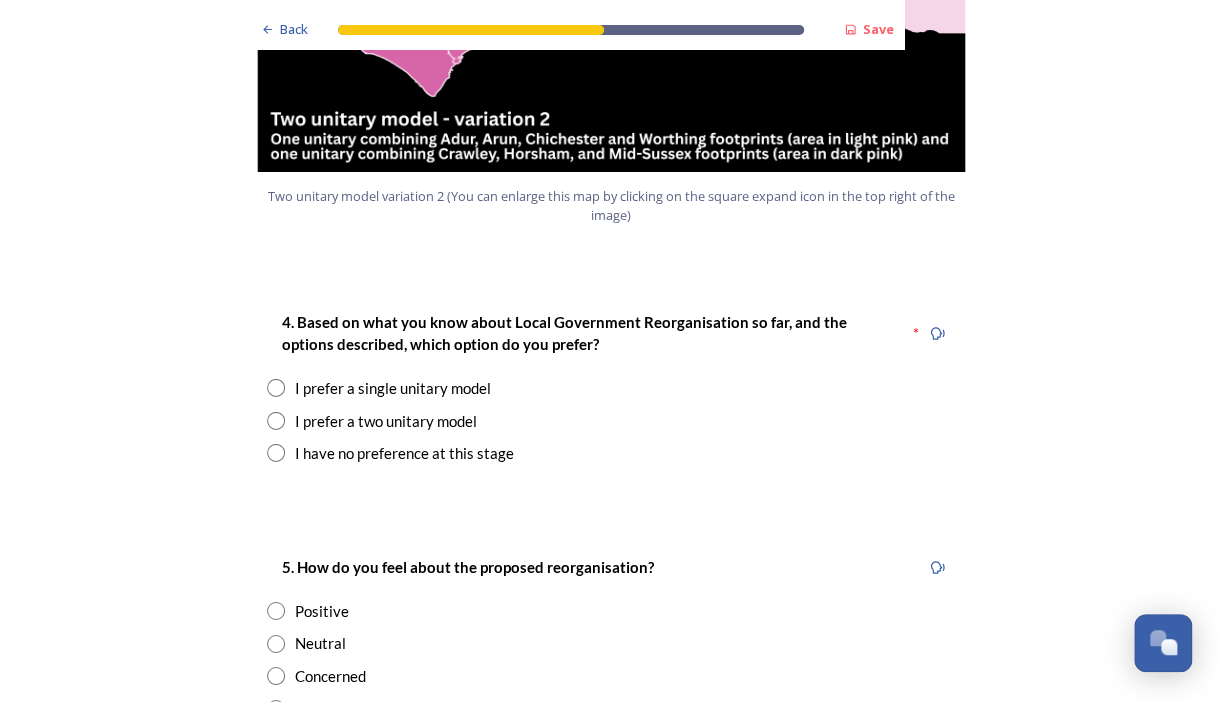 scroll, scrollTop: 2428, scrollLeft: 0, axis: vertical 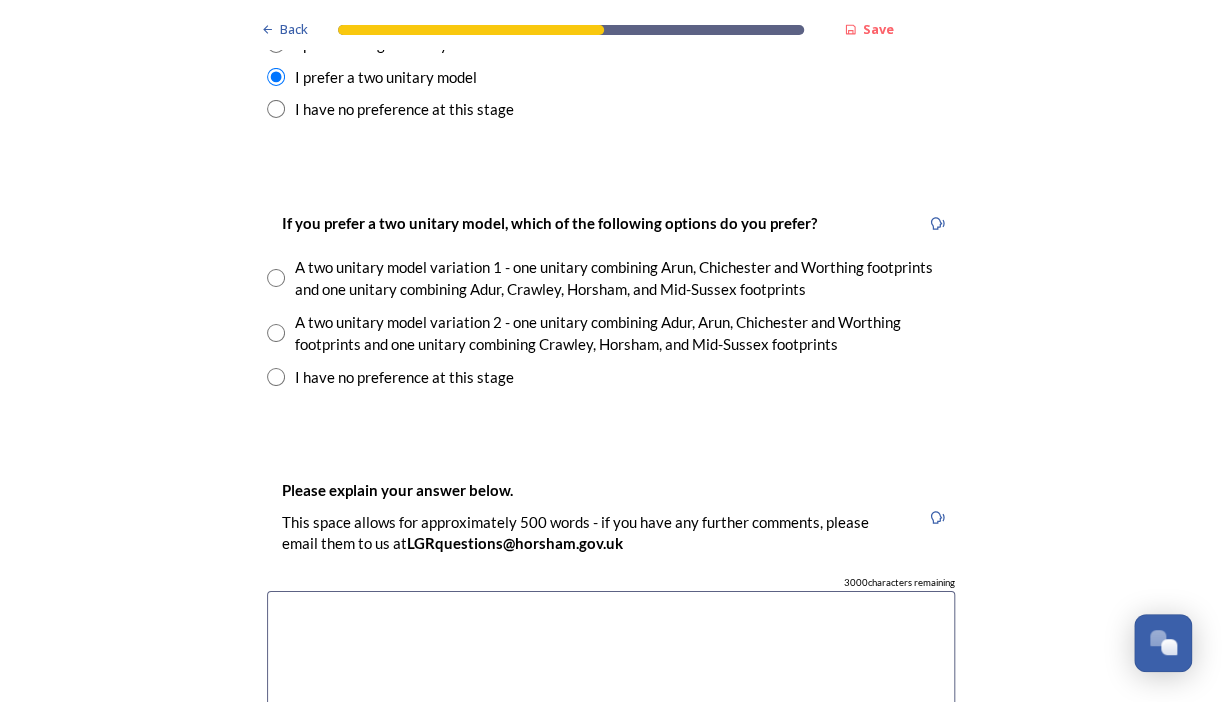 click at bounding box center (276, 333) 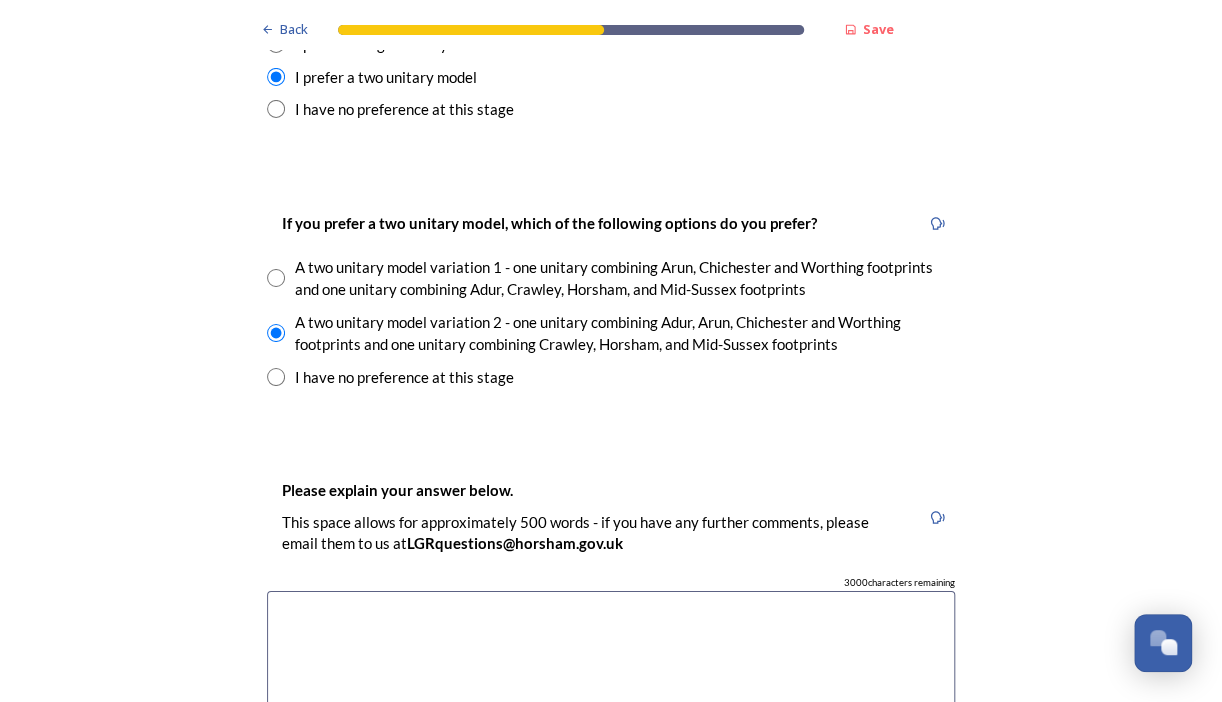 click at bounding box center [611, 703] 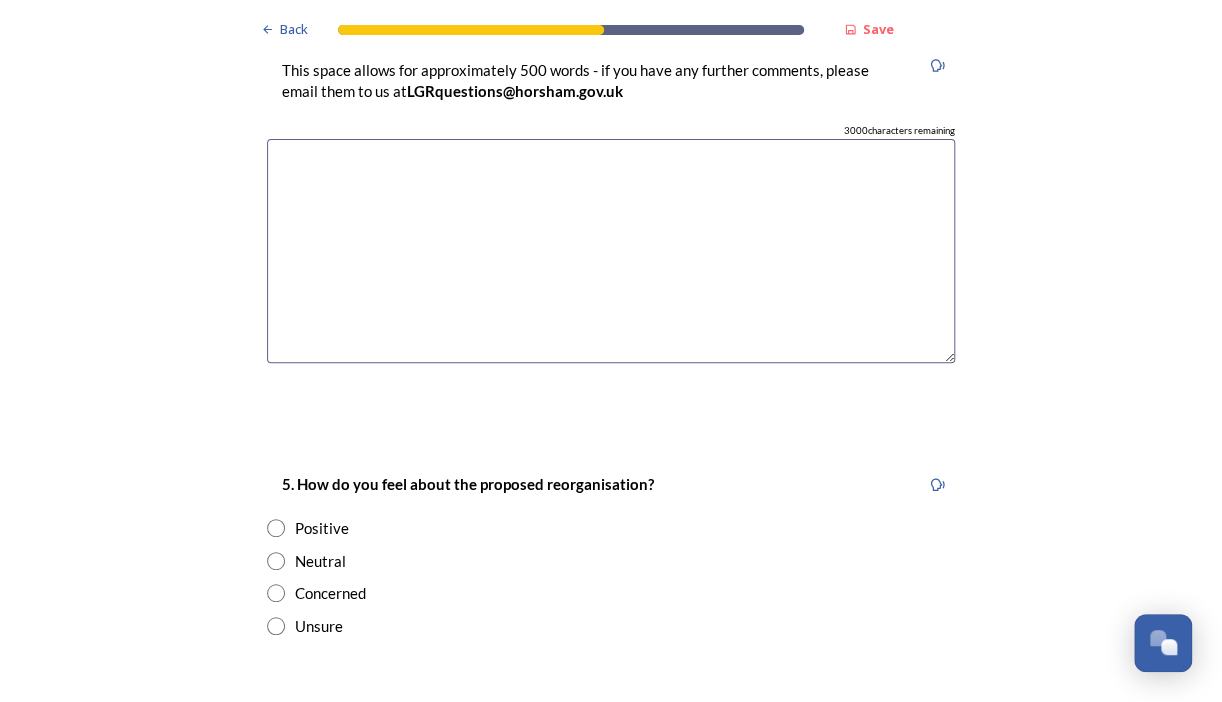 scroll, scrollTop: 3220, scrollLeft: 0, axis: vertical 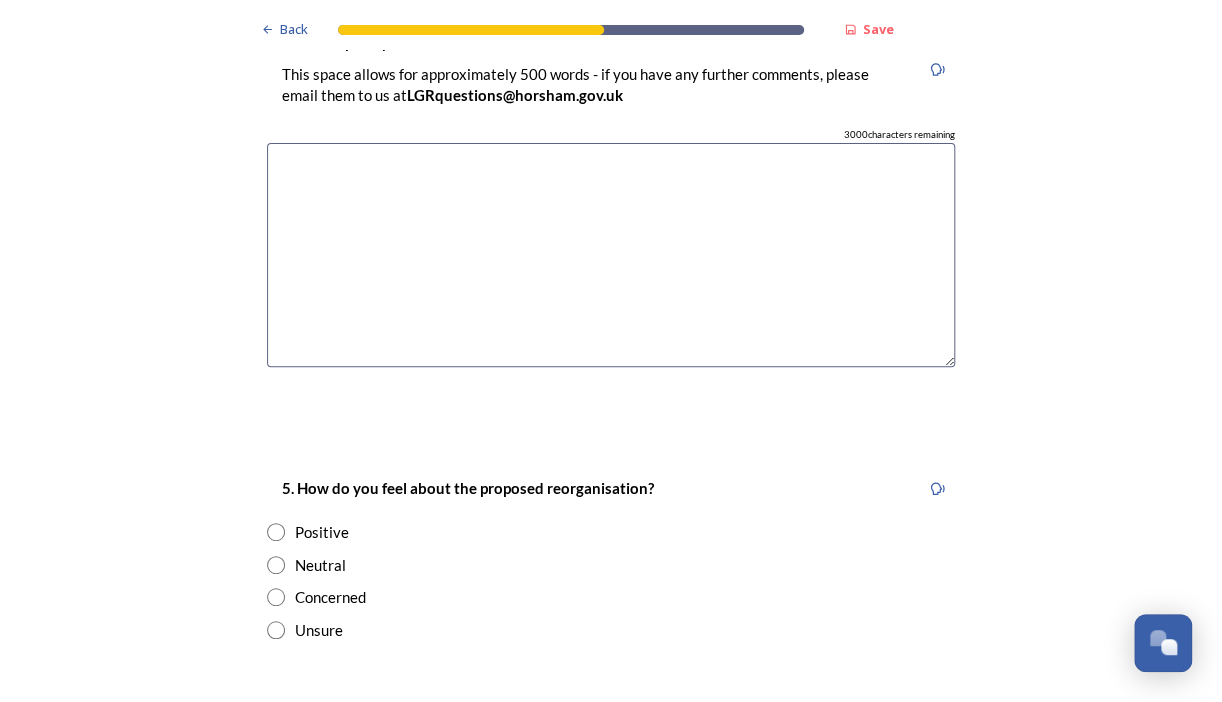 click at bounding box center (611, 255) 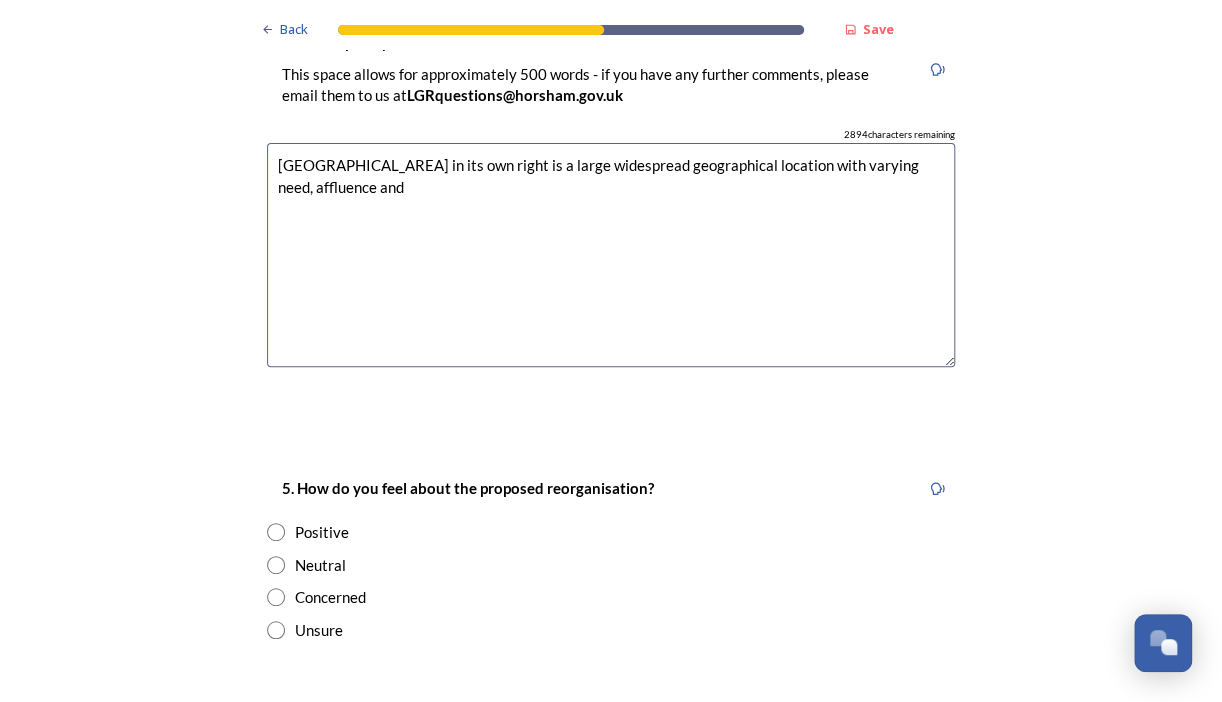 click on "West Sussex in its own right is a large widespread geographical location with varying need, affluence and" at bounding box center [611, 255] 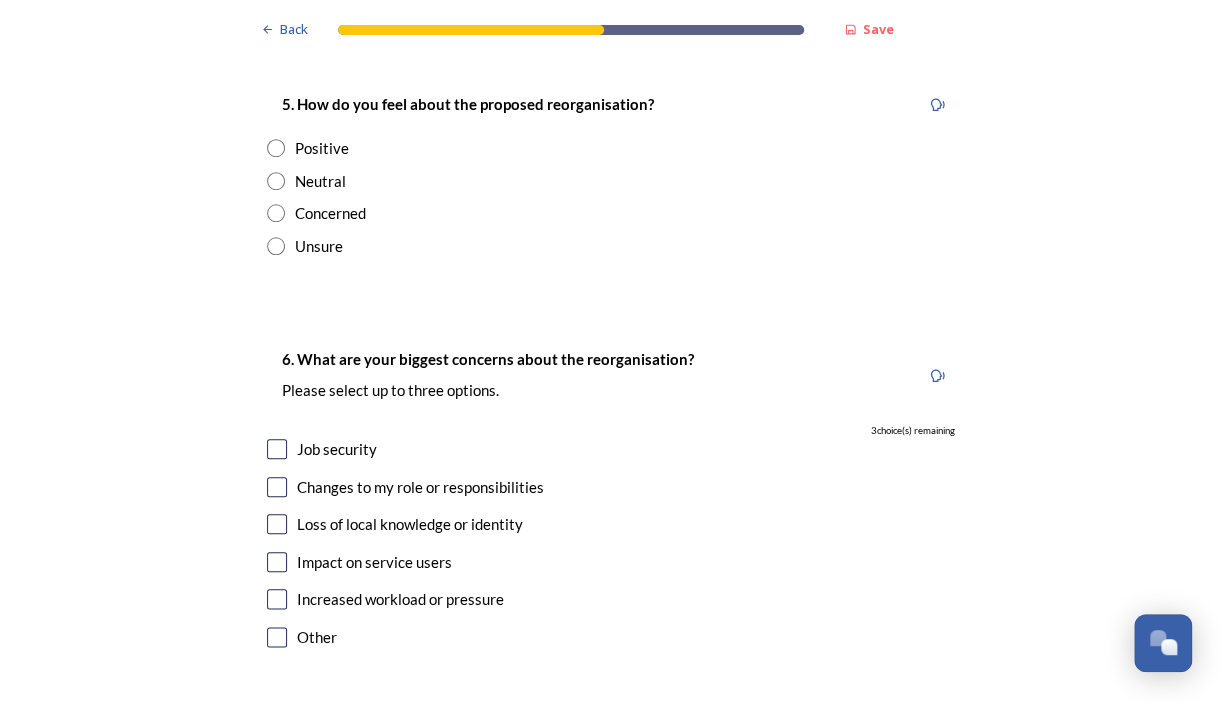 scroll, scrollTop: 3606, scrollLeft: 0, axis: vertical 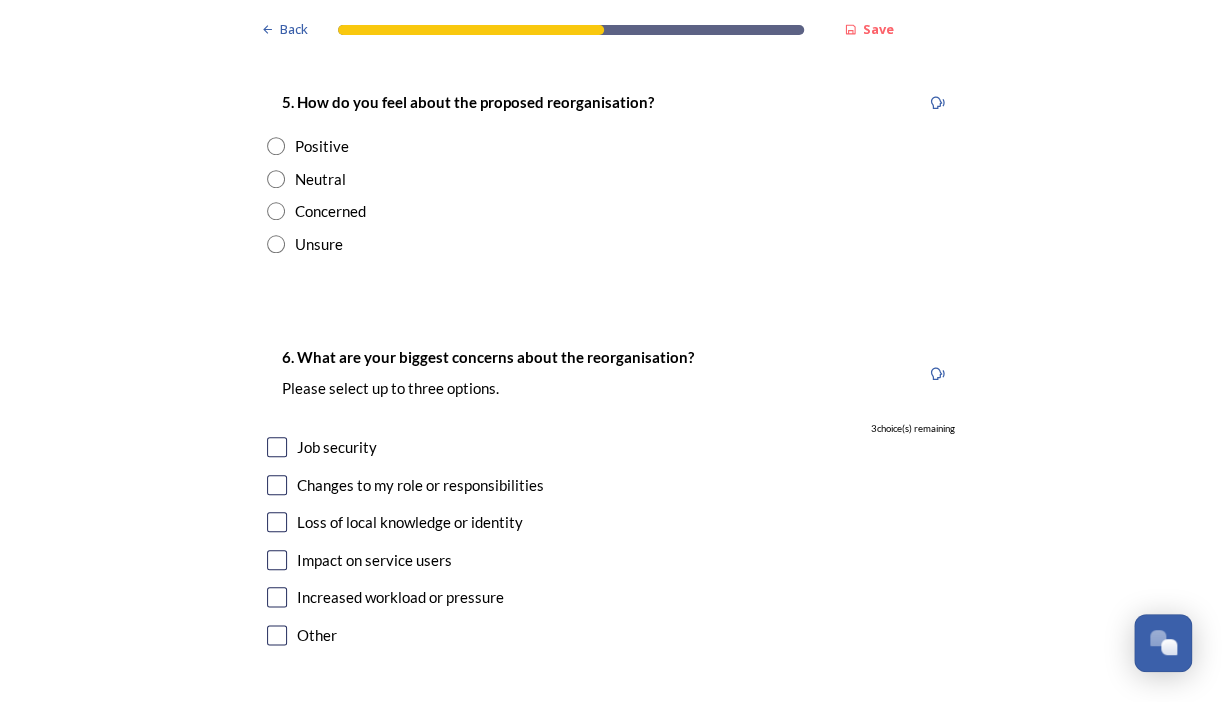 type on "West Sussex in its own right is a large widespread geographical location with varying need, affluence and pockets of deprivation. In order to offer the best location services for residents and staff expertise the geographical patch should be split. As Adur is closely linked to Worthing I believe the residents are best served within the coastal strip." 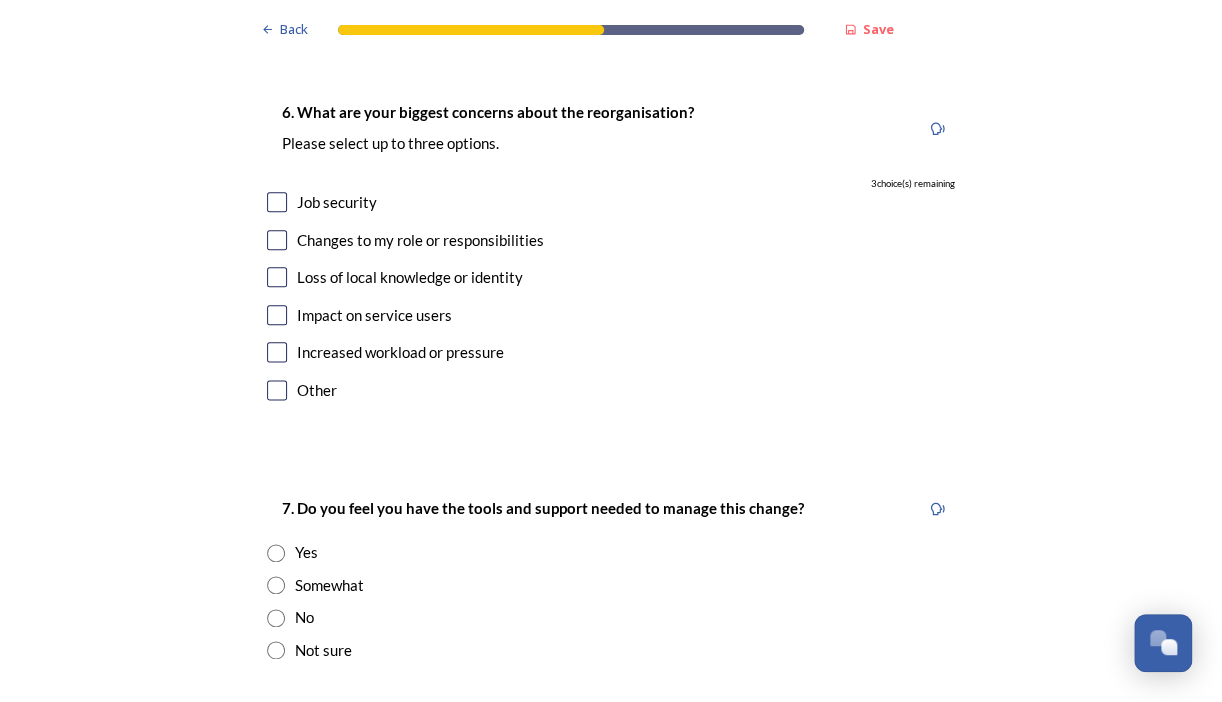 scroll, scrollTop: 3852, scrollLeft: 0, axis: vertical 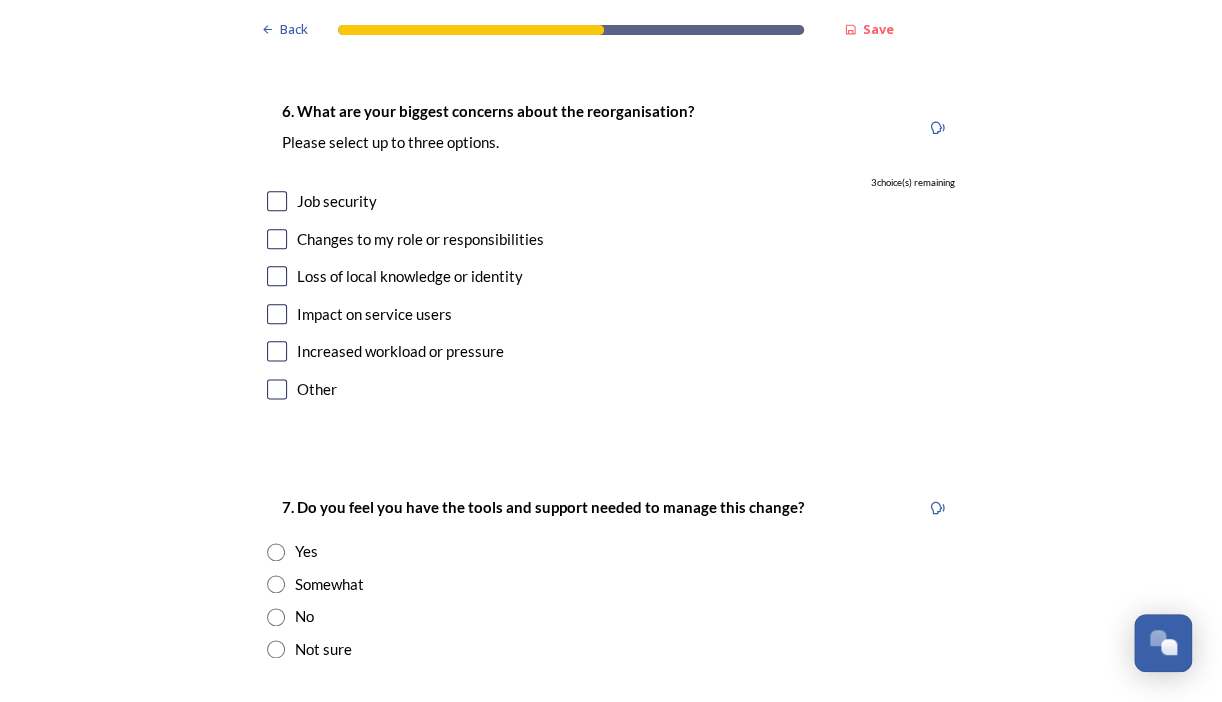 click at bounding box center (277, 201) 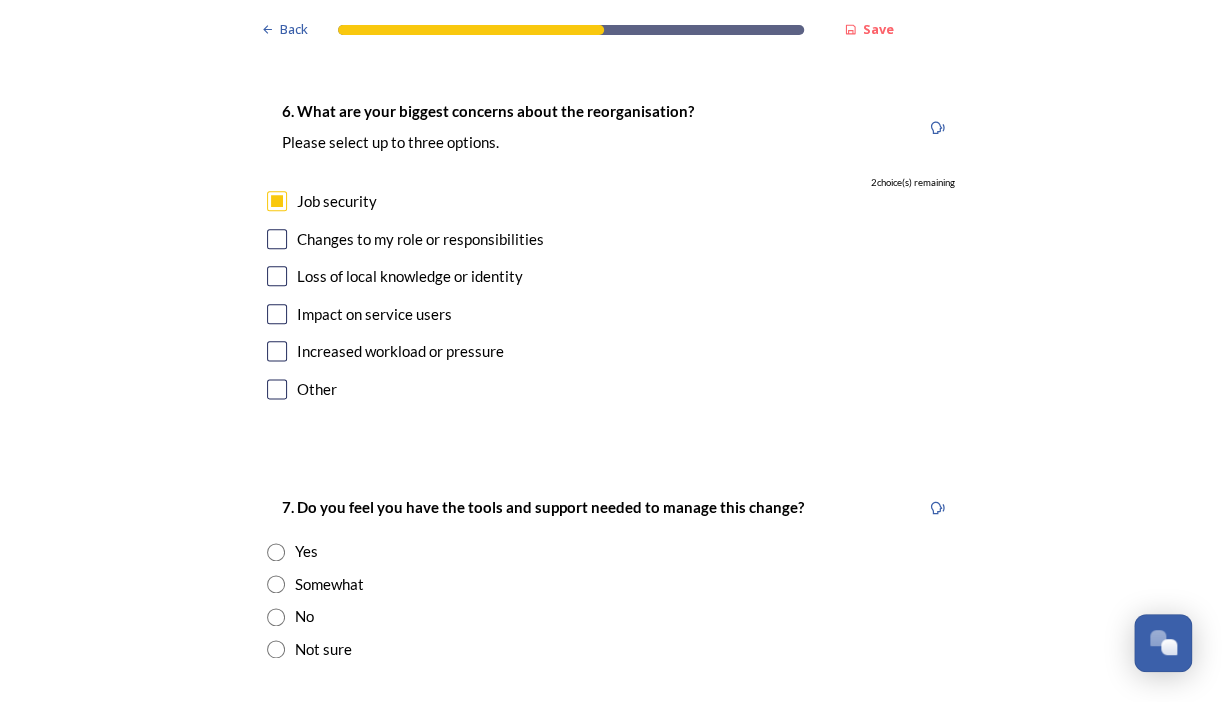 click at bounding box center [277, 239] 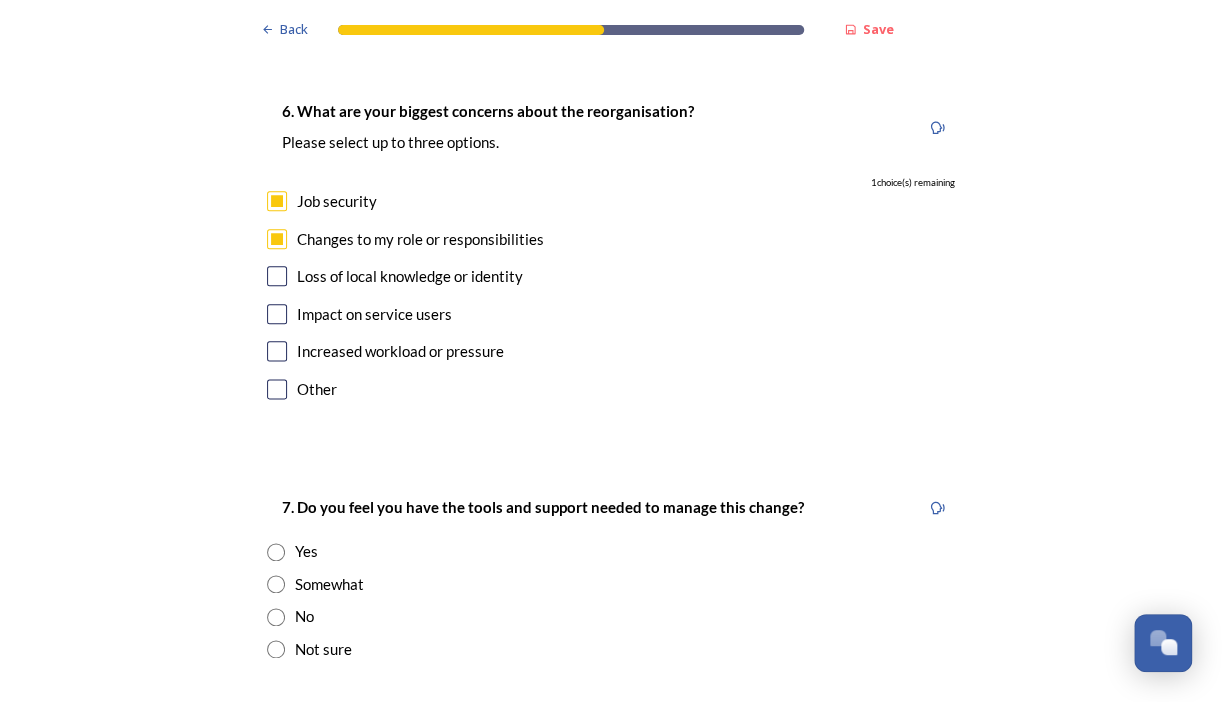 click at bounding box center (277, 276) 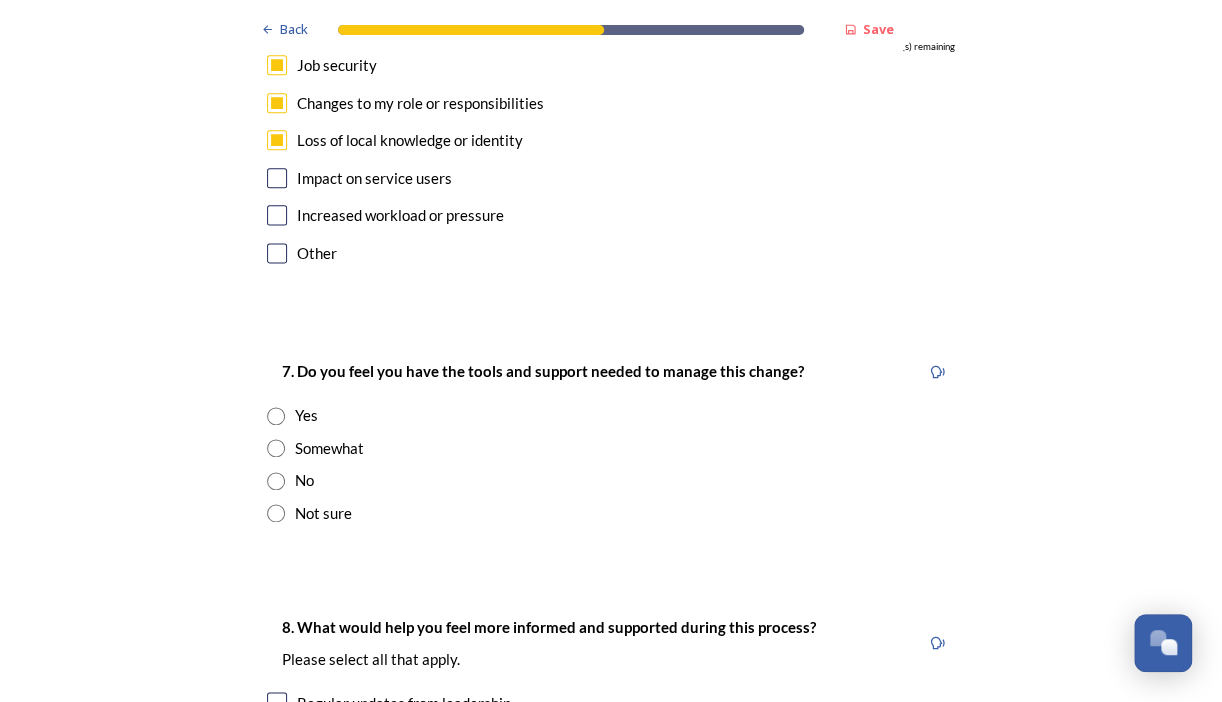 scroll, scrollTop: 3991, scrollLeft: 0, axis: vertical 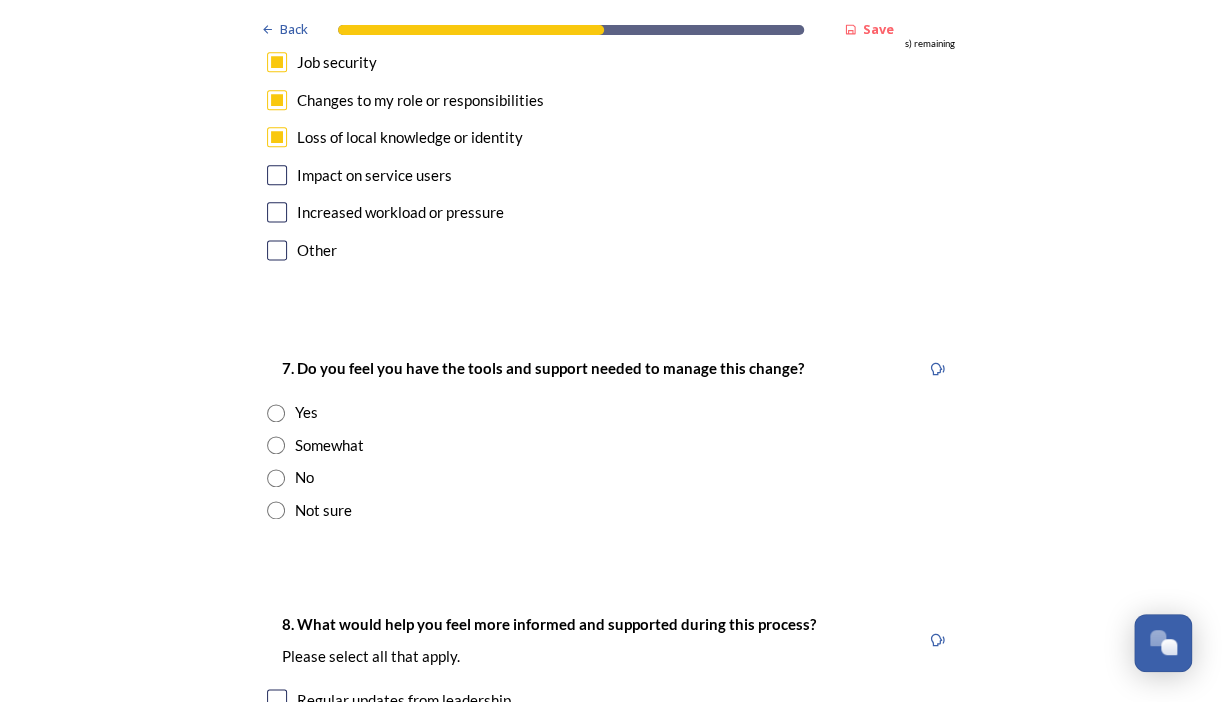 click at bounding box center (276, 445) 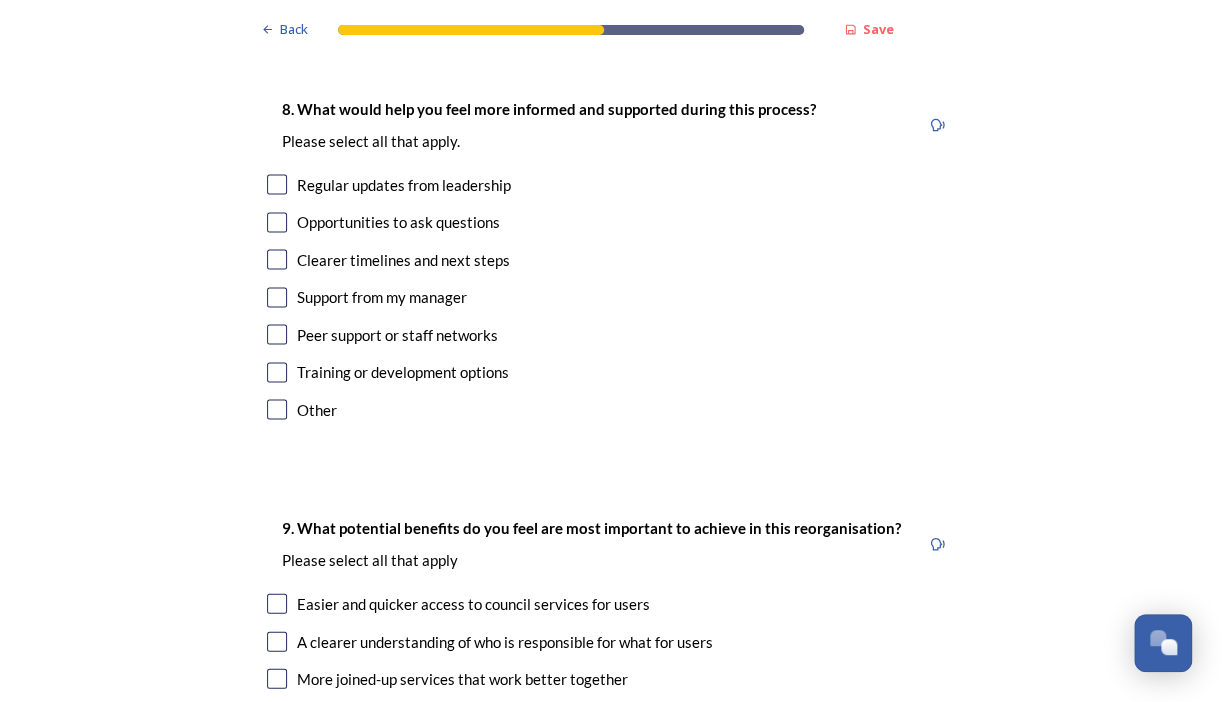 scroll, scrollTop: 4512, scrollLeft: 0, axis: vertical 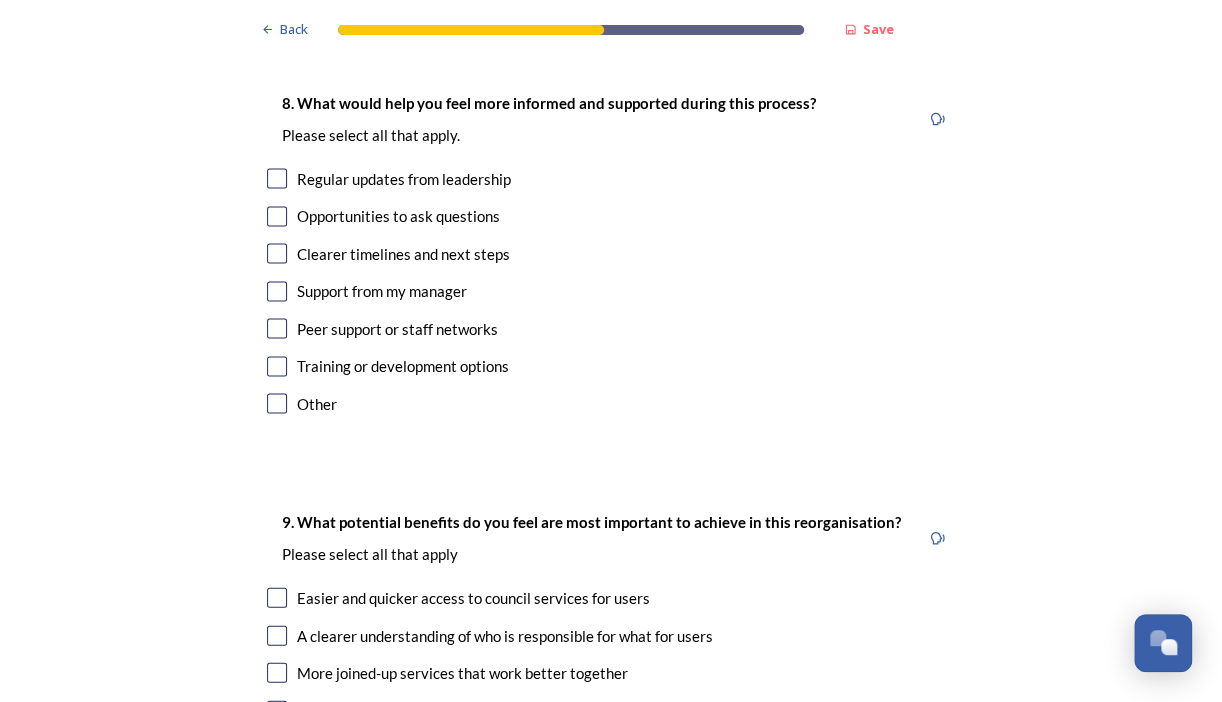 click at bounding box center (277, 253) 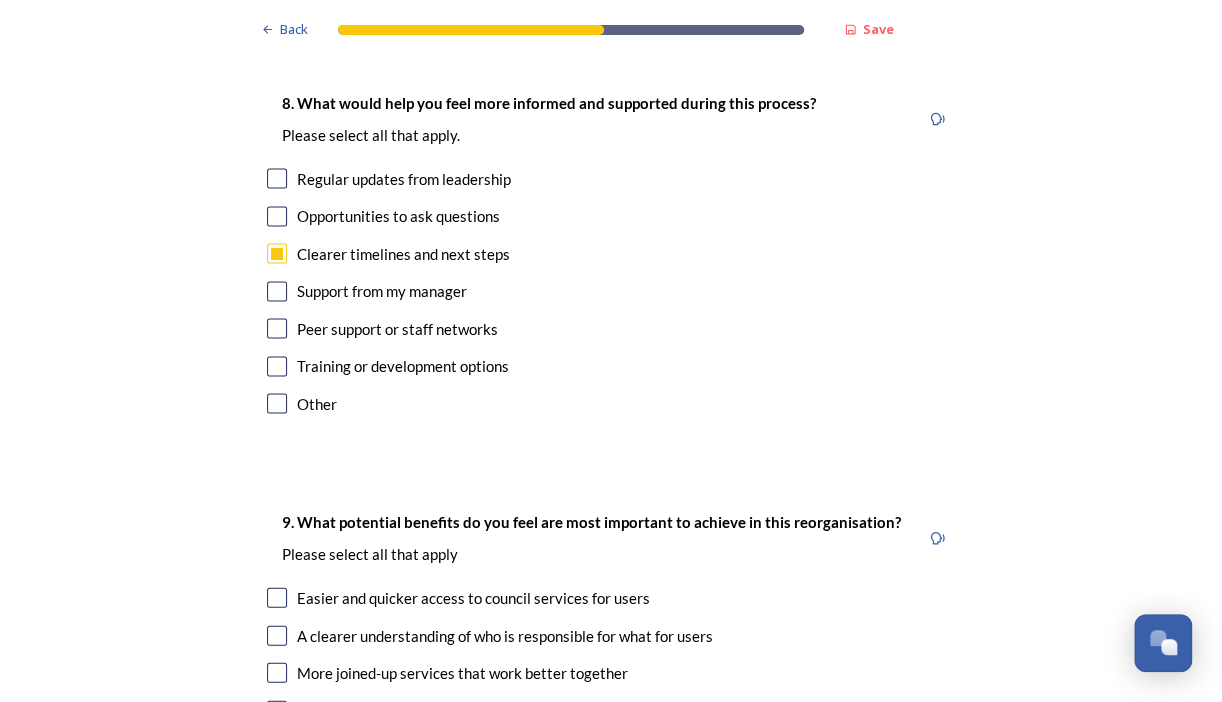 click at bounding box center (277, 291) 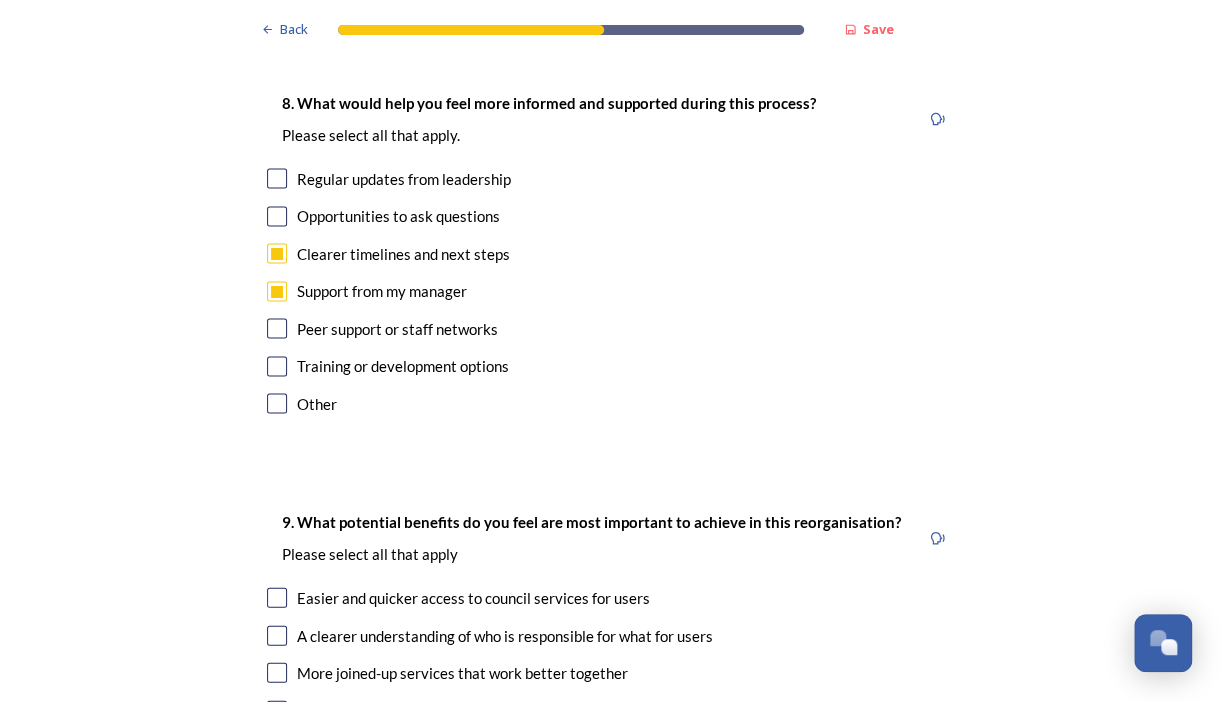 click at bounding box center [277, 366] 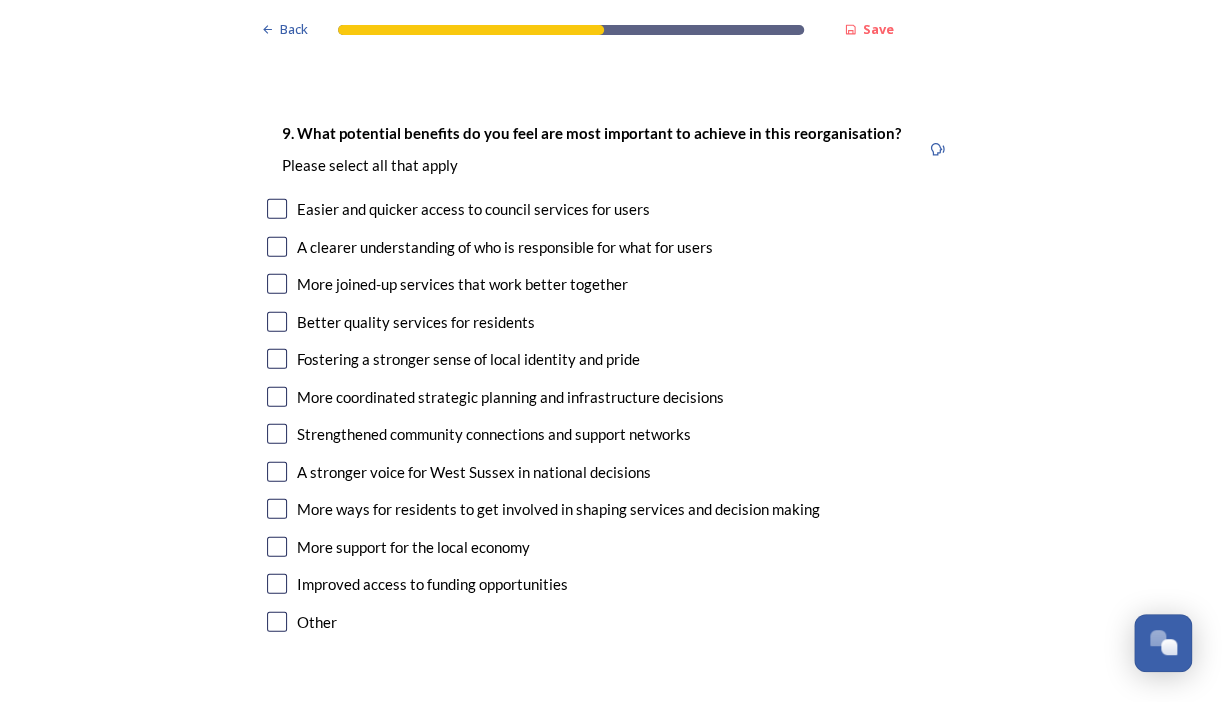 scroll, scrollTop: 4915, scrollLeft: 0, axis: vertical 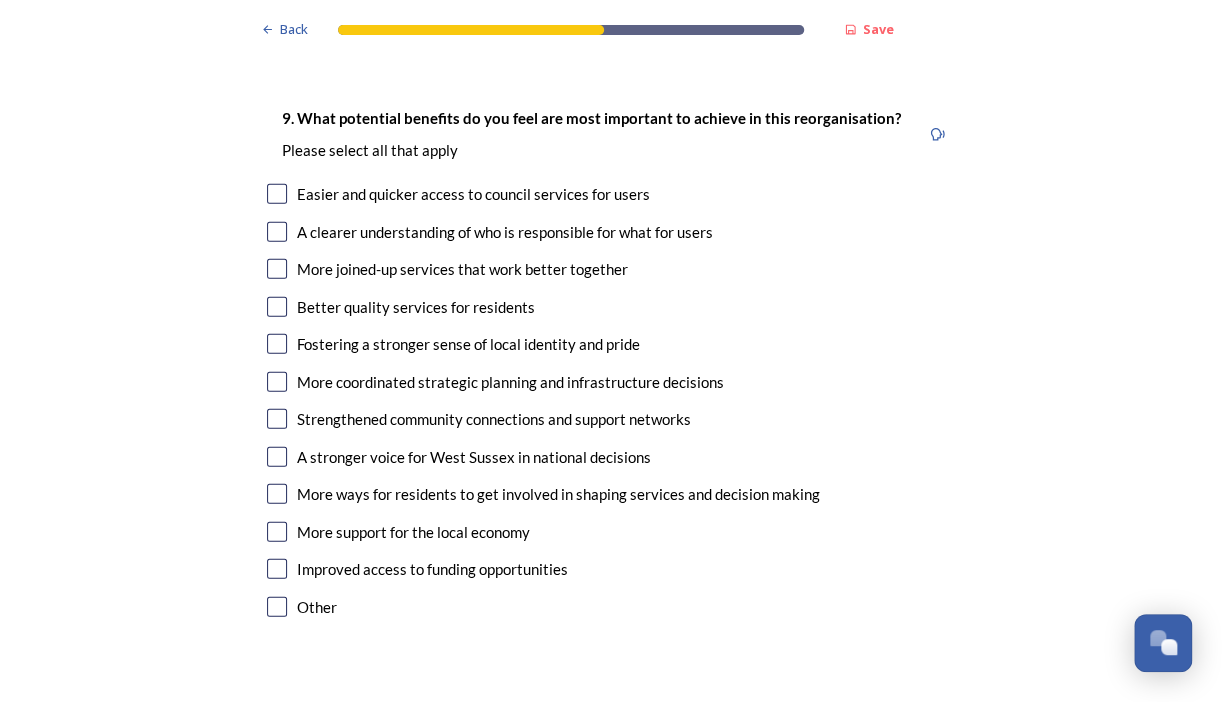 click at bounding box center [277, 269] 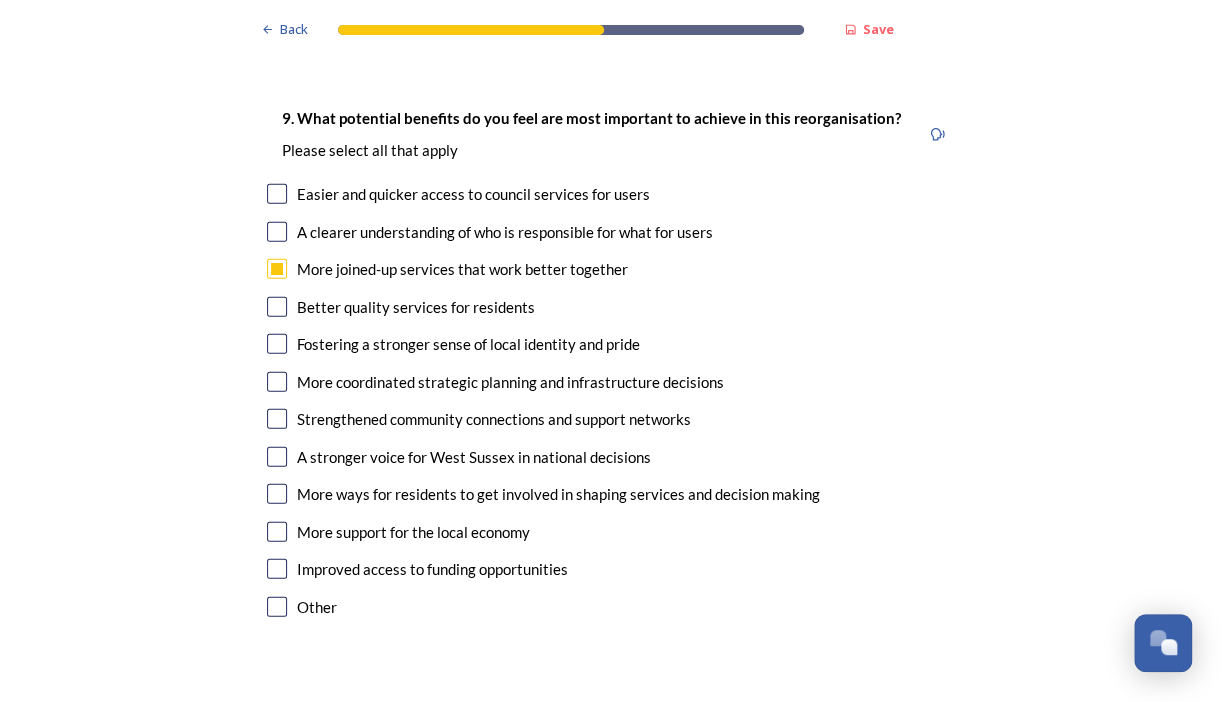 click at bounding box center (277, 307) 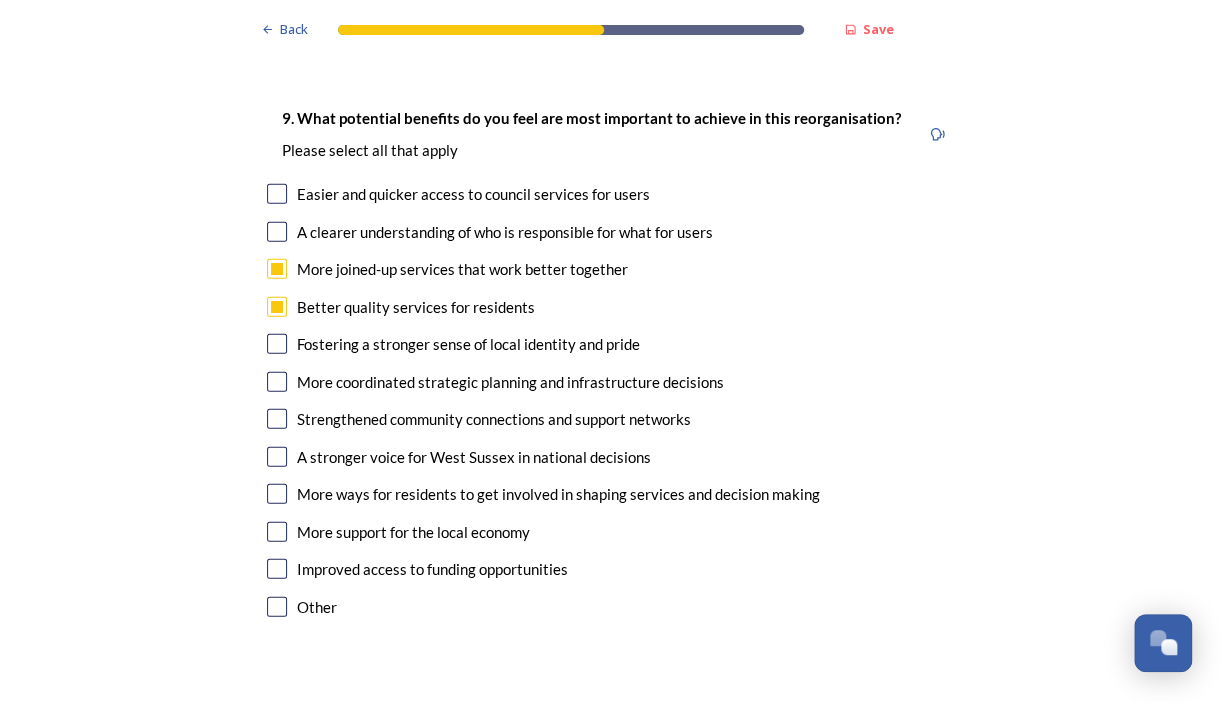 click at bounding box center [277, 194] 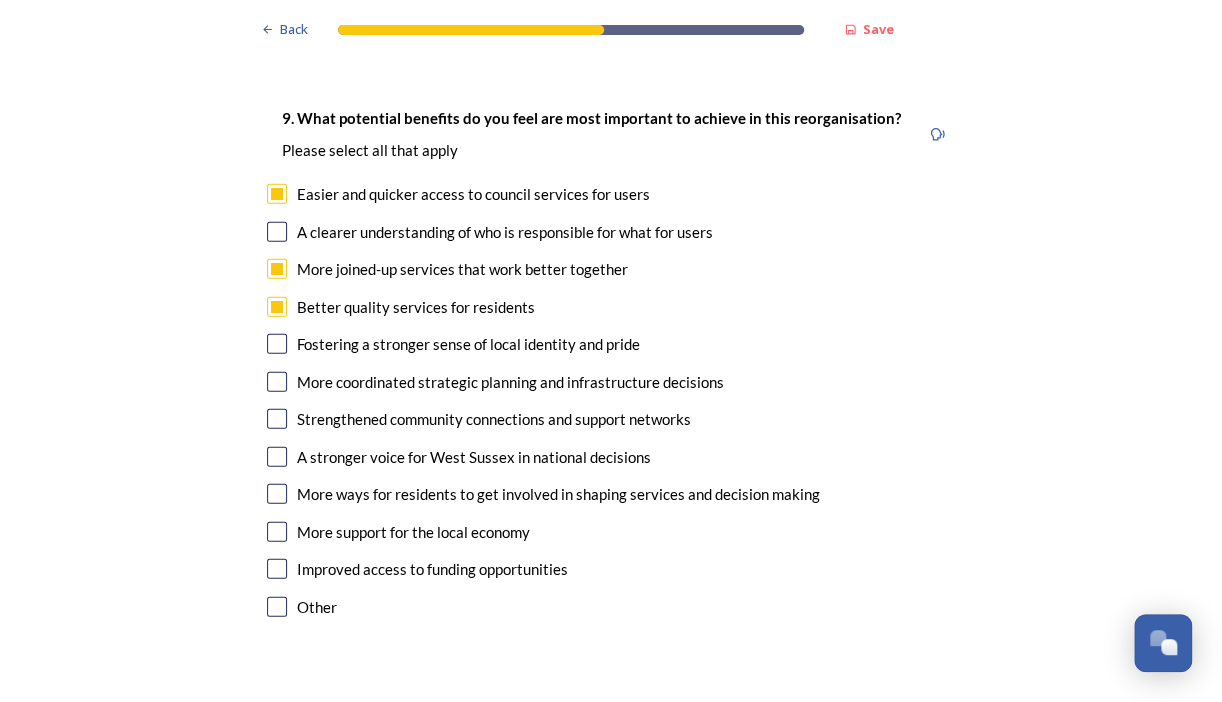 click at bounding box center (277, 382) 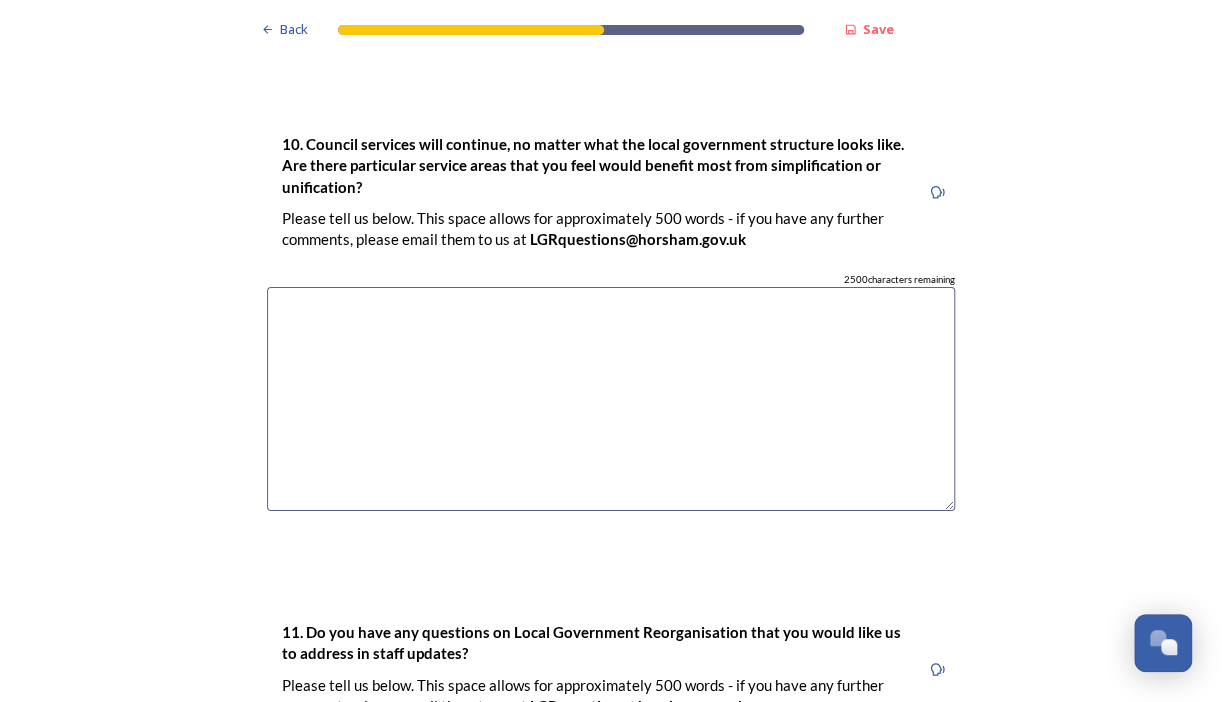 scroll, scrollTop: 5497, scrollLeft: 0, axis: vertical 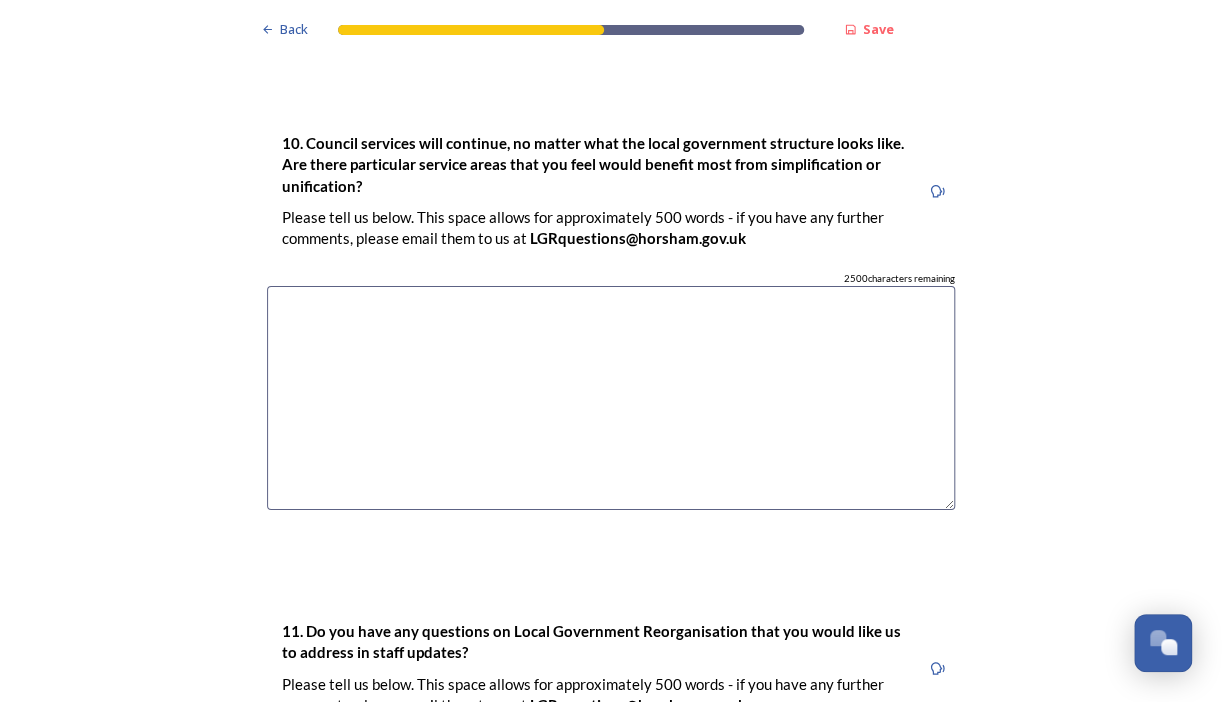 click at bounding box center (611, 398) 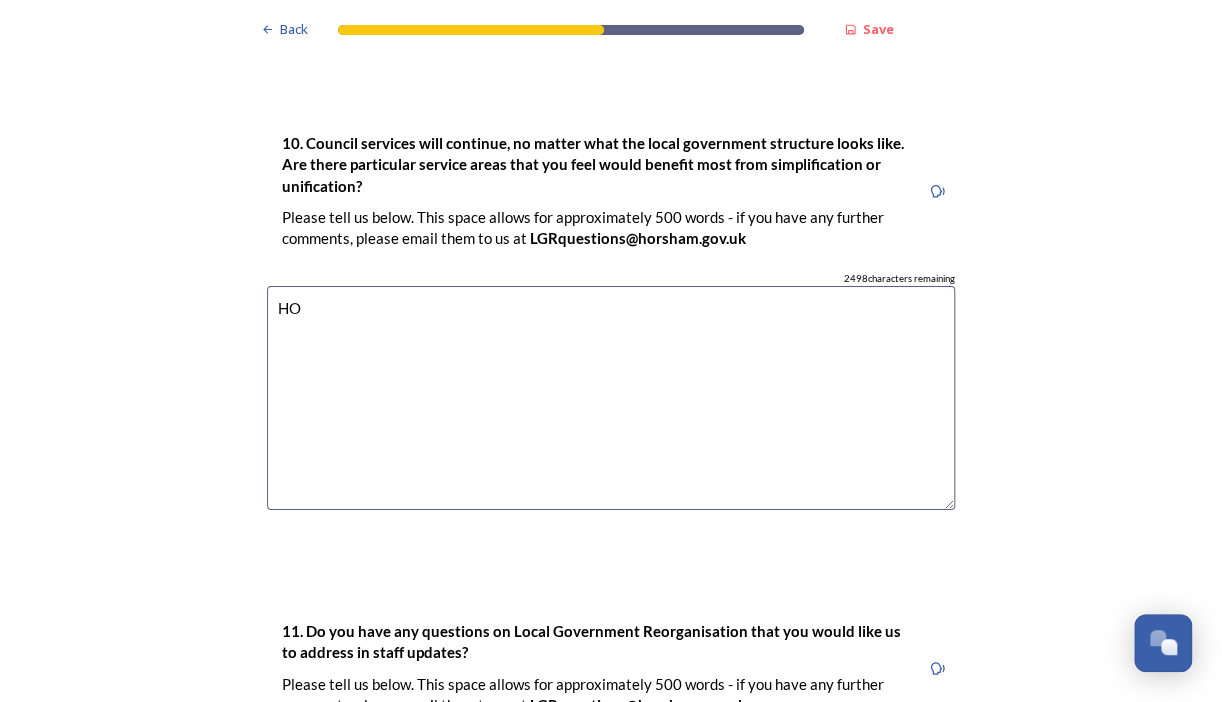 type on "H" 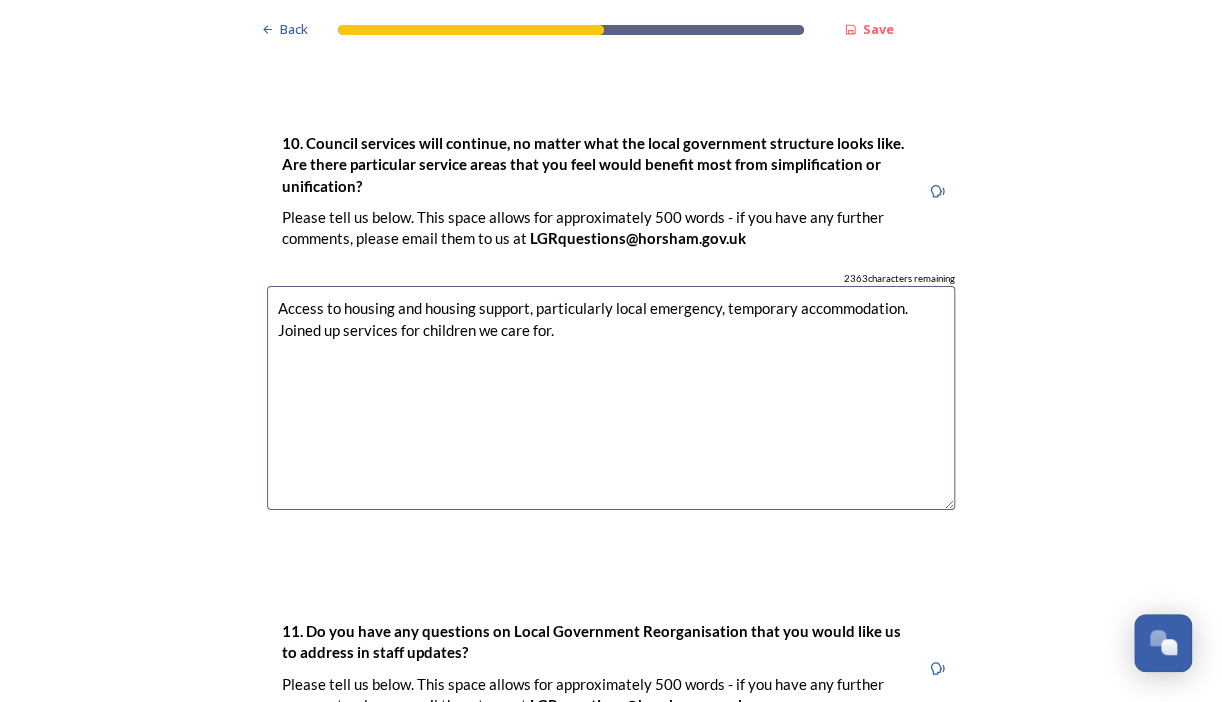 type on "Access to housing and housing support, particularly local emergency, temporary accommodation. Joined up services for children we care for." 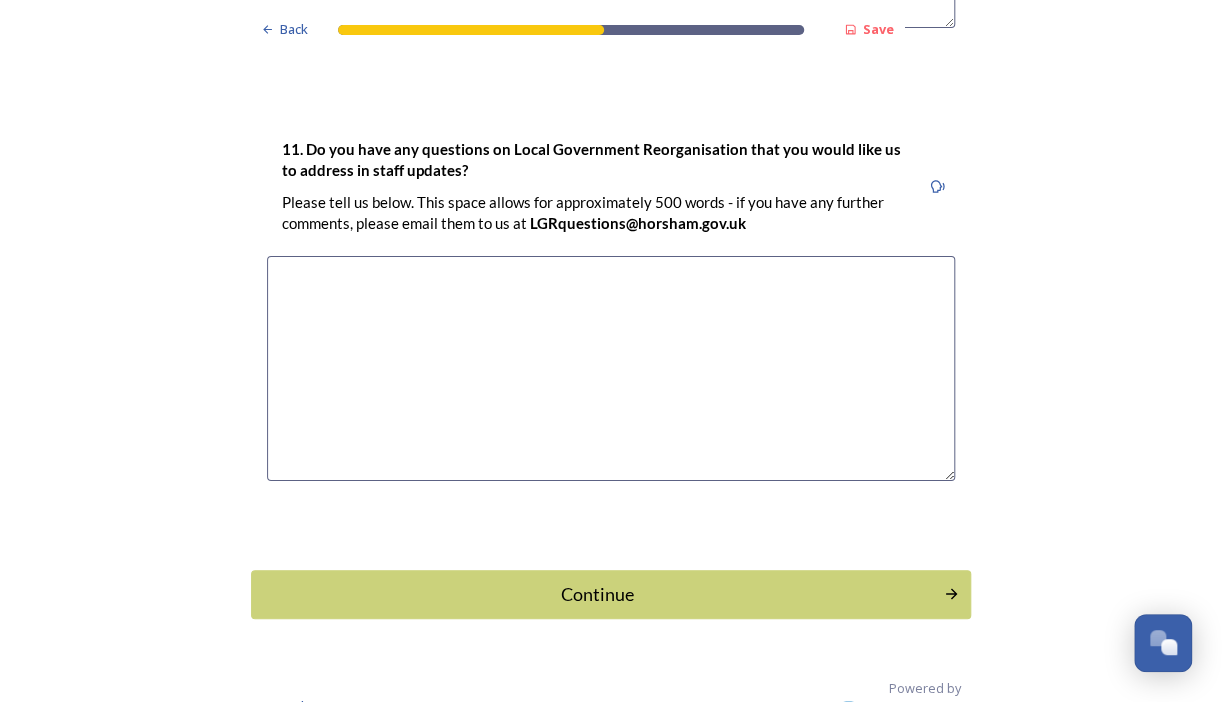 scroll, scrollTop: 6010, scrollLeft: 0, axis: vertical 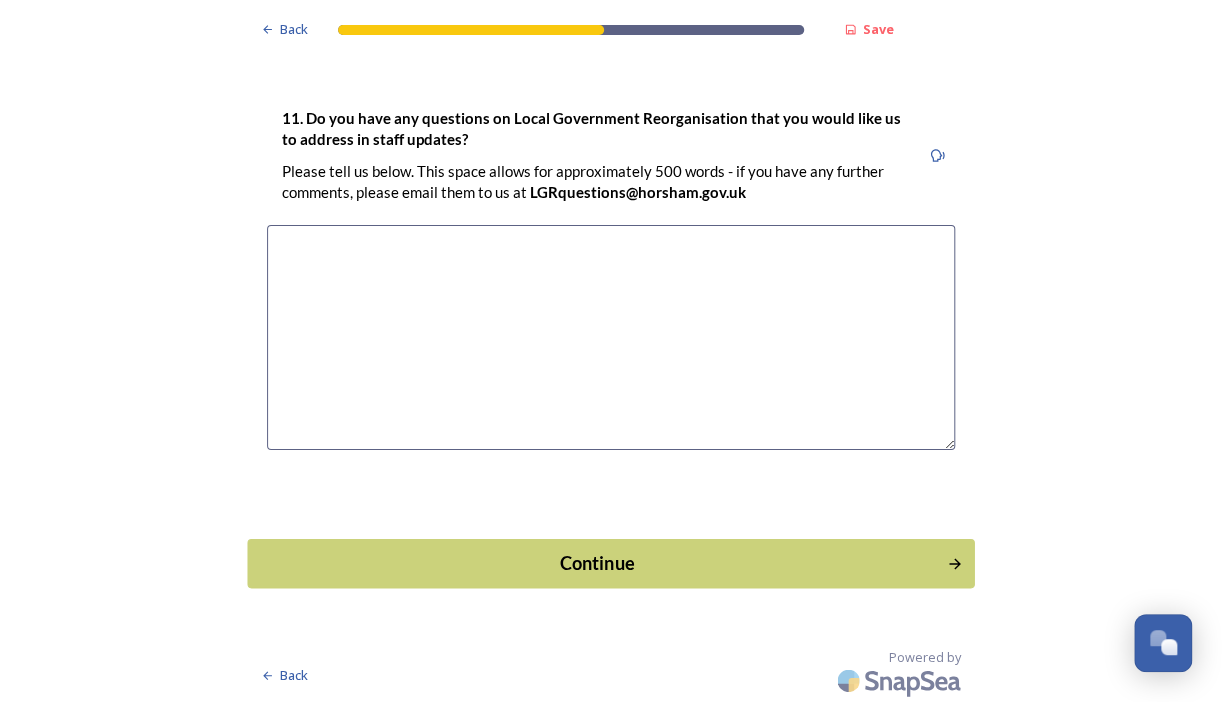 click on "Continue" at bounding box center (597, 562) 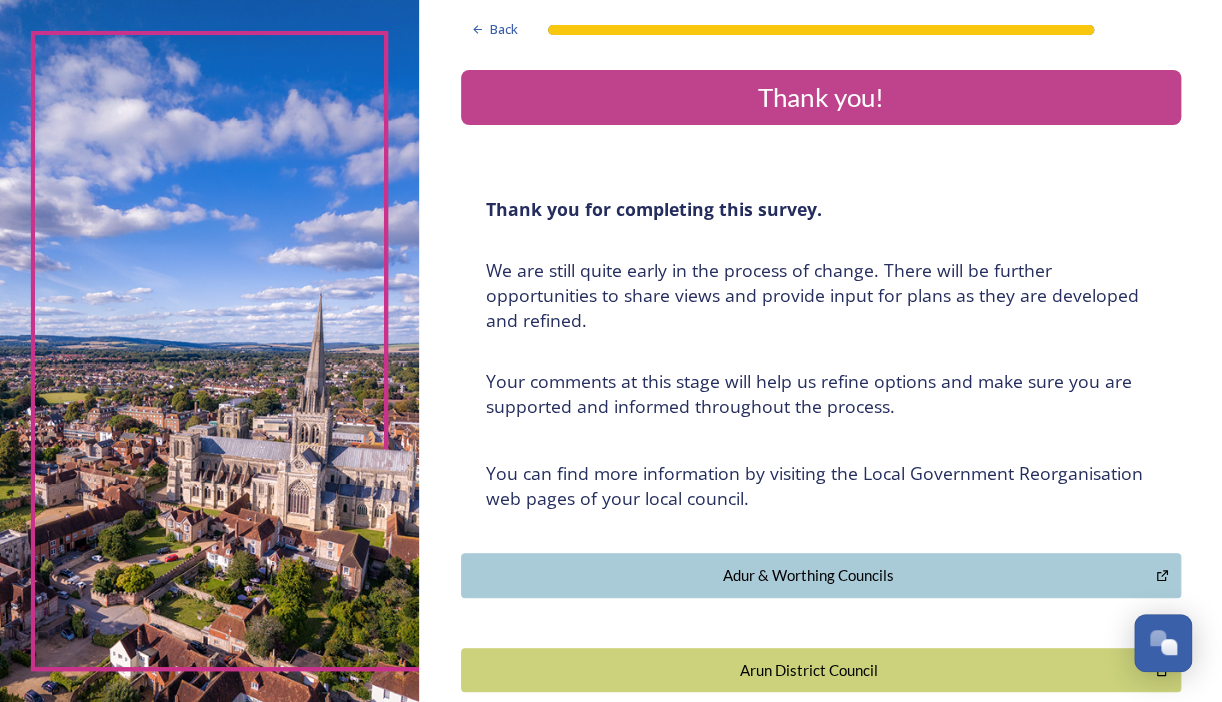 scroll, scrollTop: 32, scrollLeft: 0, axis: vertical 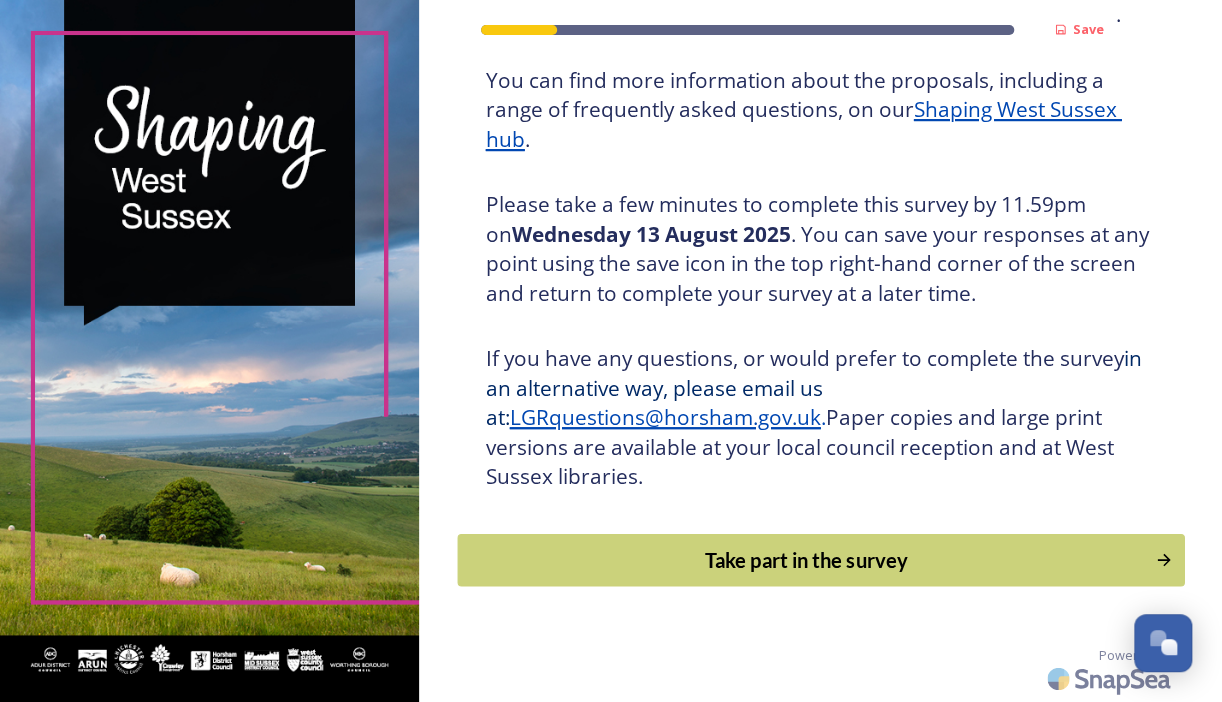 click on "Take part in the survey" at bounding box center [806, 560] 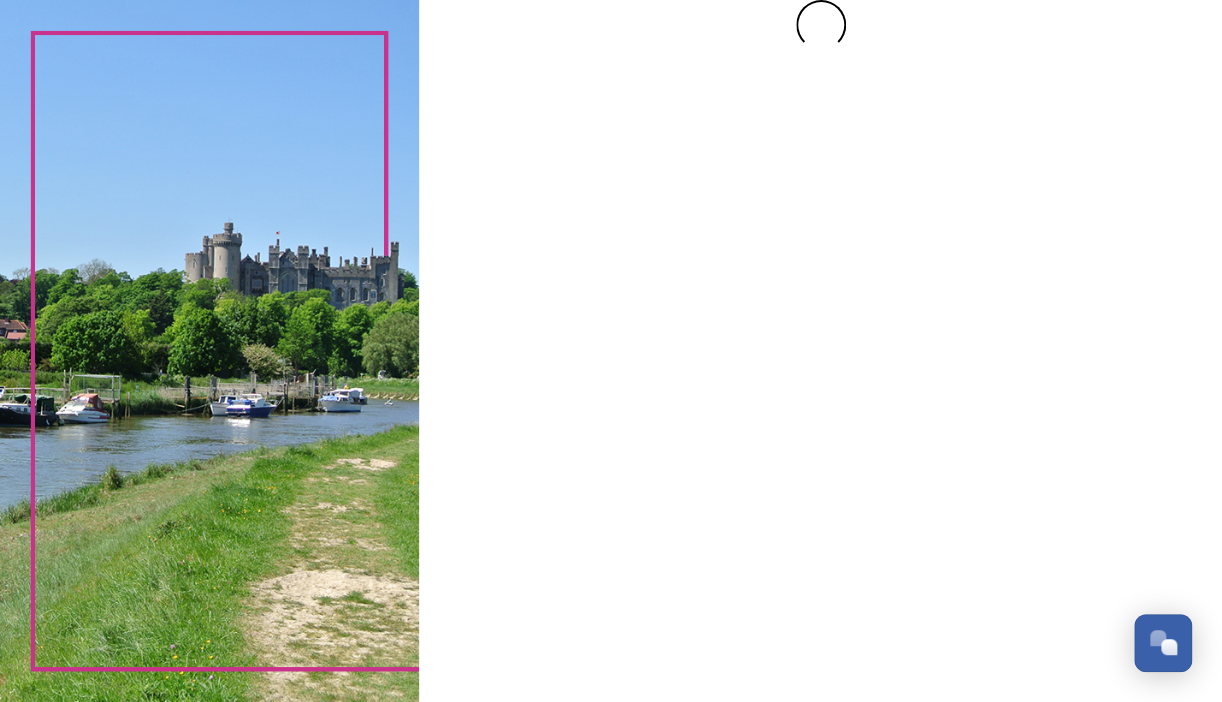 scroll, scrollTop: 0, scrollLeft: 0, axis: both 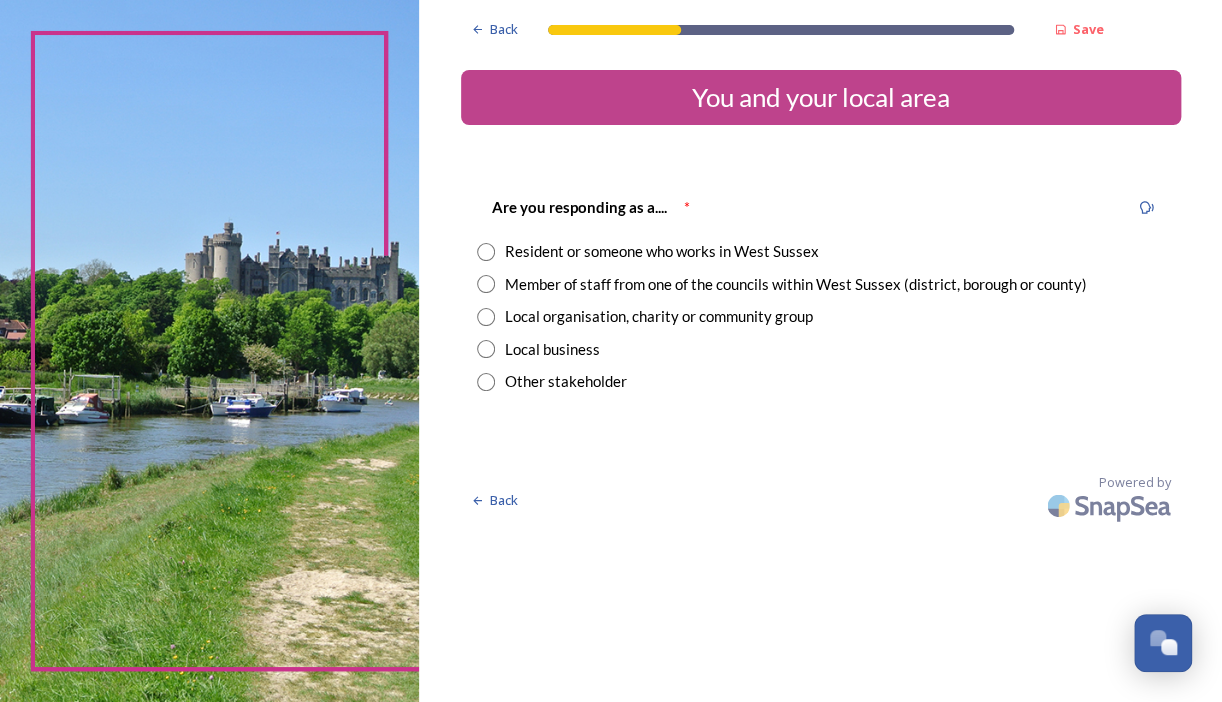 click at bounding box center [486, 252] 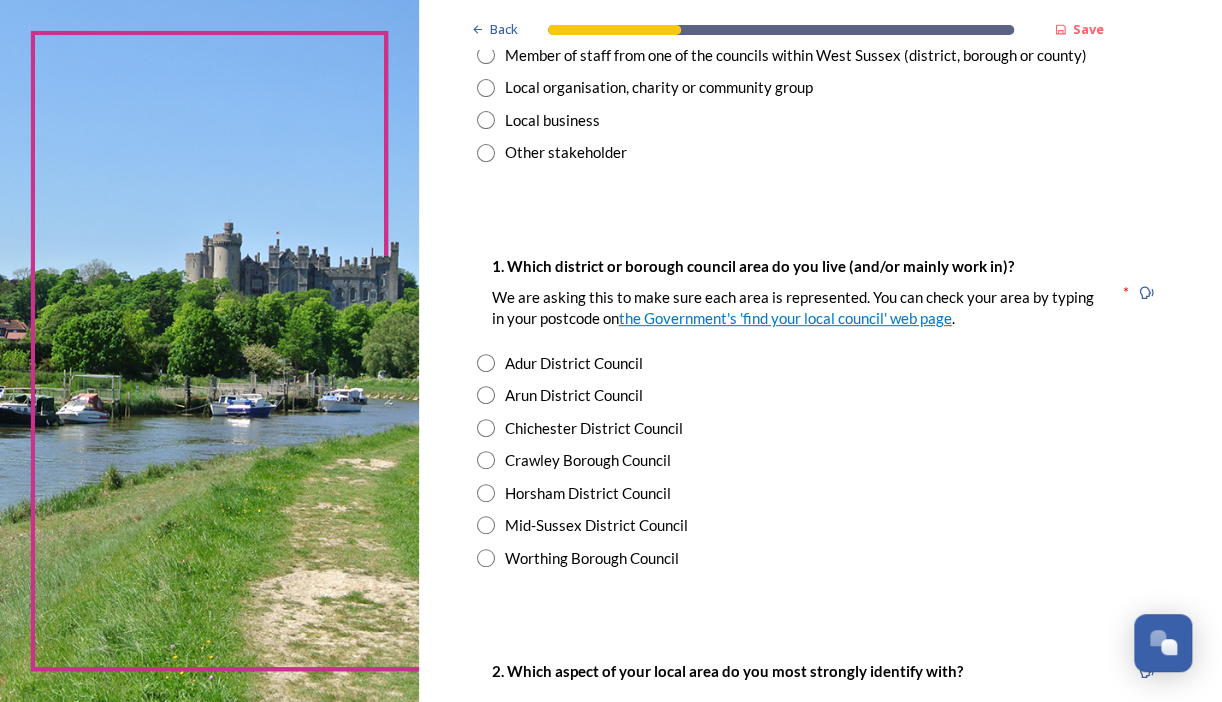 scroll, scrollTop: 296, scrollLeft: 0, axis: vertical 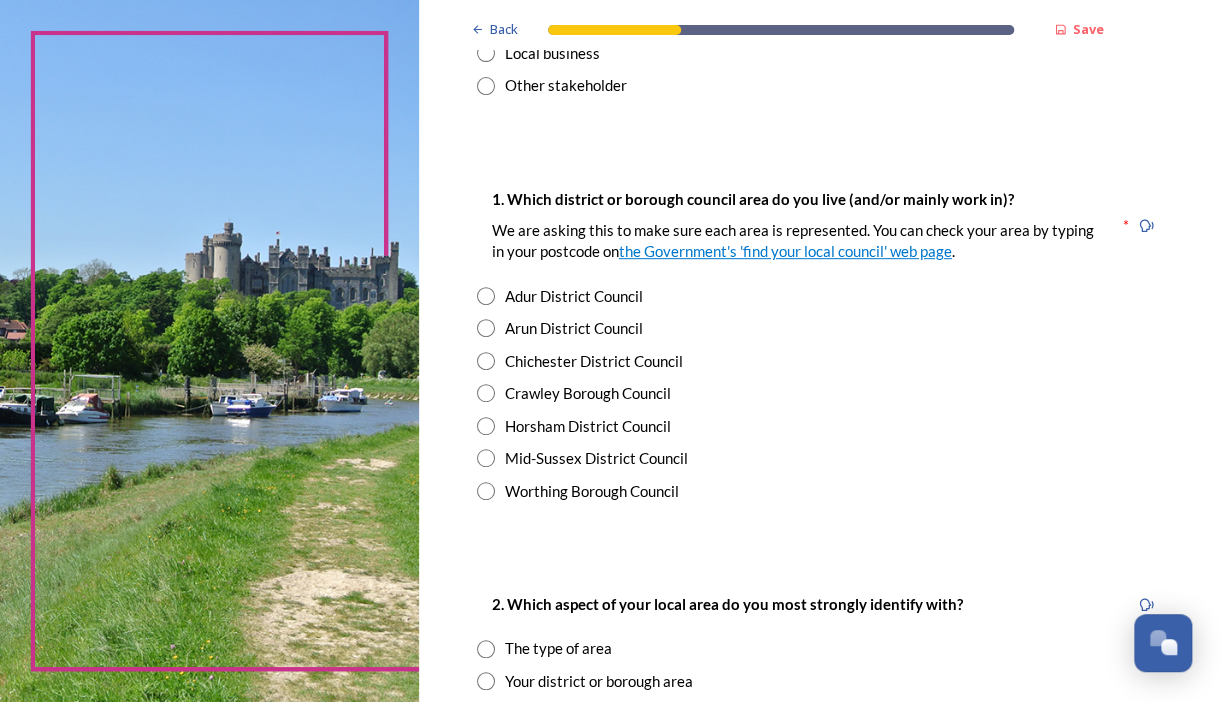 click at bounding box center [486, 328] 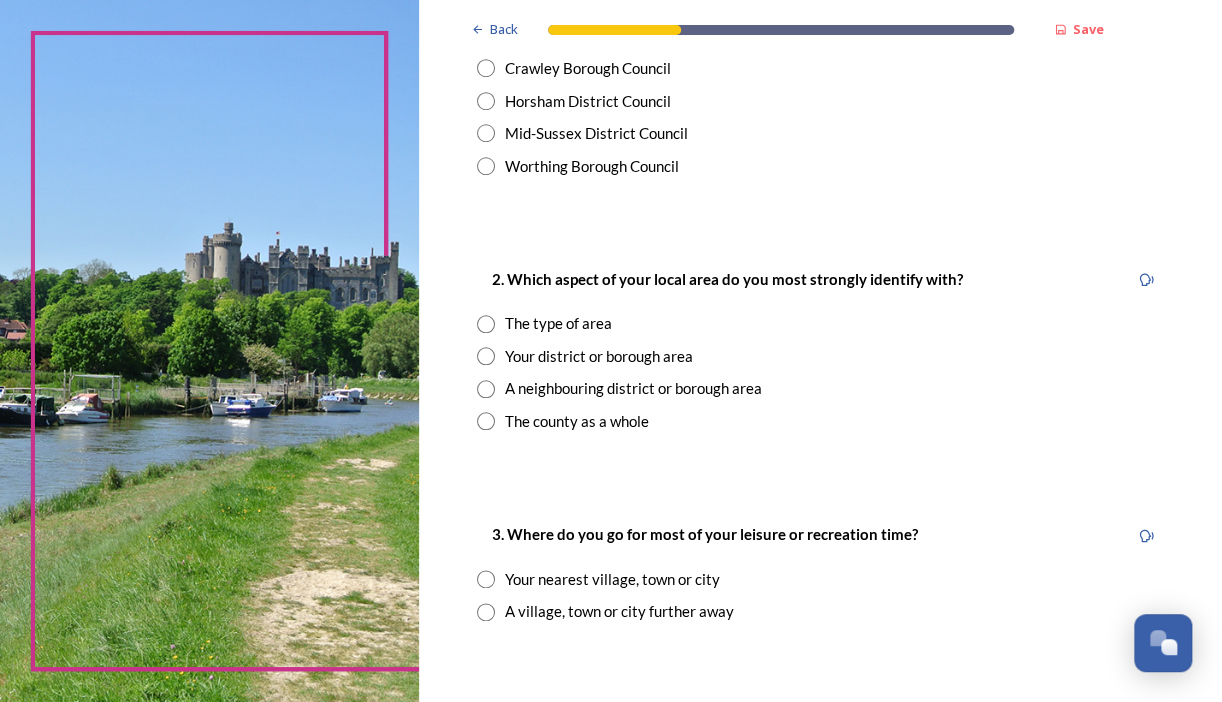 scroll, scrollTop: 623, scrollLeft: 0, axis: vertical 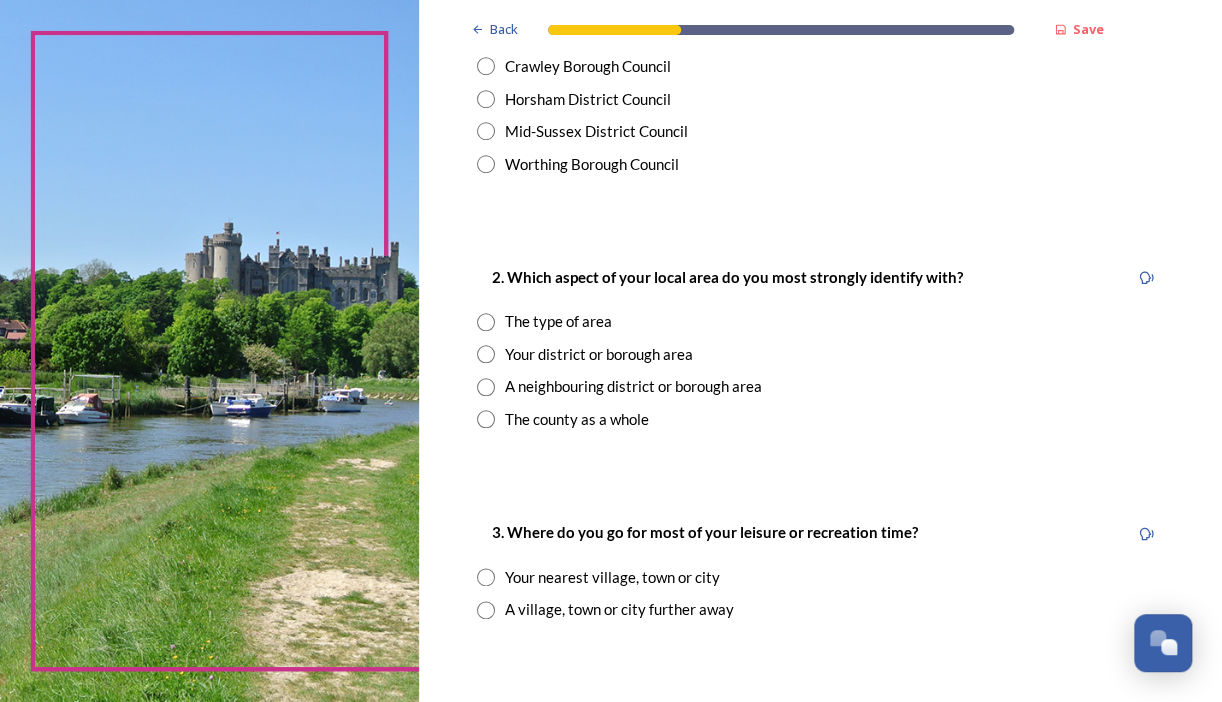 click at bounding box center [486, 387] 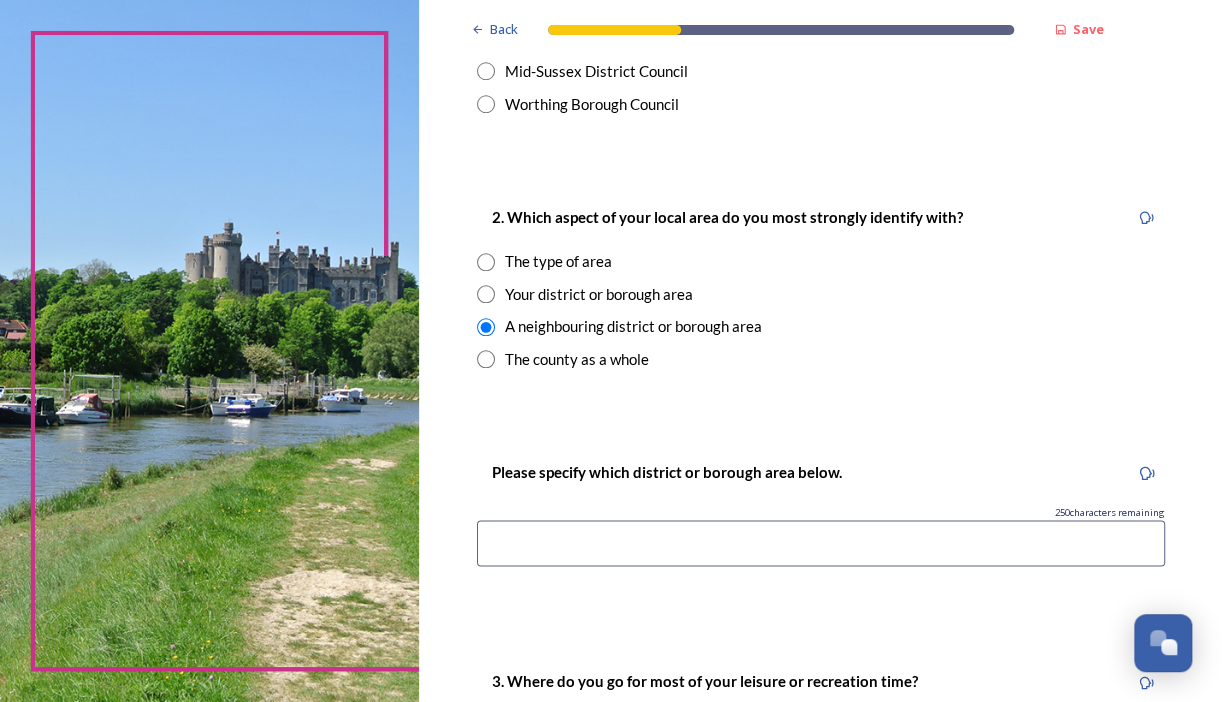 scroll, scrollTop: 684, scrollLeft: 0, axis: vertical 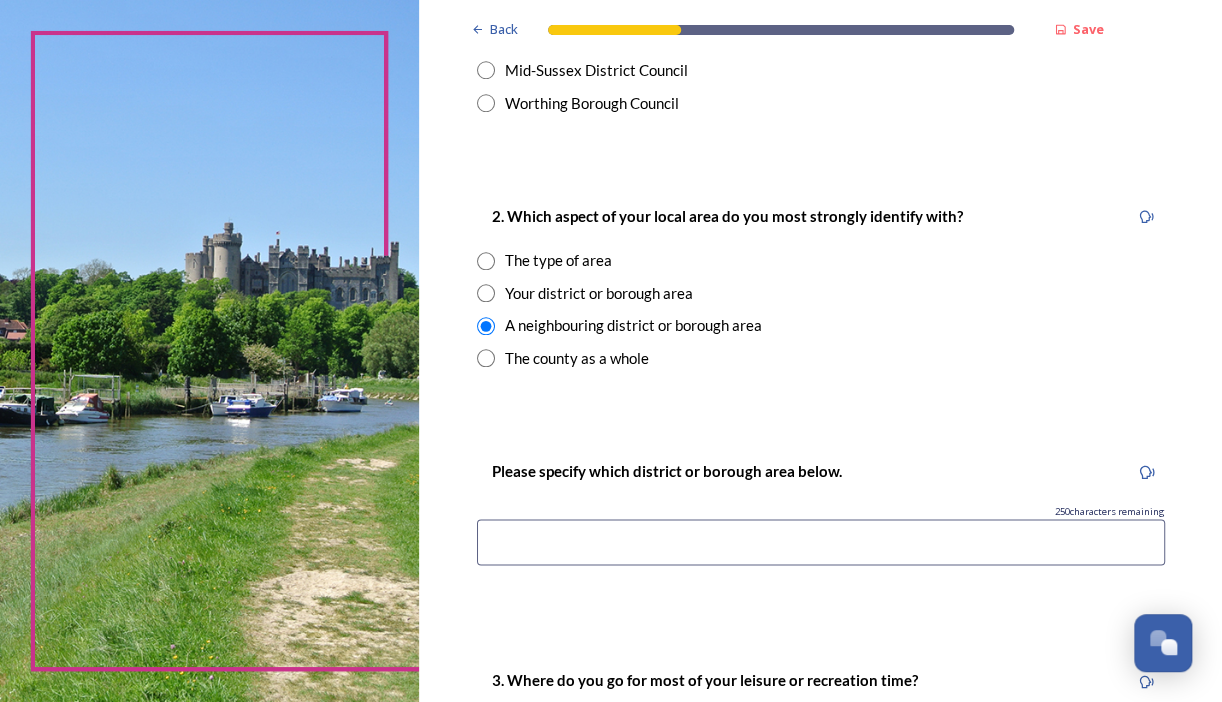 click at bounding box center (821, 542) 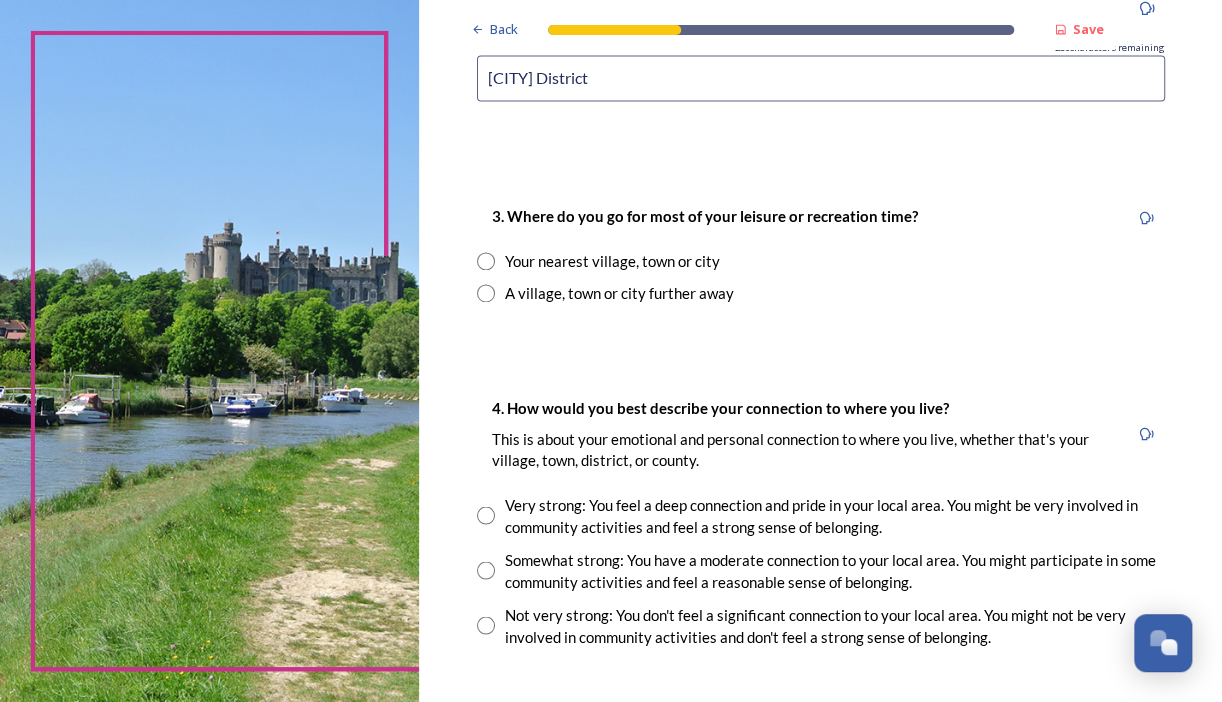 scroll, scrollTop: 1154, scrollLeft: 0, axis: vertical 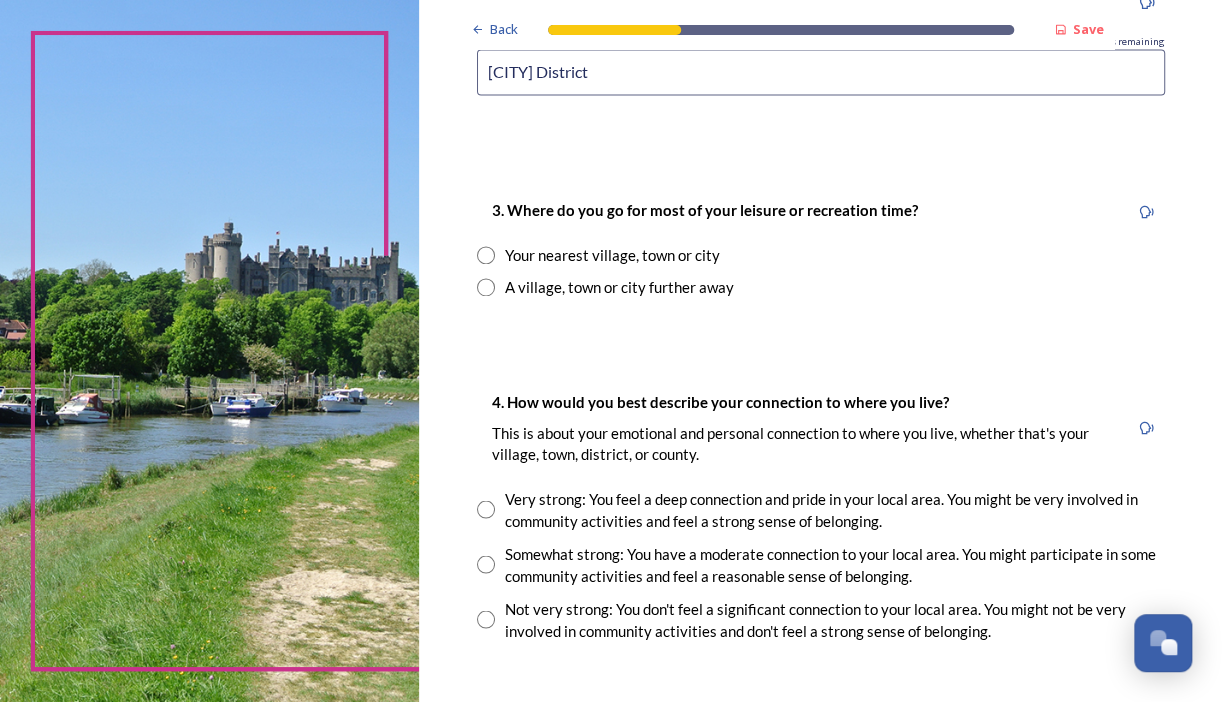 type on "[CITY] District" 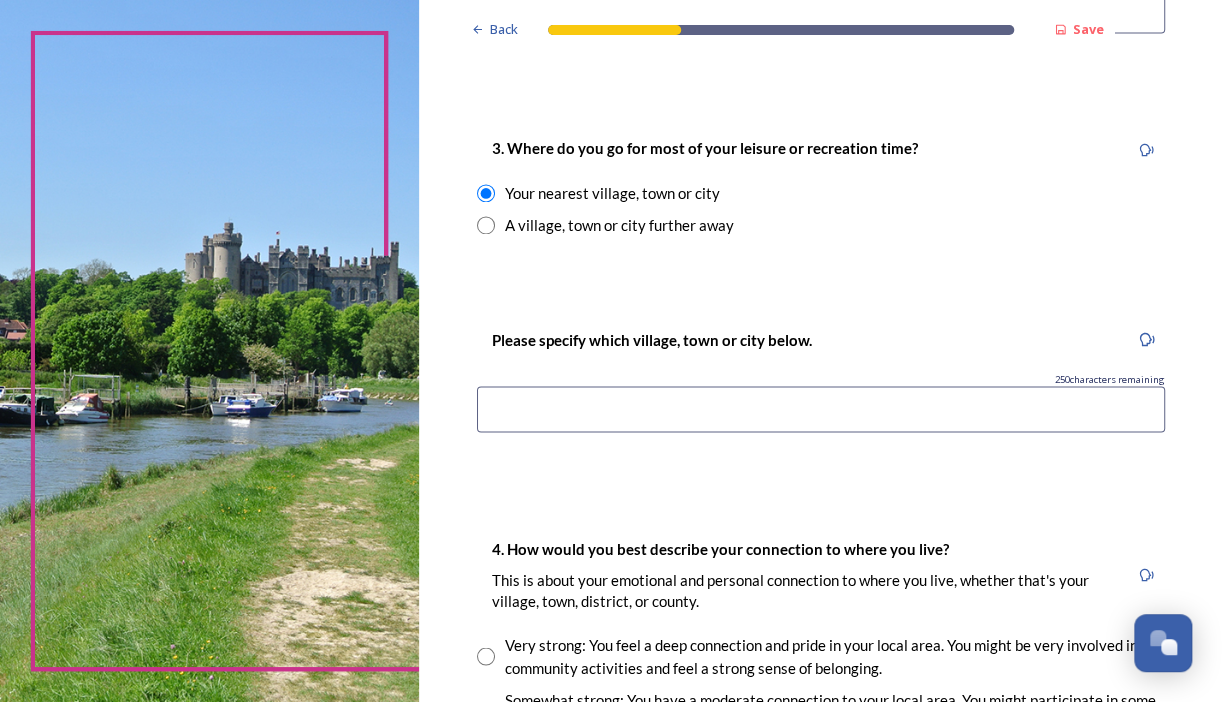 scroll, scrollTop: 1228, scrollLeft: 0, axis: vertical 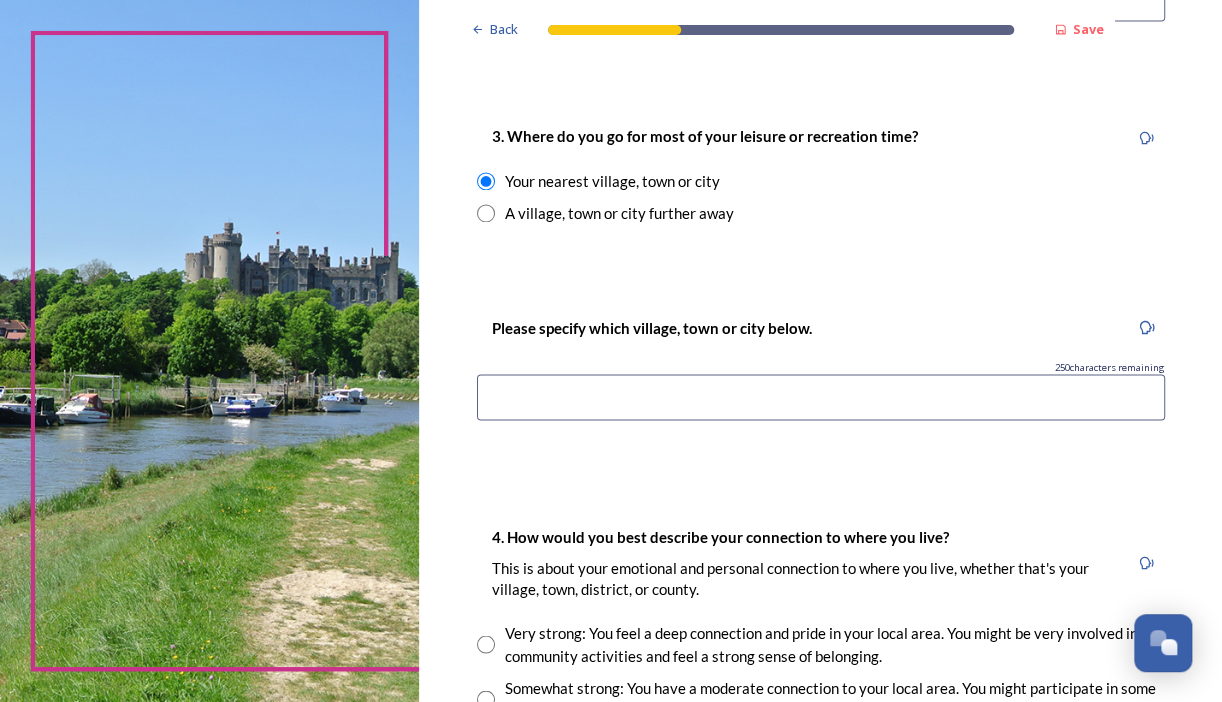 click at bounding box center [821, 397] 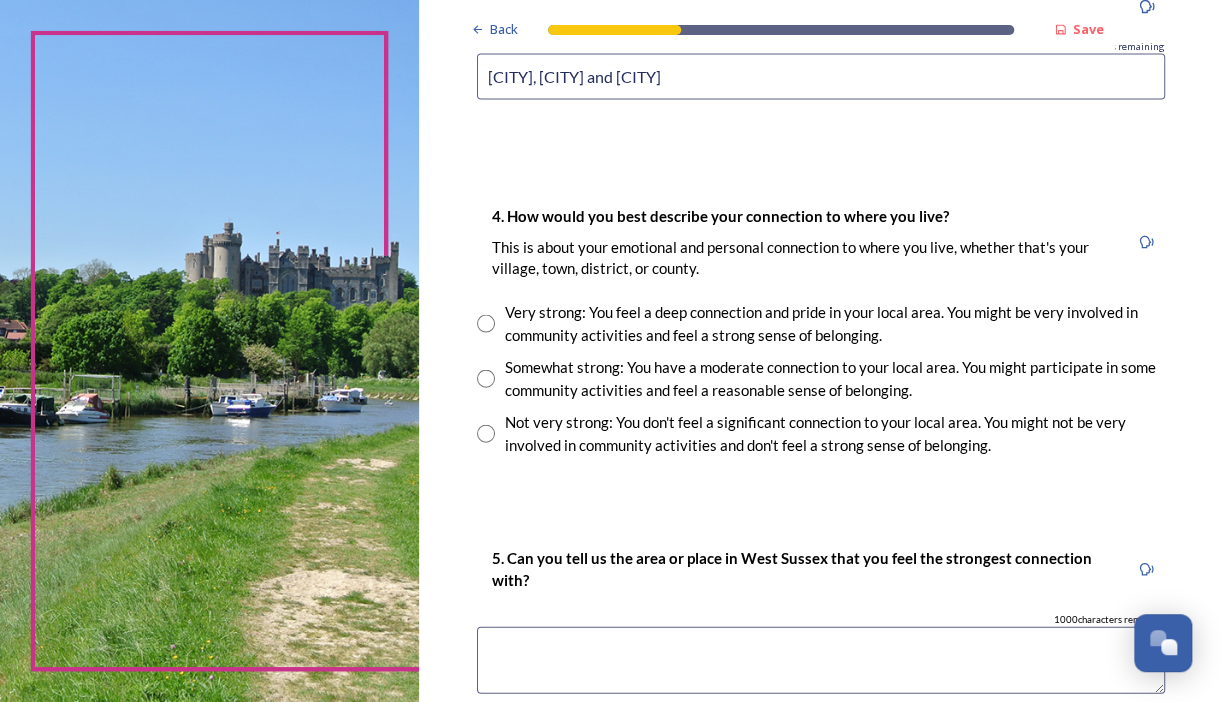 scroll, scrollTop: 1560, scrollLeft: 0, axis: vertical 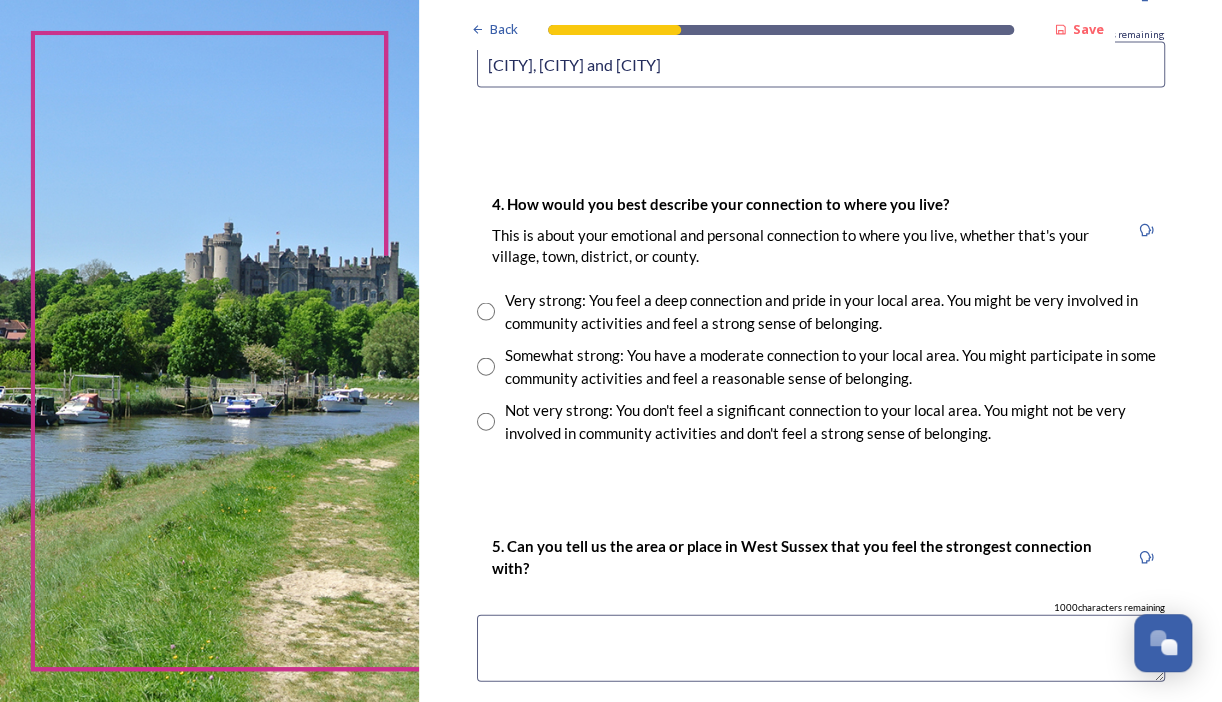 type on "[CITY], [CITY] and [CITY]" 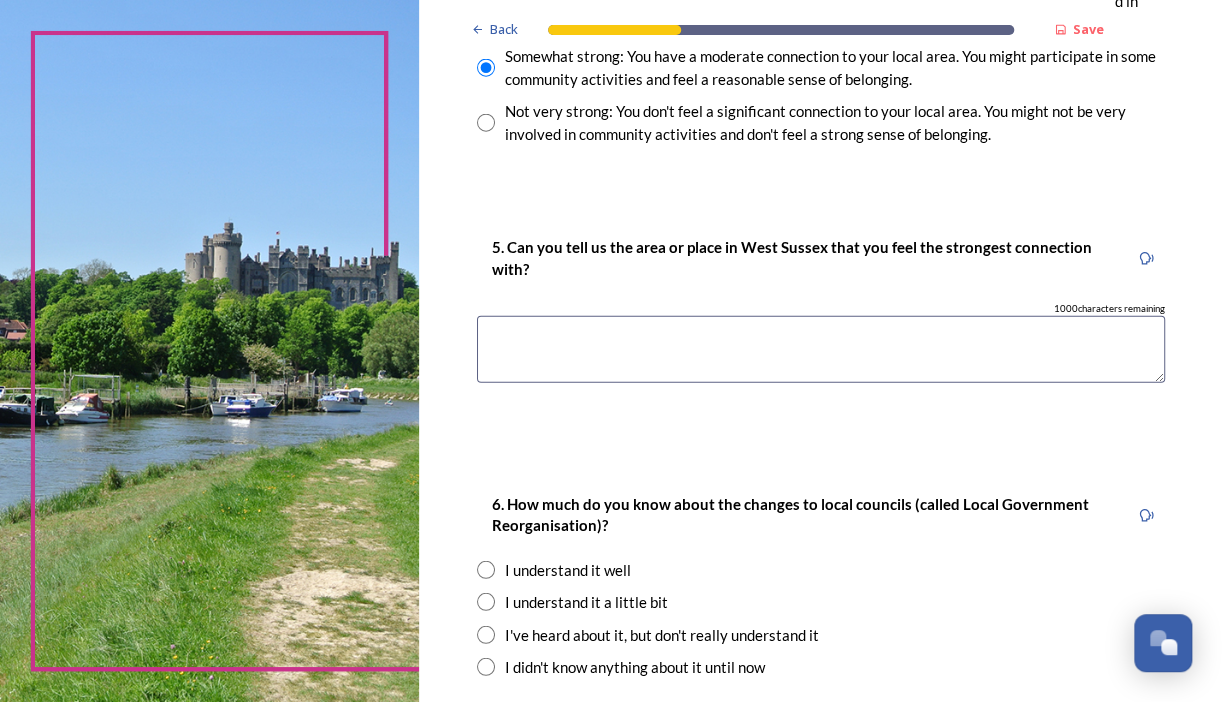 scroll, scrollTop: 1866, scrollLeft: 0, axis: vertical 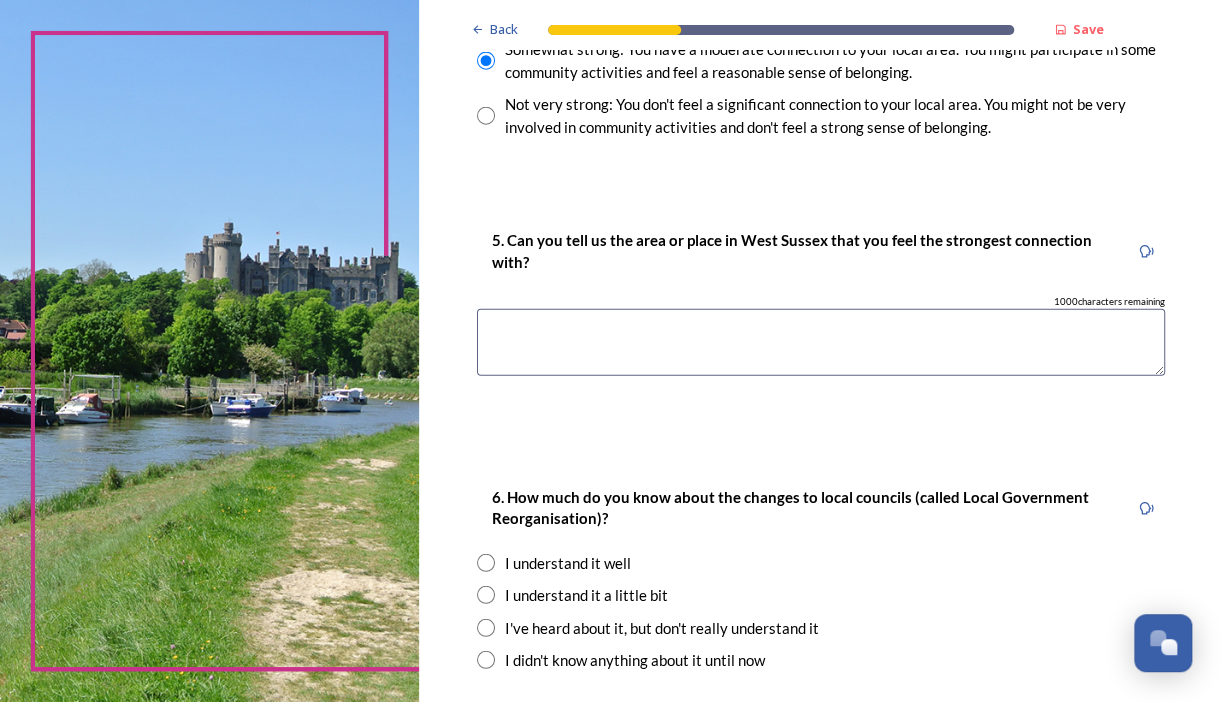 click at bounding box center [821, 342] 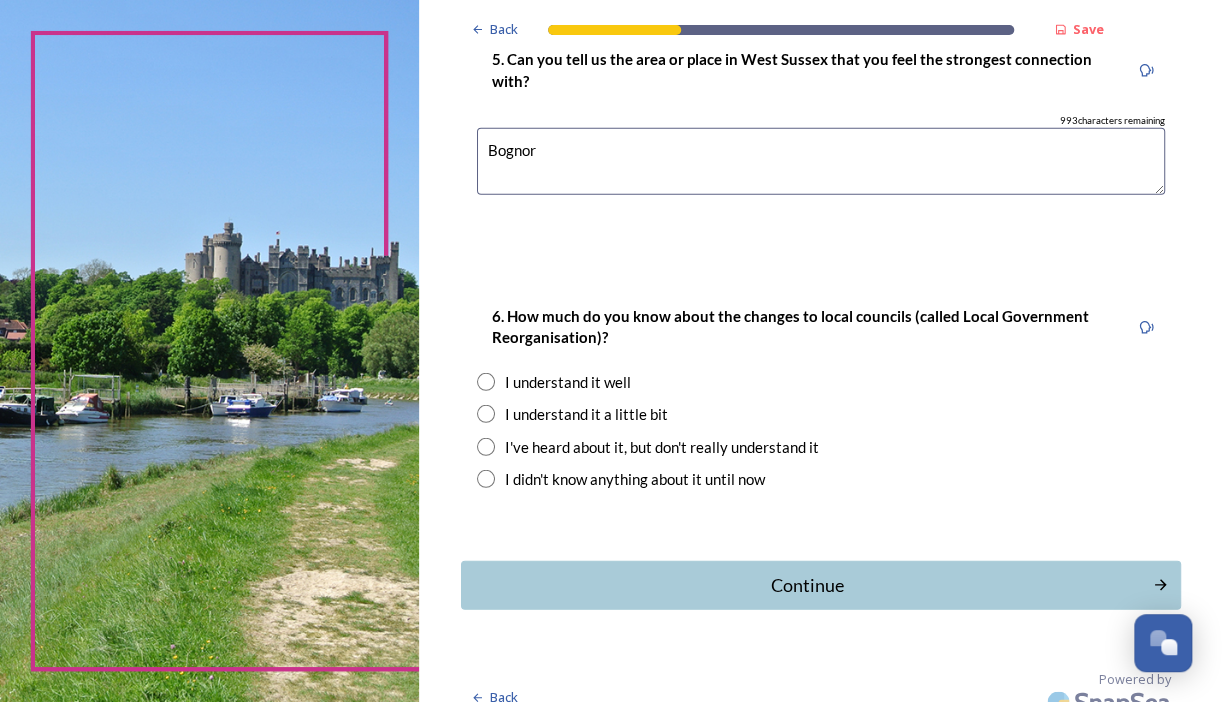 scroll, scrollTop: 2068, scrollLeft: 0, axis: vertical 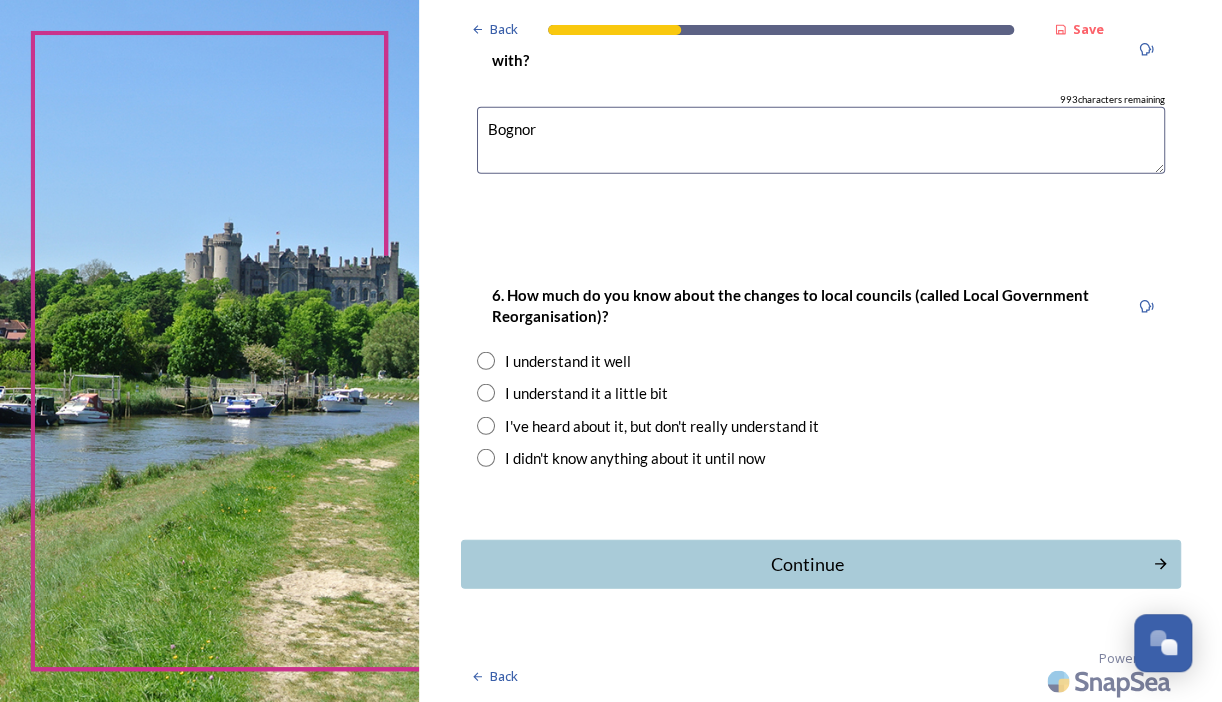 type on "Bognor" 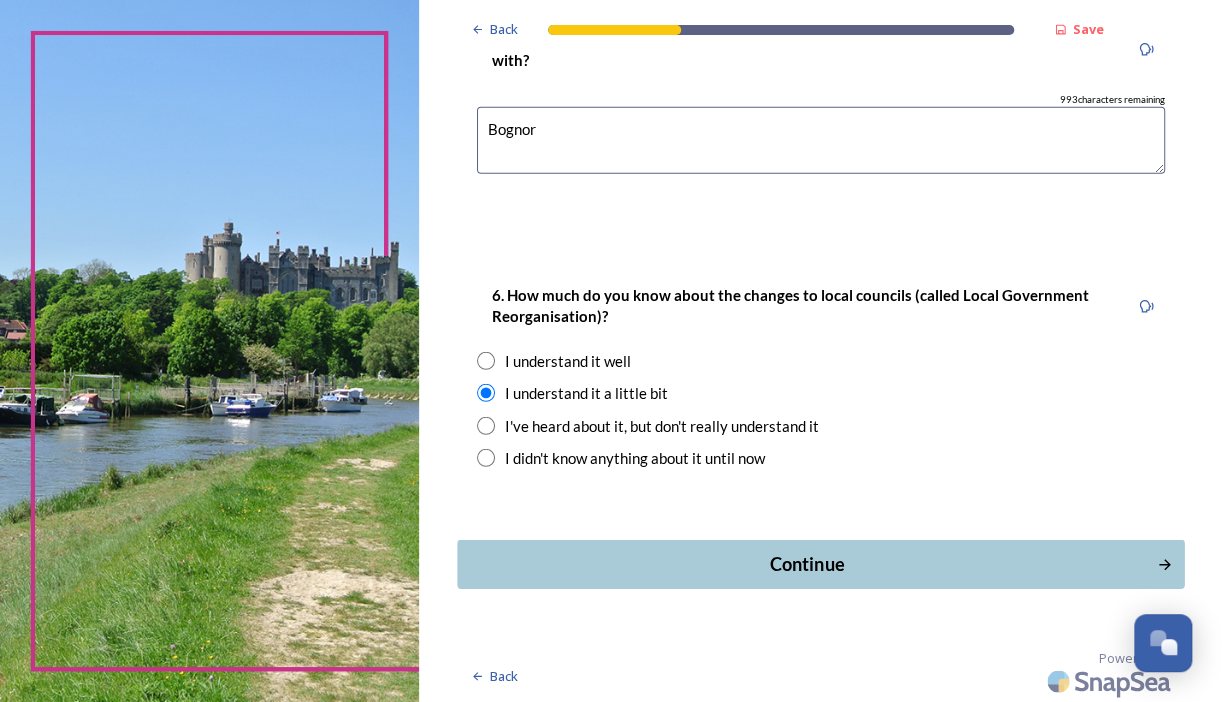 click on "Continue" at bounding box center (806, 564) 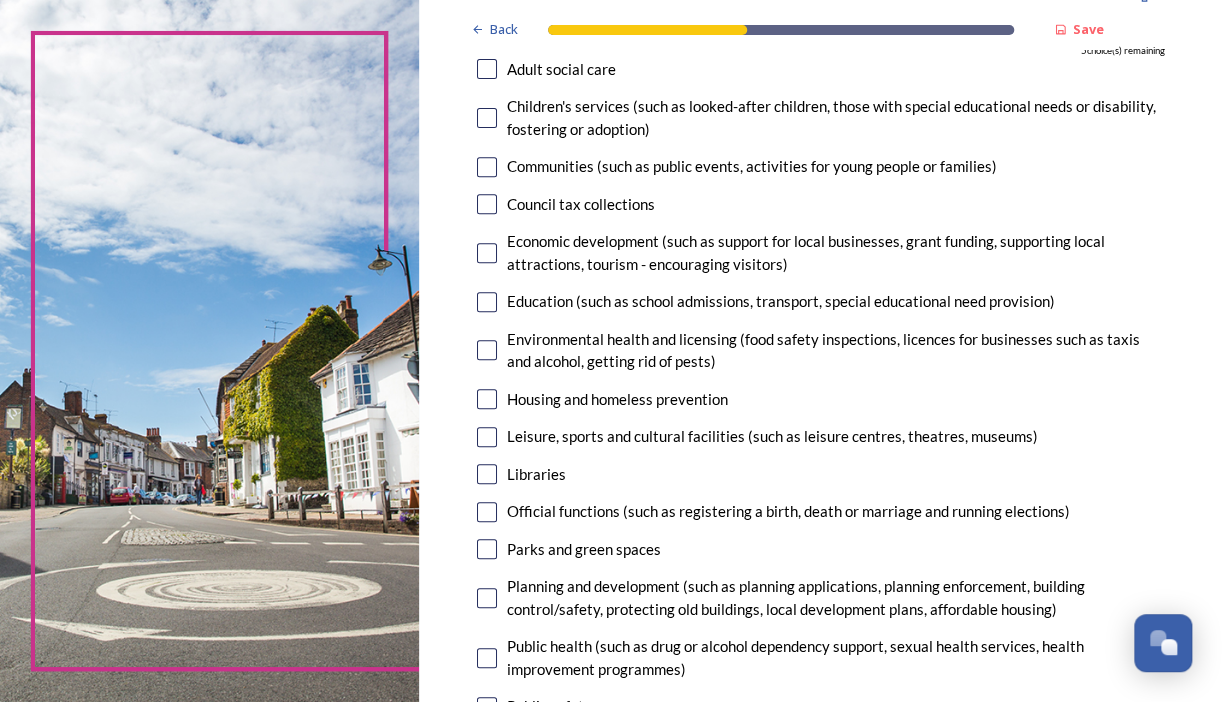 scroll, scrollTop: 228, scrollLeft: 0, axis: vertical 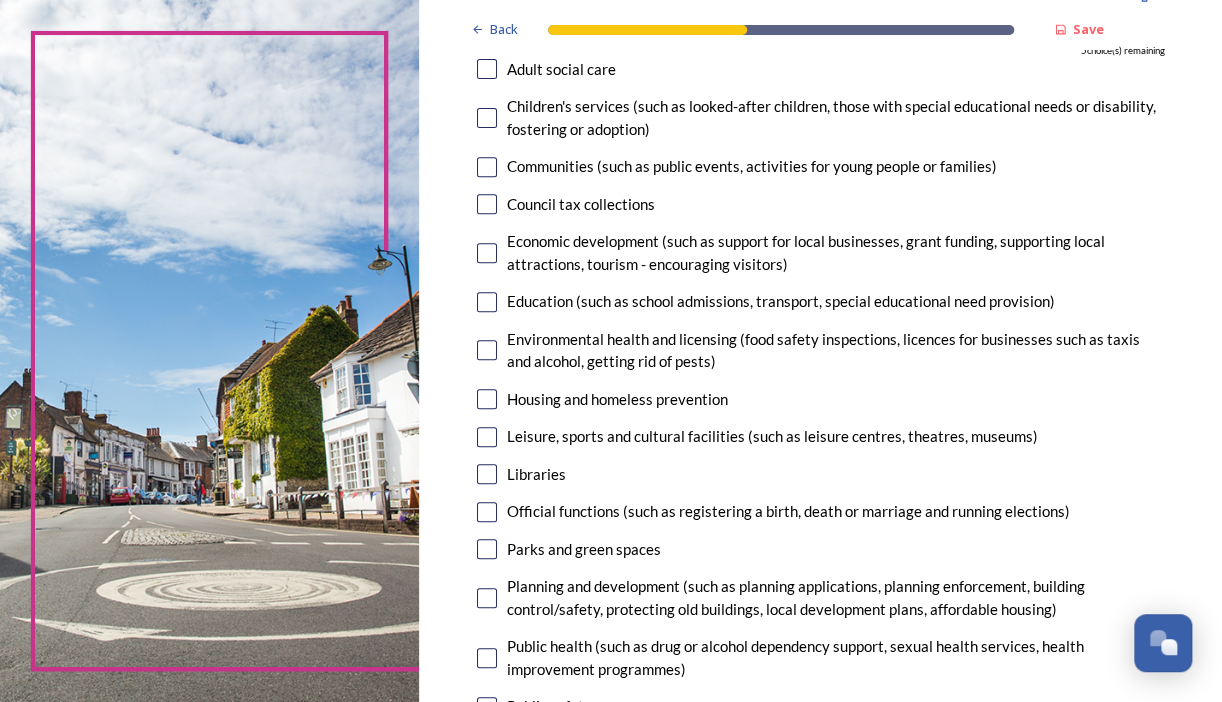 click at bounding box center [487, 167] 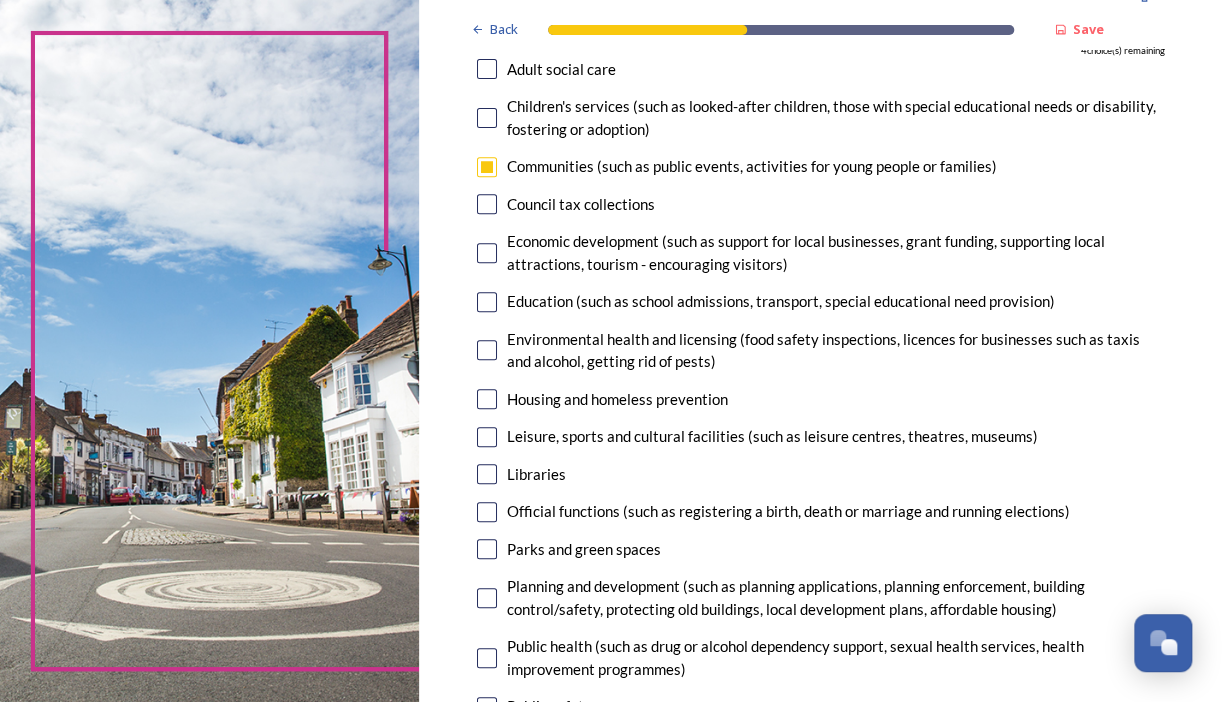 click at bounding box center (487, 253) 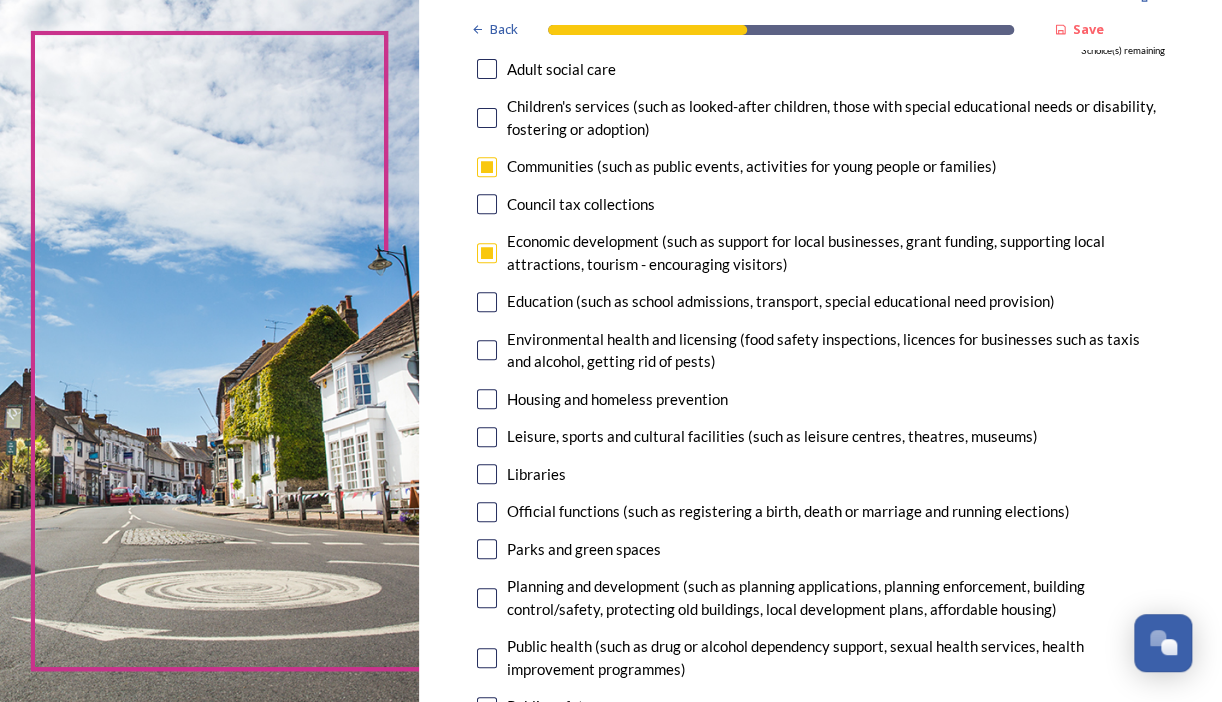 click at bounding box center [487, 302] 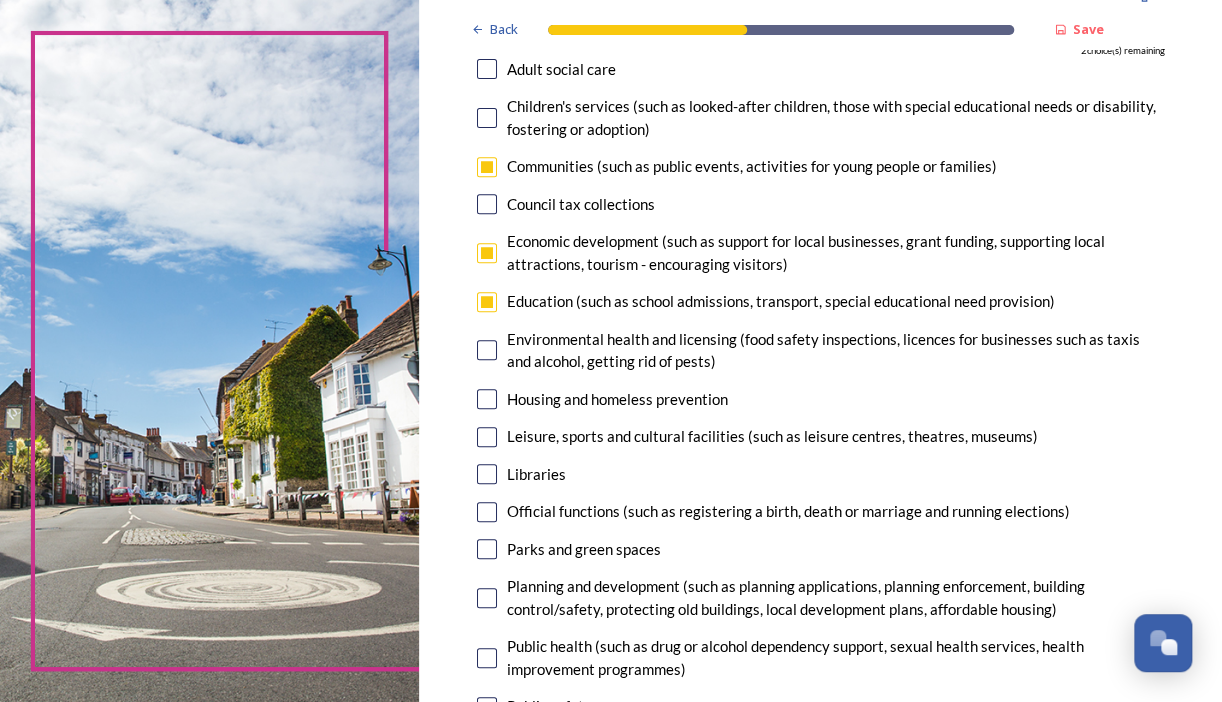 click at bounding box center [487, 399] 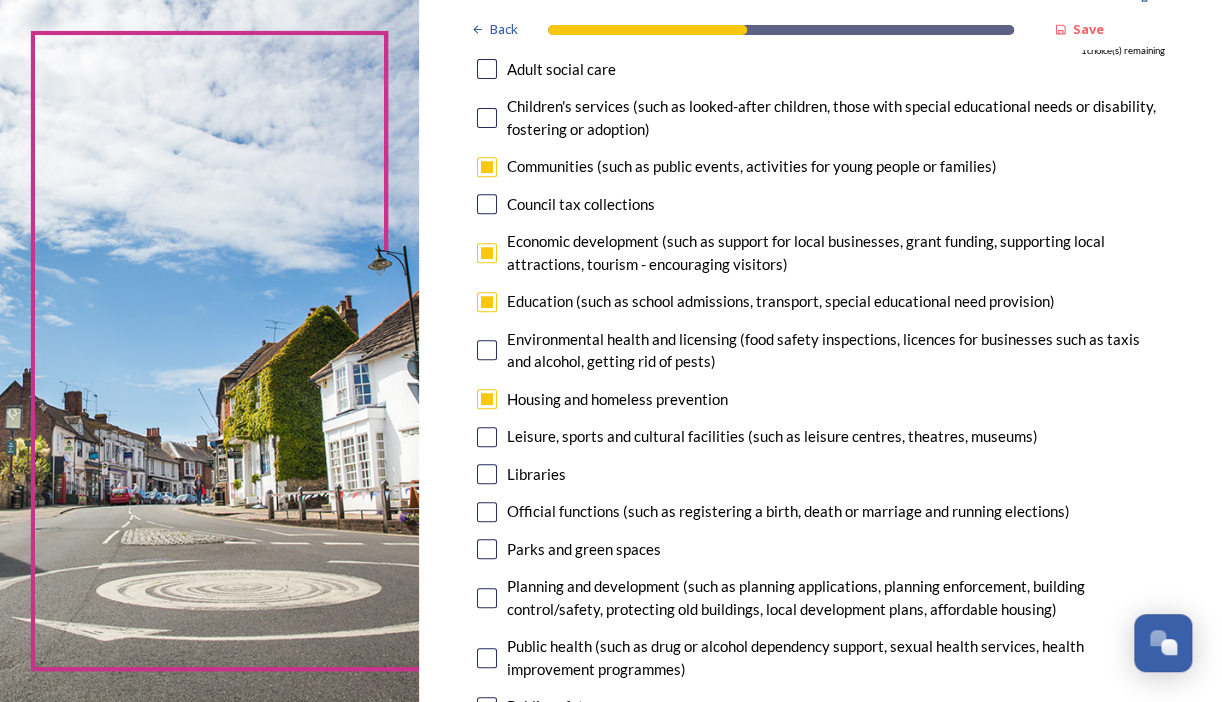 click at bounding box center [487, 437] 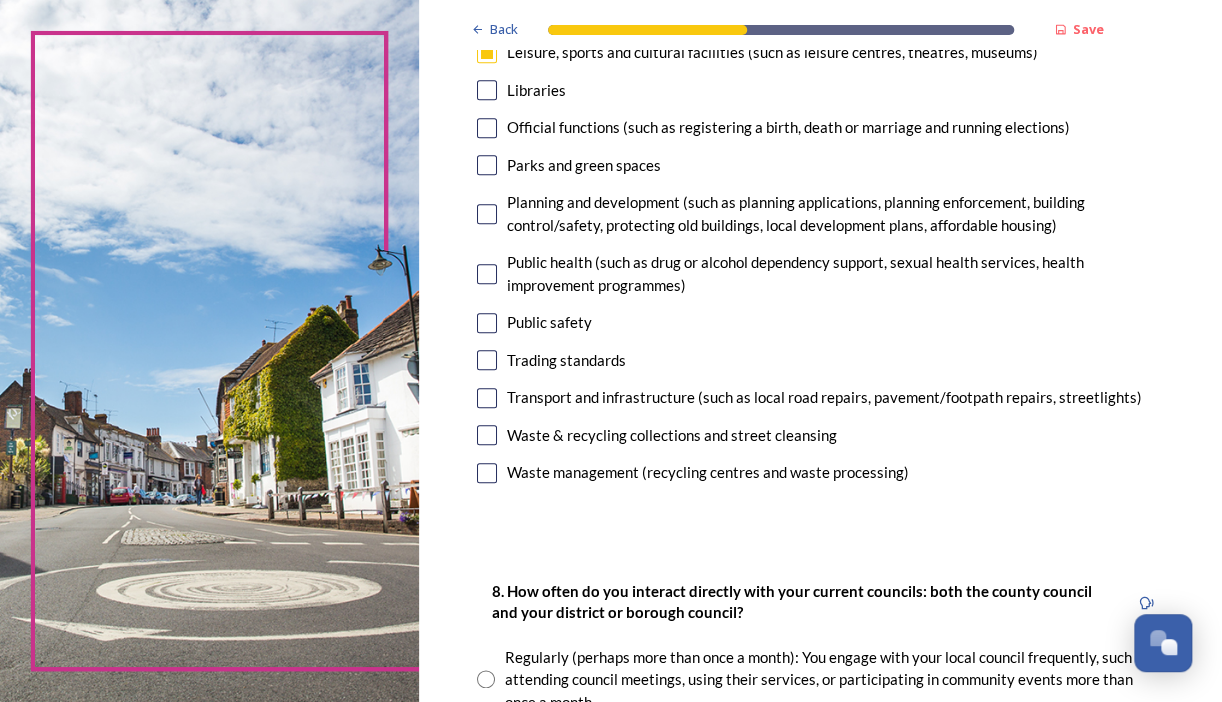 scroll, scrollTop: 613, scrollLeft: 0, axis: vertical 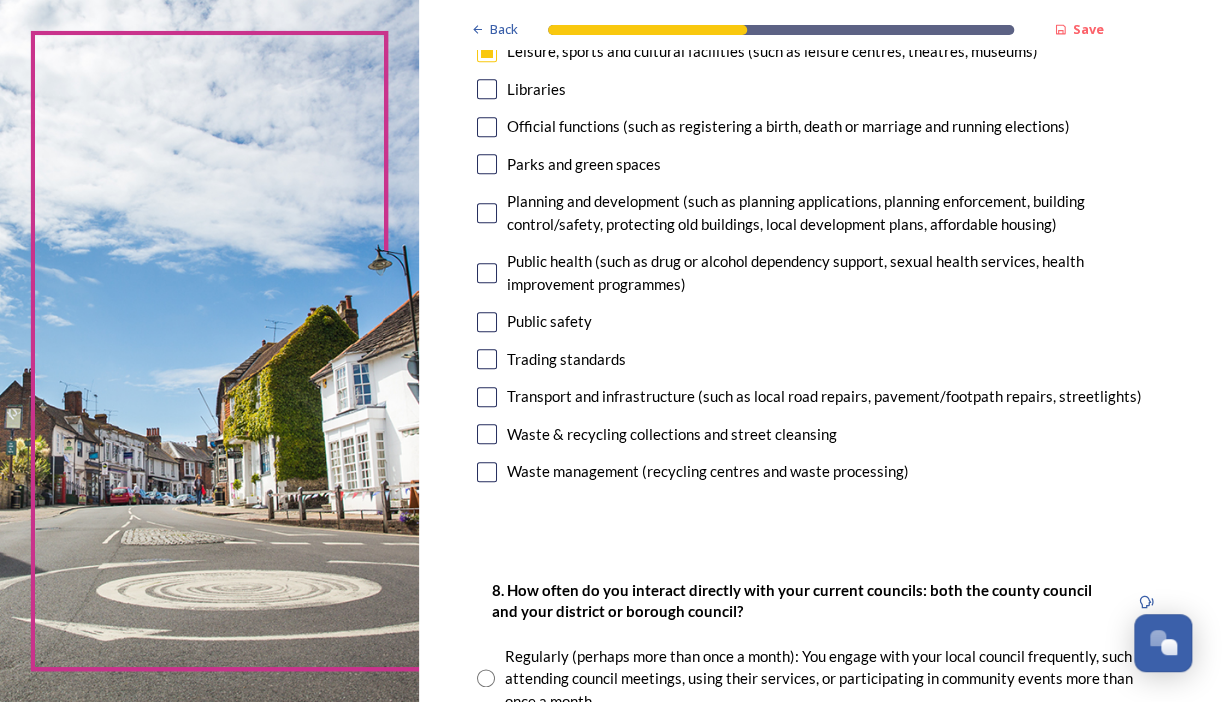 click at bounding box center [487, 397] 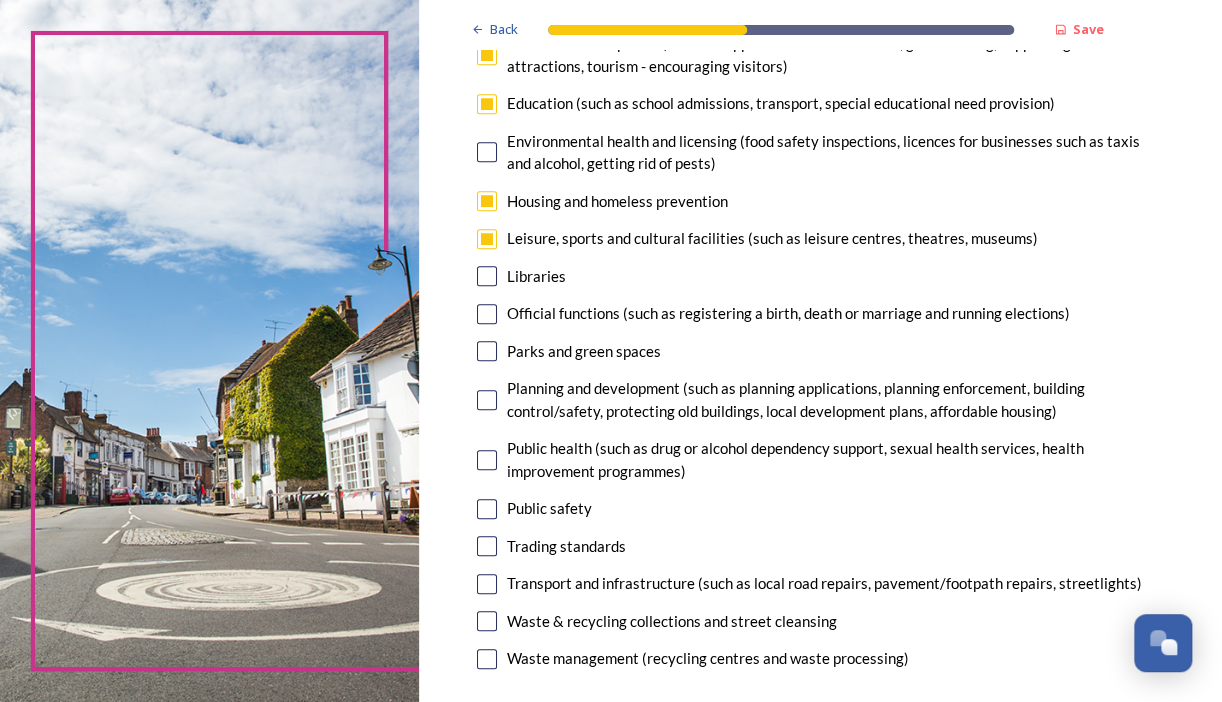 scroll, scrollTop: 425, scrollLeft: 0, axis: vertical 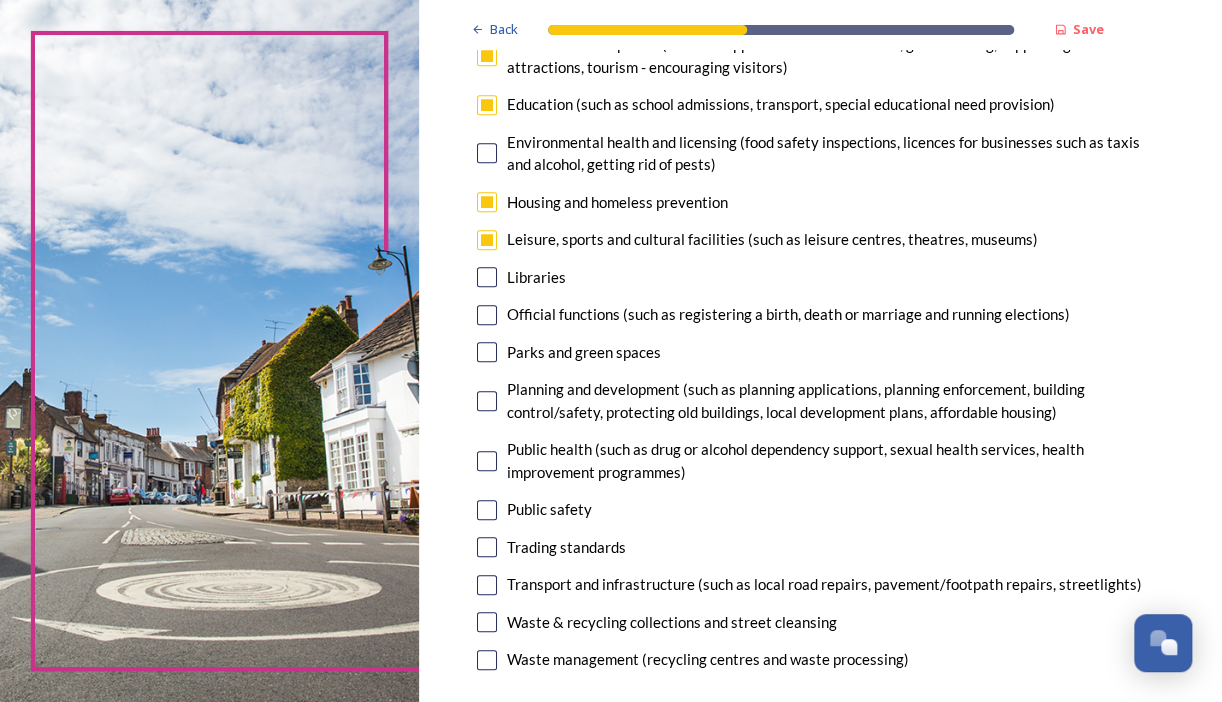 click at bounding box center (487, 202) 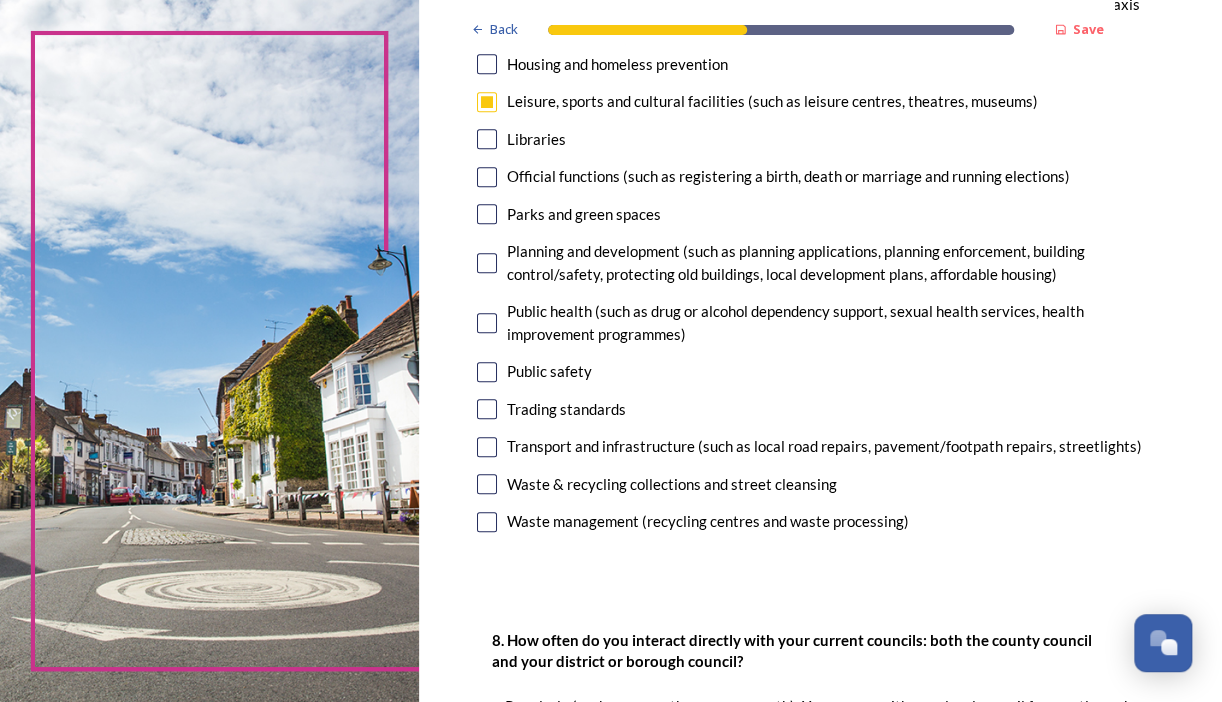 scroll, scrollTop: 572, scrollLeft: 0, axis: vertical 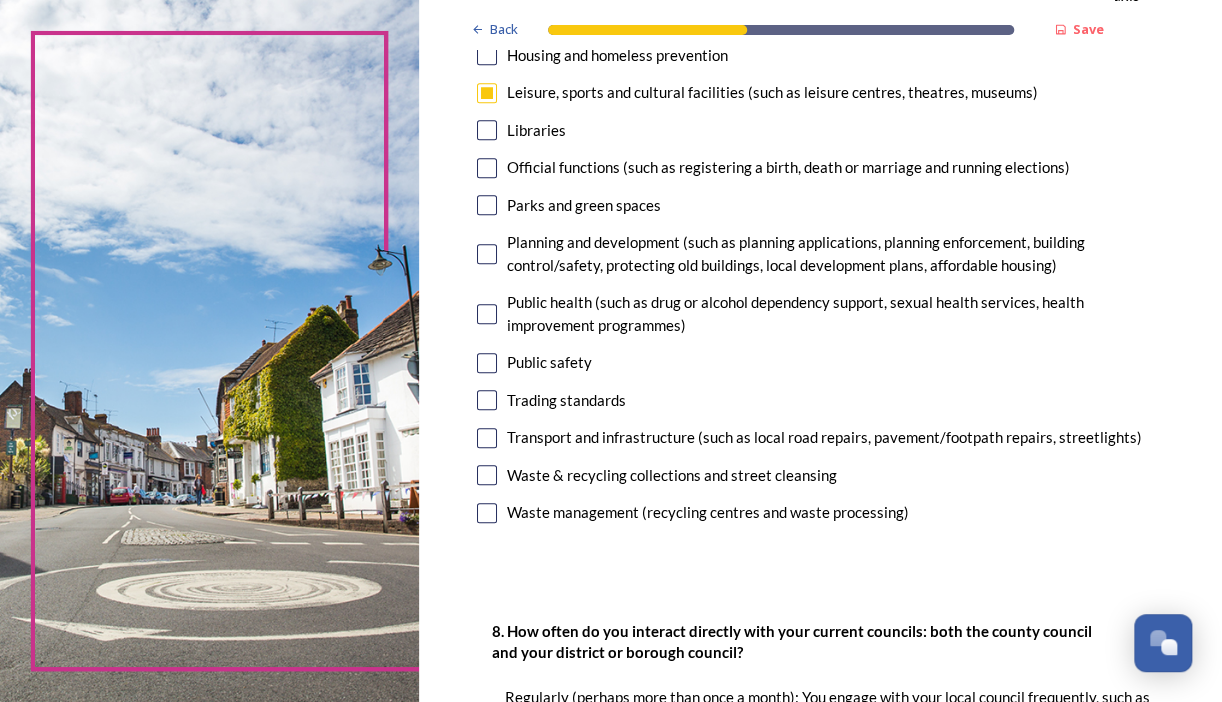 click at bounding box center (487, 438) 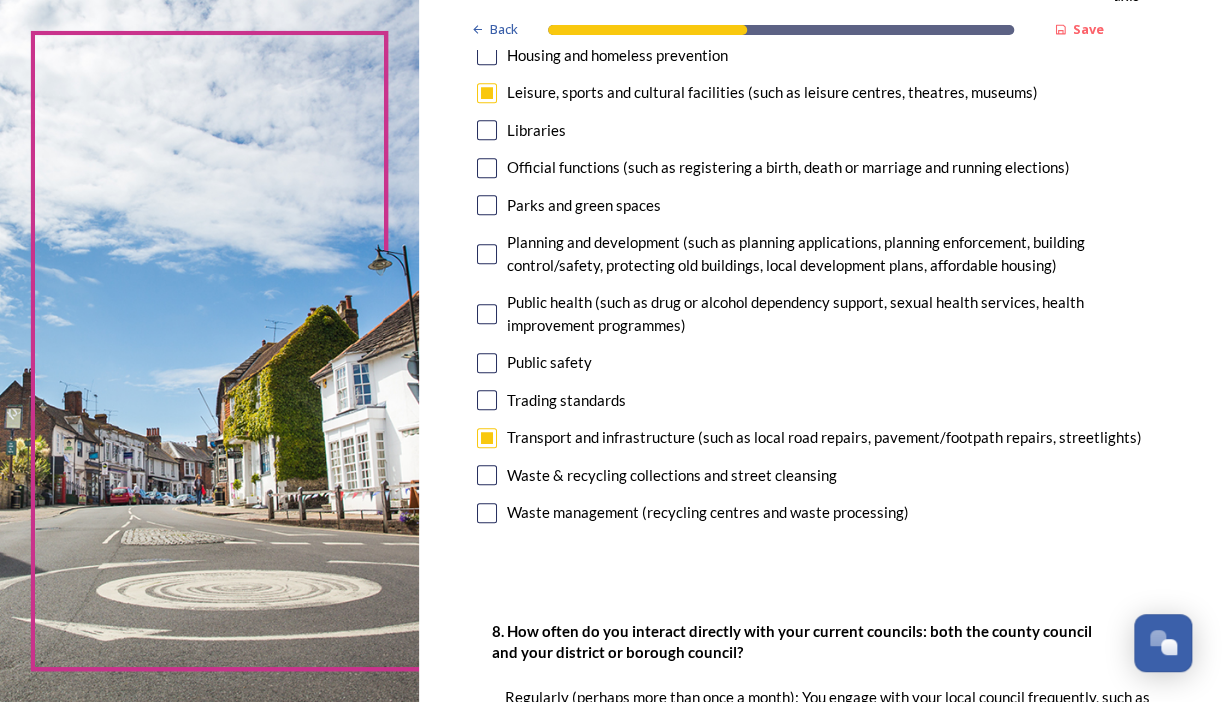 click at bounding box center (487, 438) 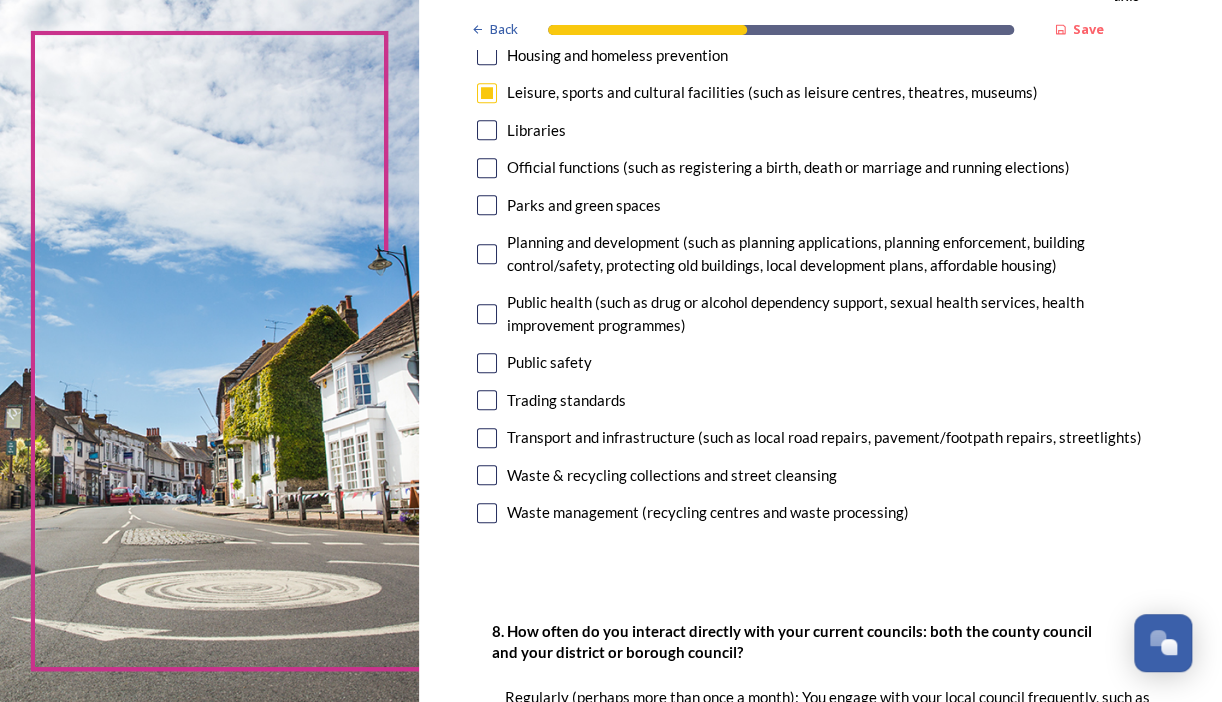 click at bounding box center [487, 254] 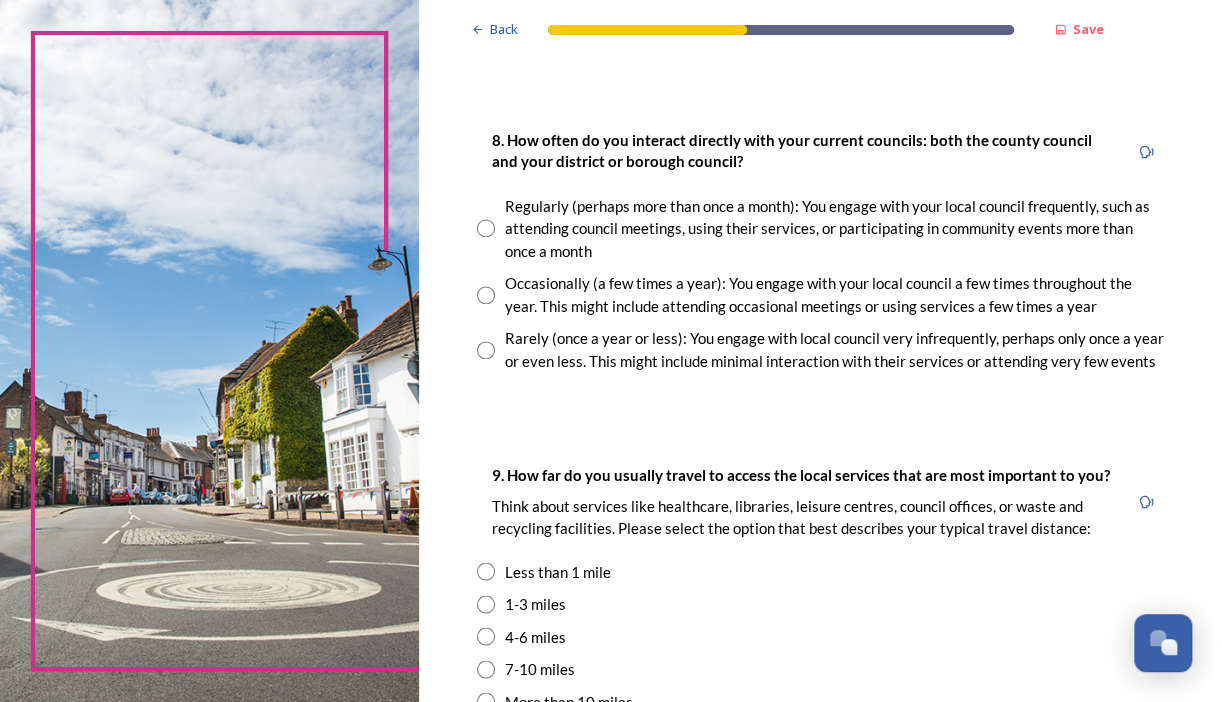 scroll, scrollTop: 1067, scrollLeft: 0, axis: vertical 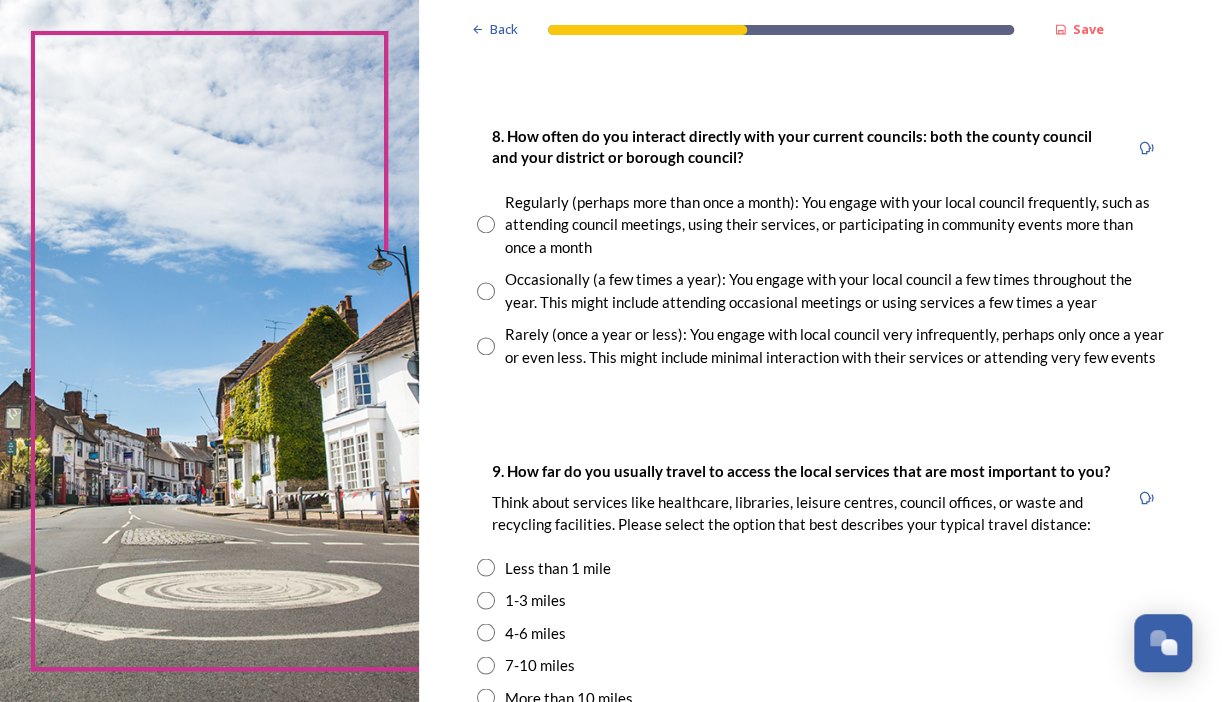click at bounding box center (486, 291) 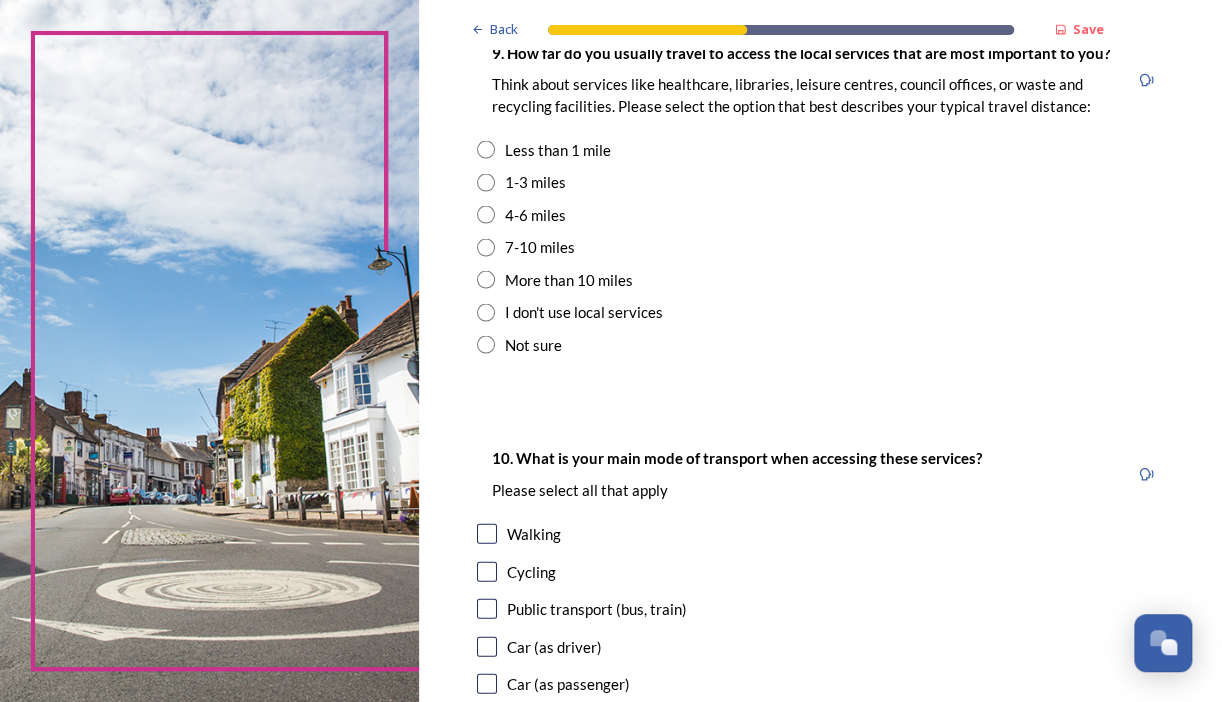 scroll, scrollTop: 1487, scrollLeft: 0, axis: vertical 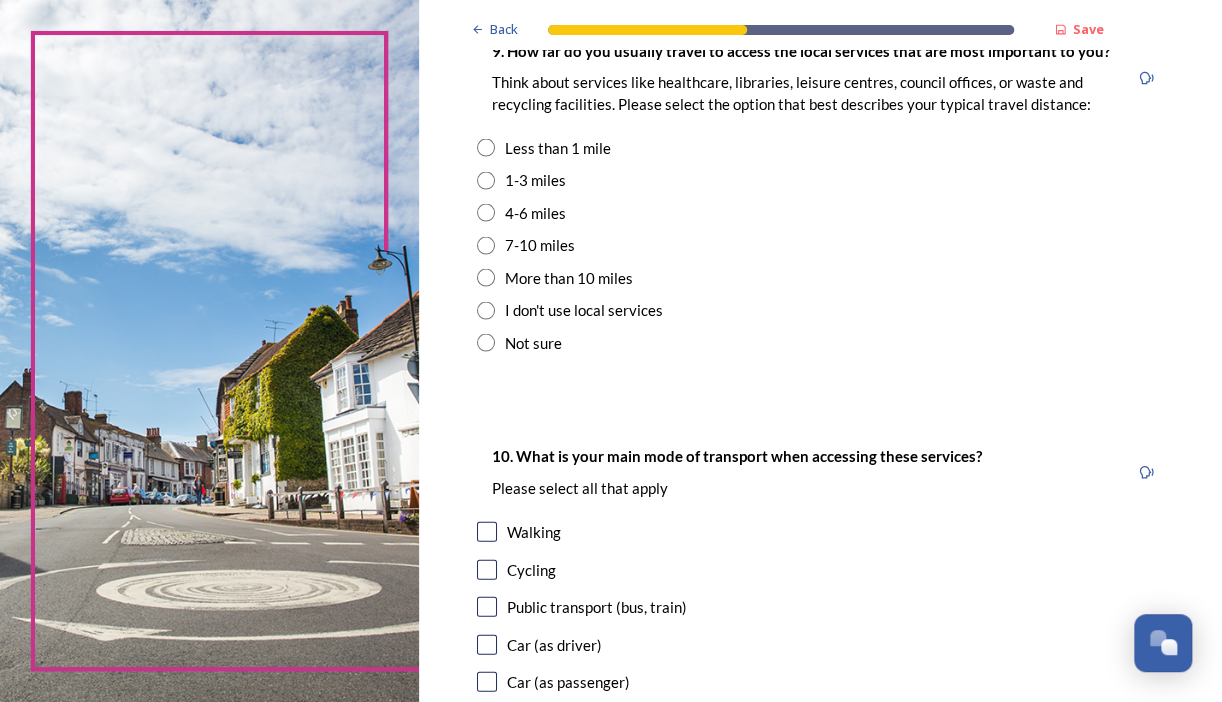 click at bounding box center [486, 180] 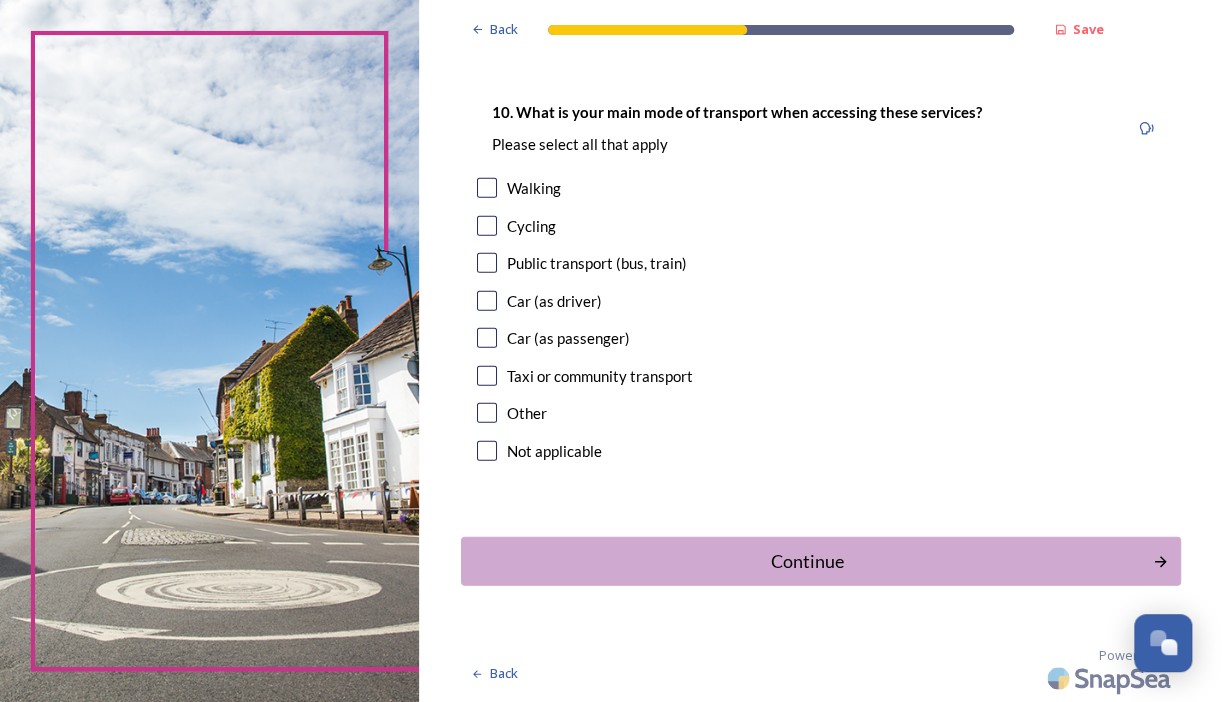 scroll, scrollTop: 1836, scrollLeft: 0, axis: vertical 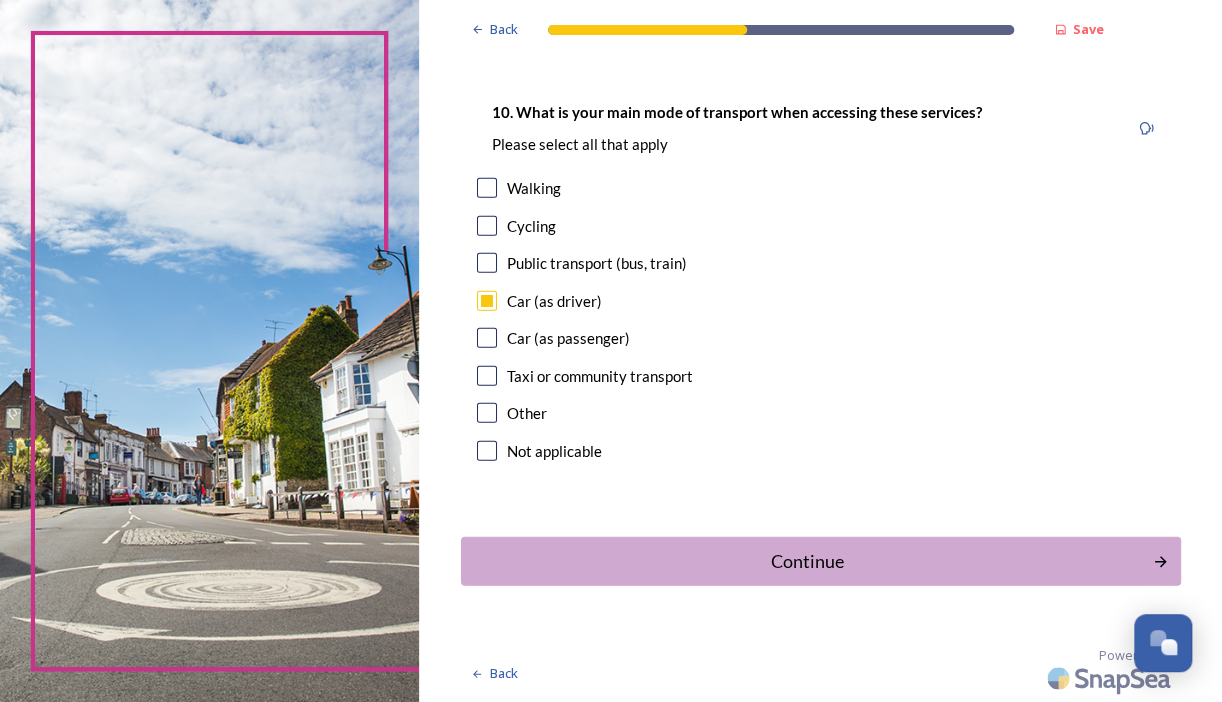 click at bounding box center (487, 301) 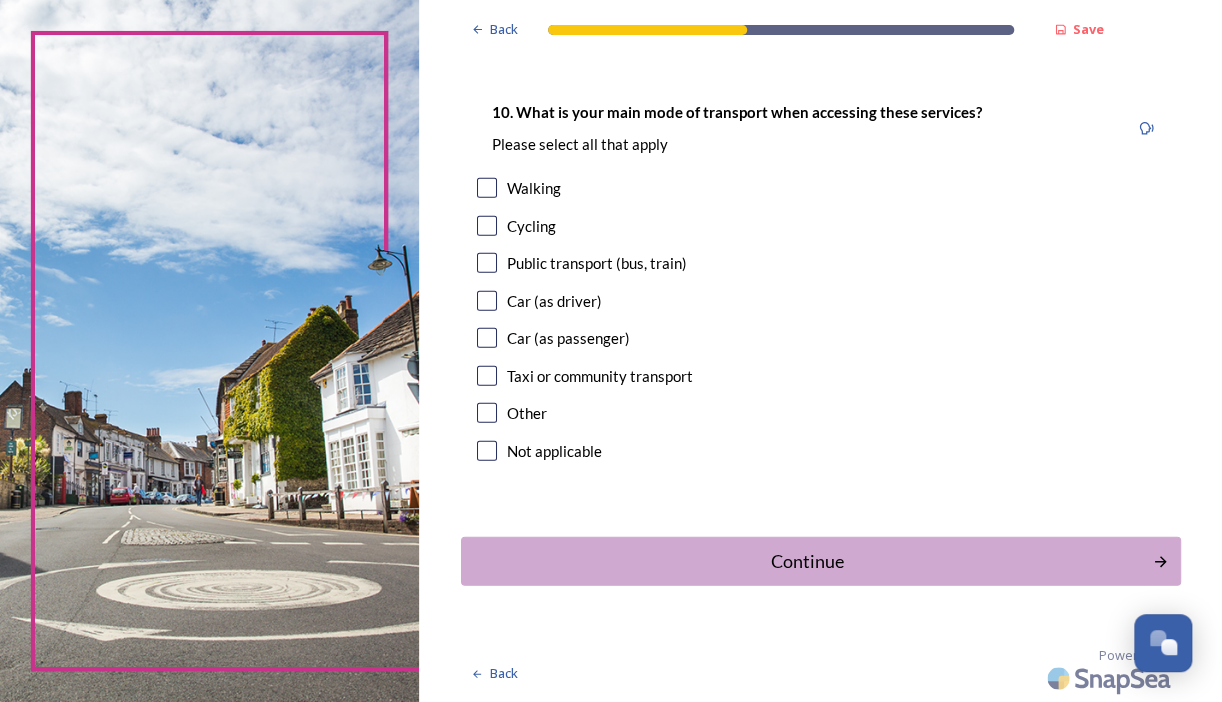click at bounding box center (487, 301) 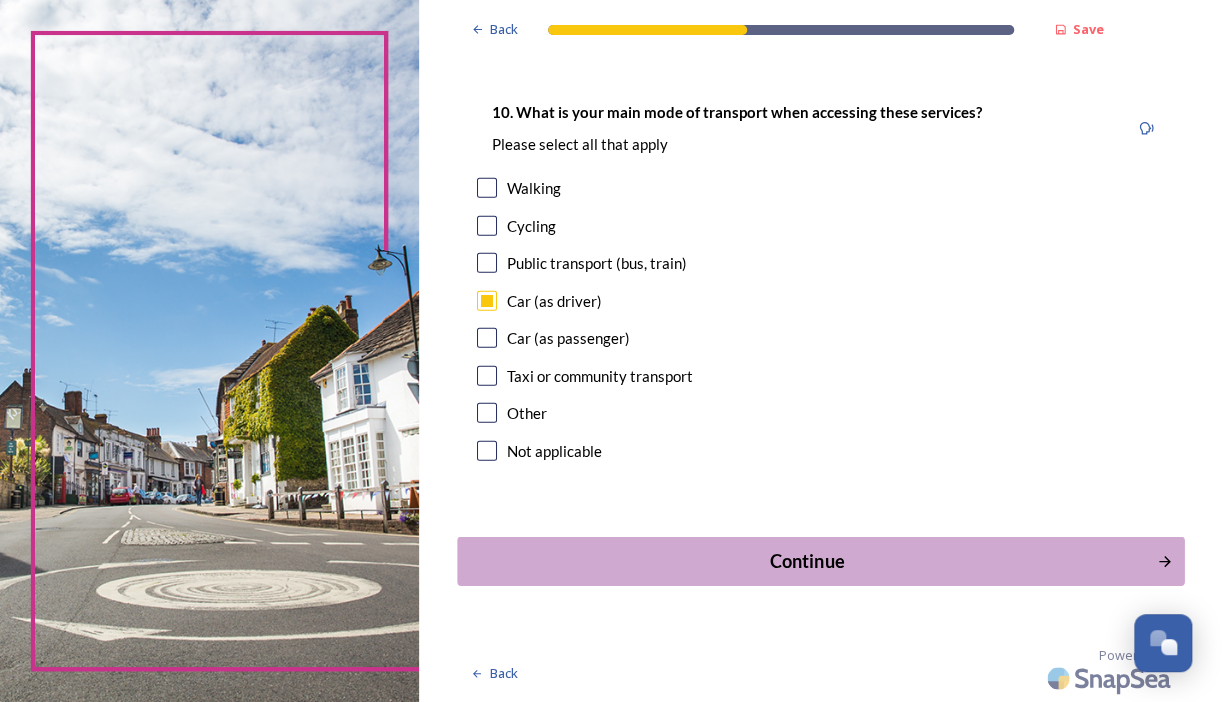 click on "Continue" at bounding box center (806, 561) 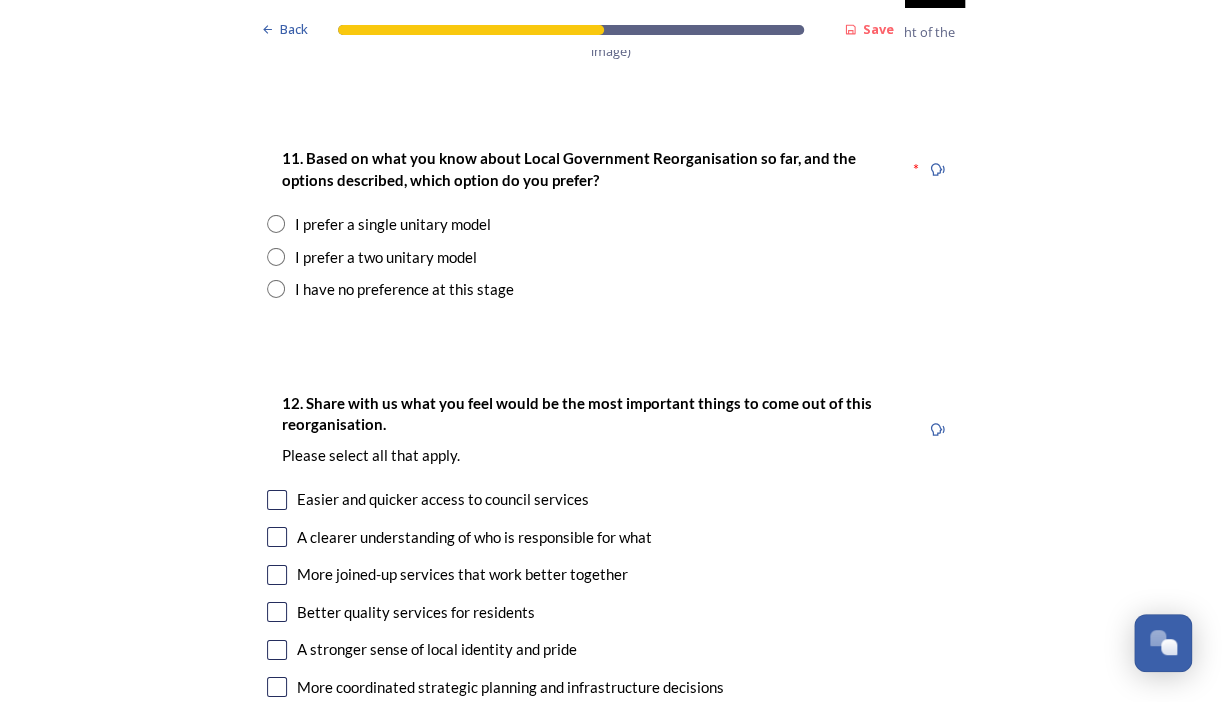 scroll, scrollTop: 2589, scrollLeft: 0, axis: vertical 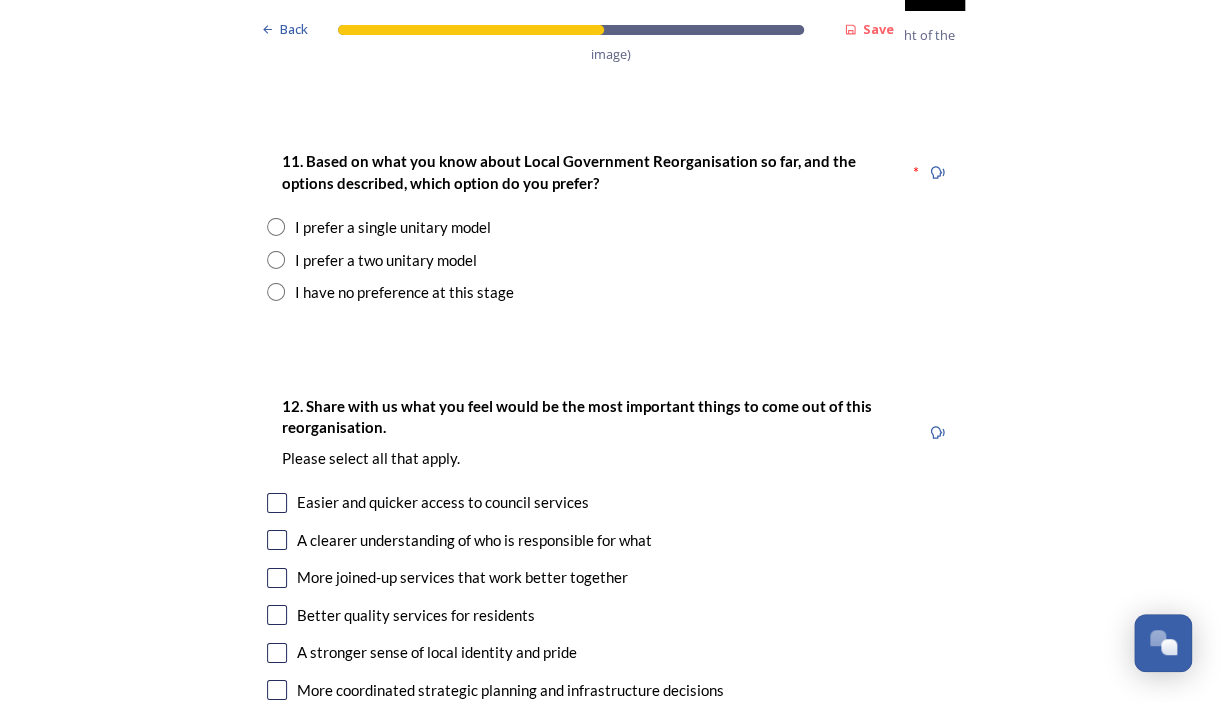 click at bounding box center (276, 260) 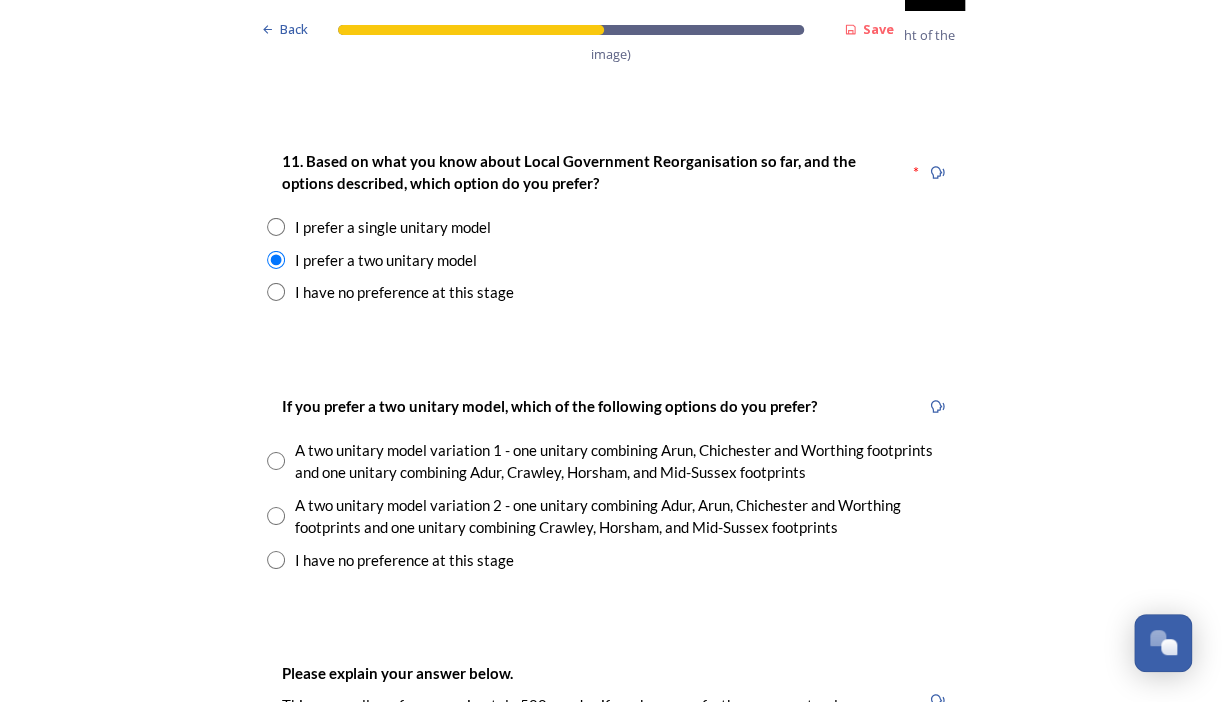 click at bounding box center [276, 516] 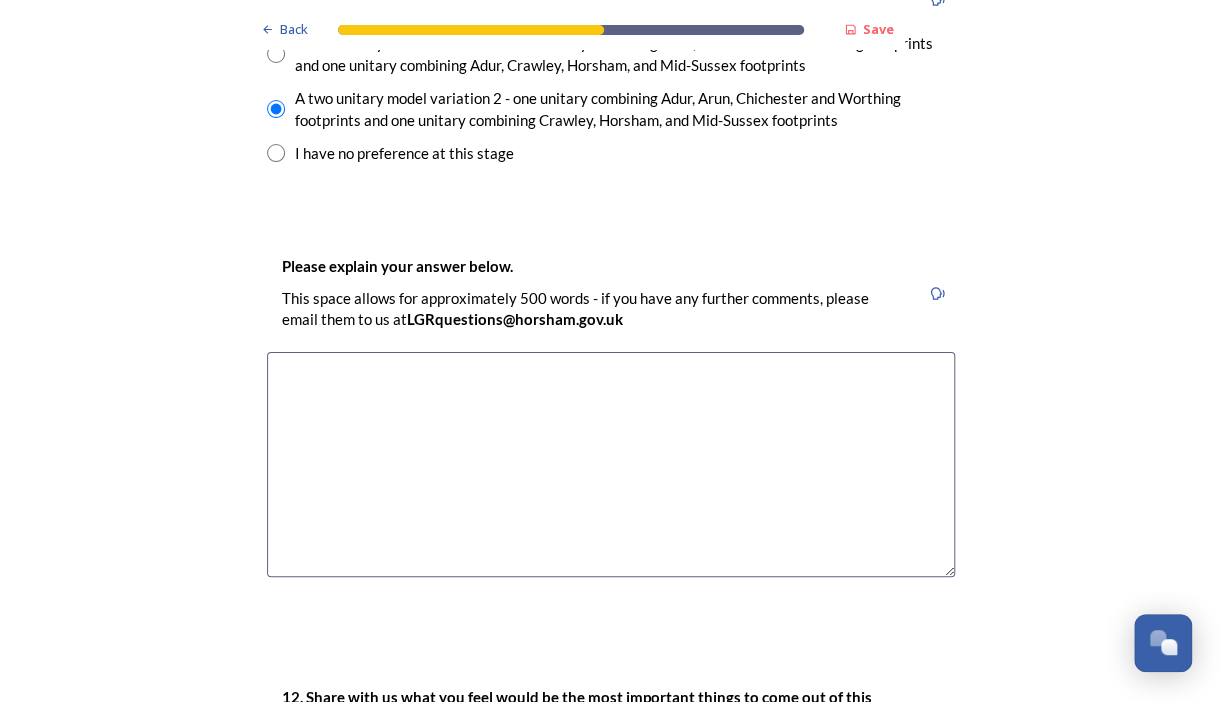 scroll, scrollTop: 2997, scrollLeft: 0, axis: vertical 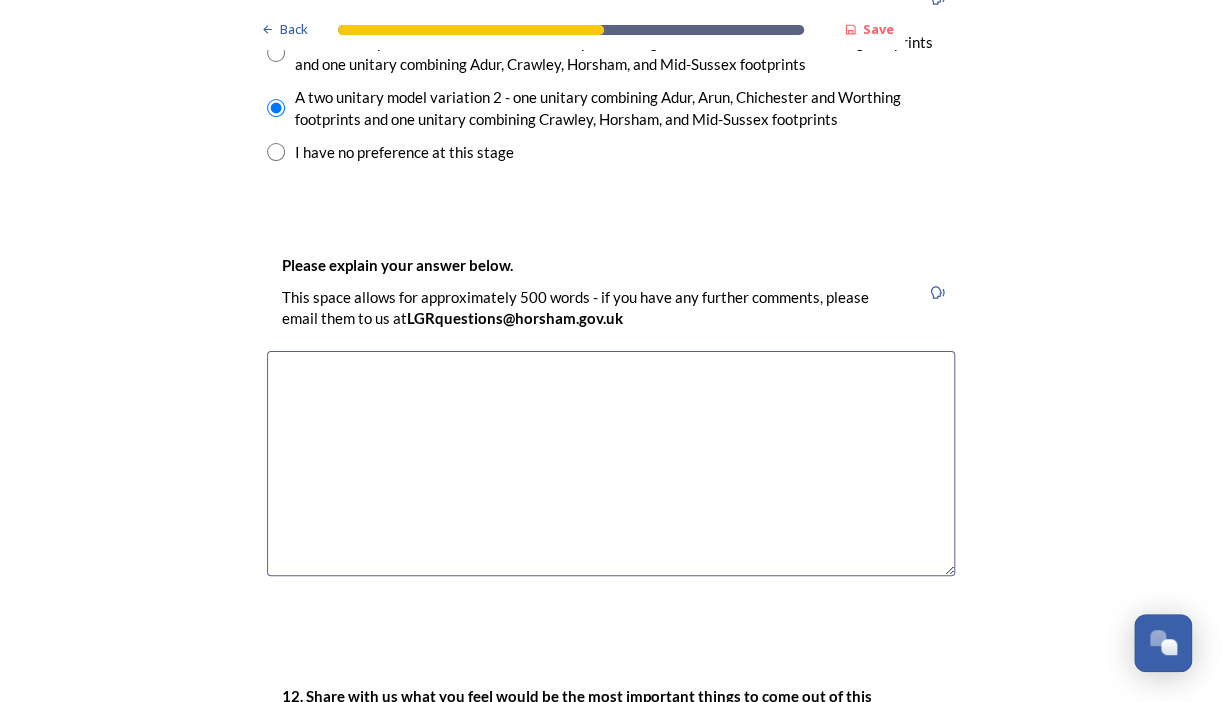 click at bounding box center (611, 463) 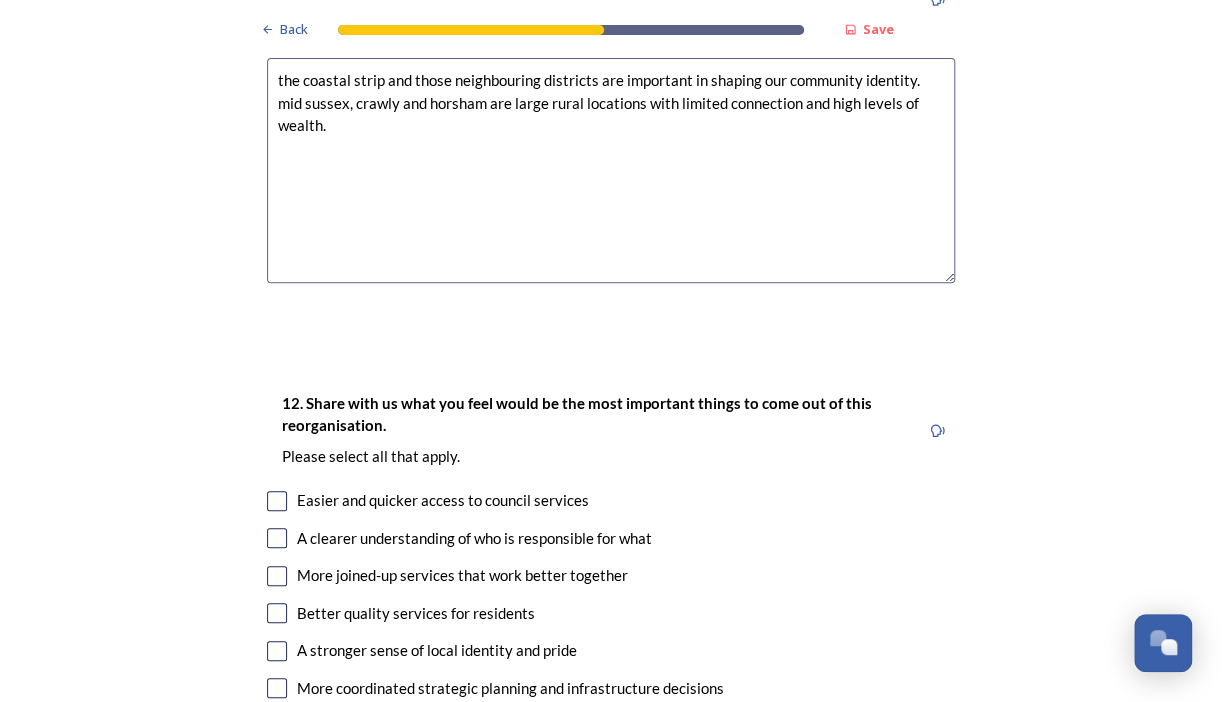 scroll, scrollTop: 3285, scrollLeft: 0, axis: vertical 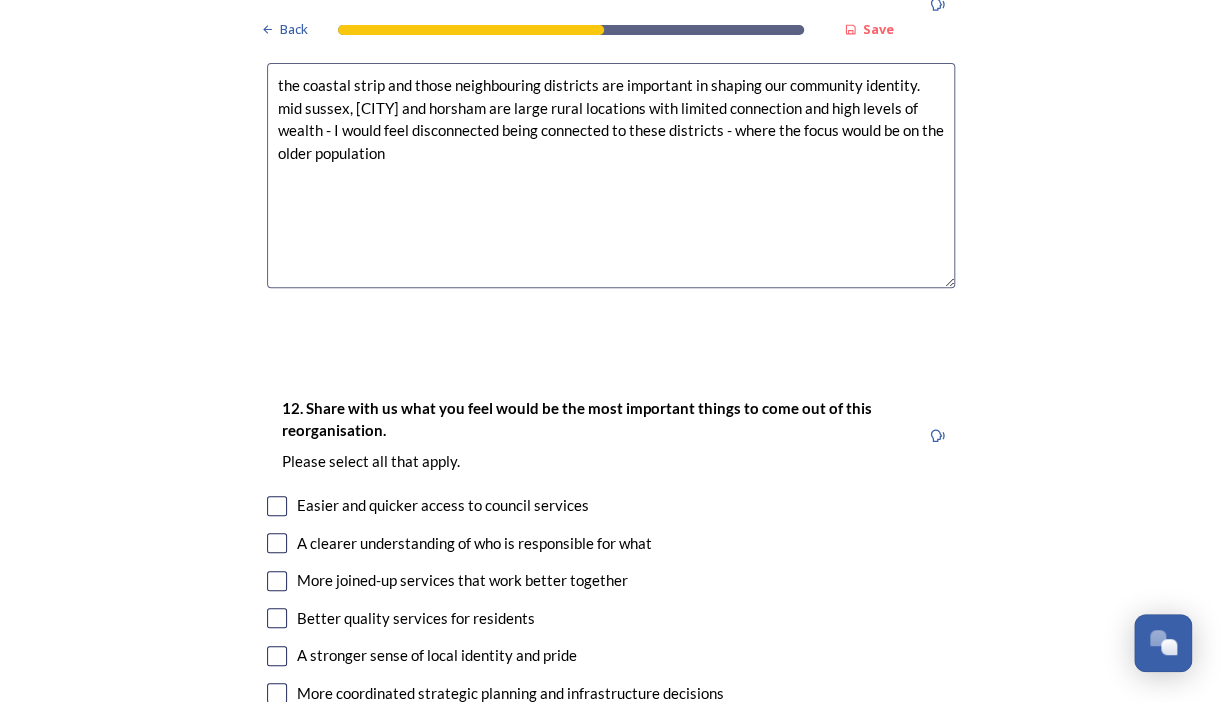 click on "the coastal strip and those neighbouring districts are important in shaping our community identity. mid sussex, [CITY] and horsham are large rural locations with limited connection and high levels of wealth - I would feel disconnected being connected to these districts - where the focus would be on the older population" at bounding box center [611, 175] 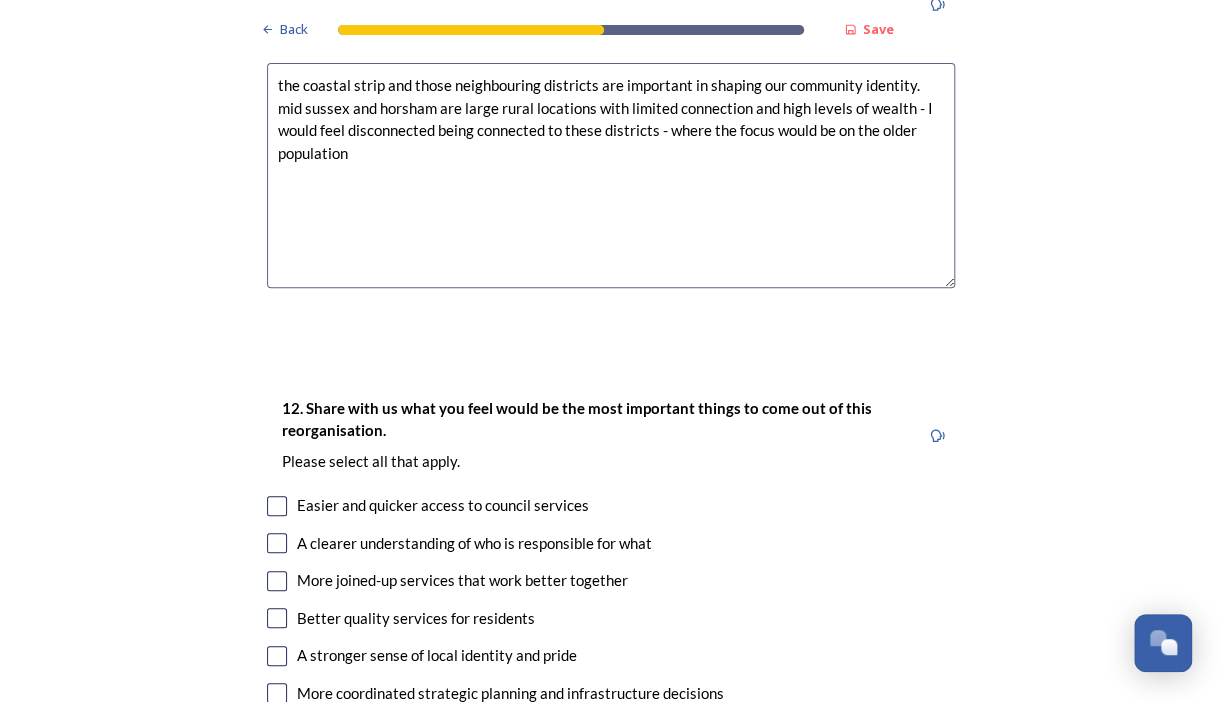 click on "the coastal strip and those neighbouring districts are important in shaping our community identity. mid sussex and horsham are large rural locations with limited connection and high levels of wealth - I would feel disconnected being connected to these districts - where the focus would be on the older population" at bounding box center [611, 175] 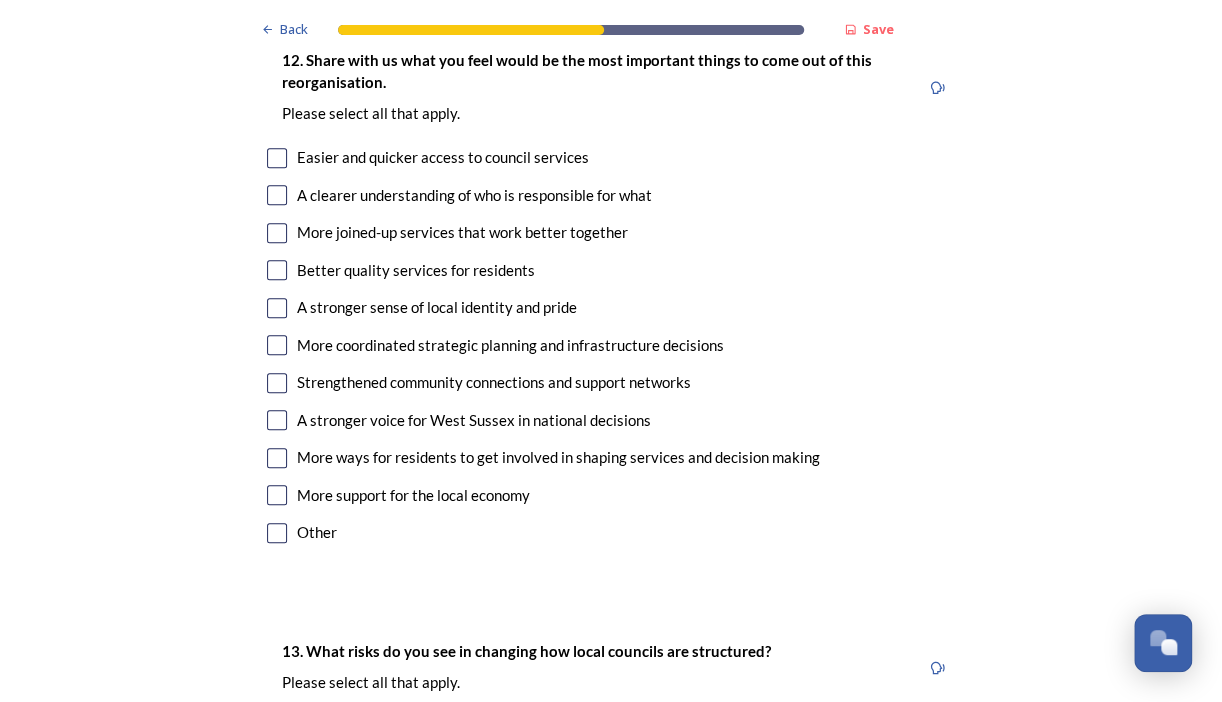 scroll, scrollTop: 3635, scrollLeft: 0, axis: vertical 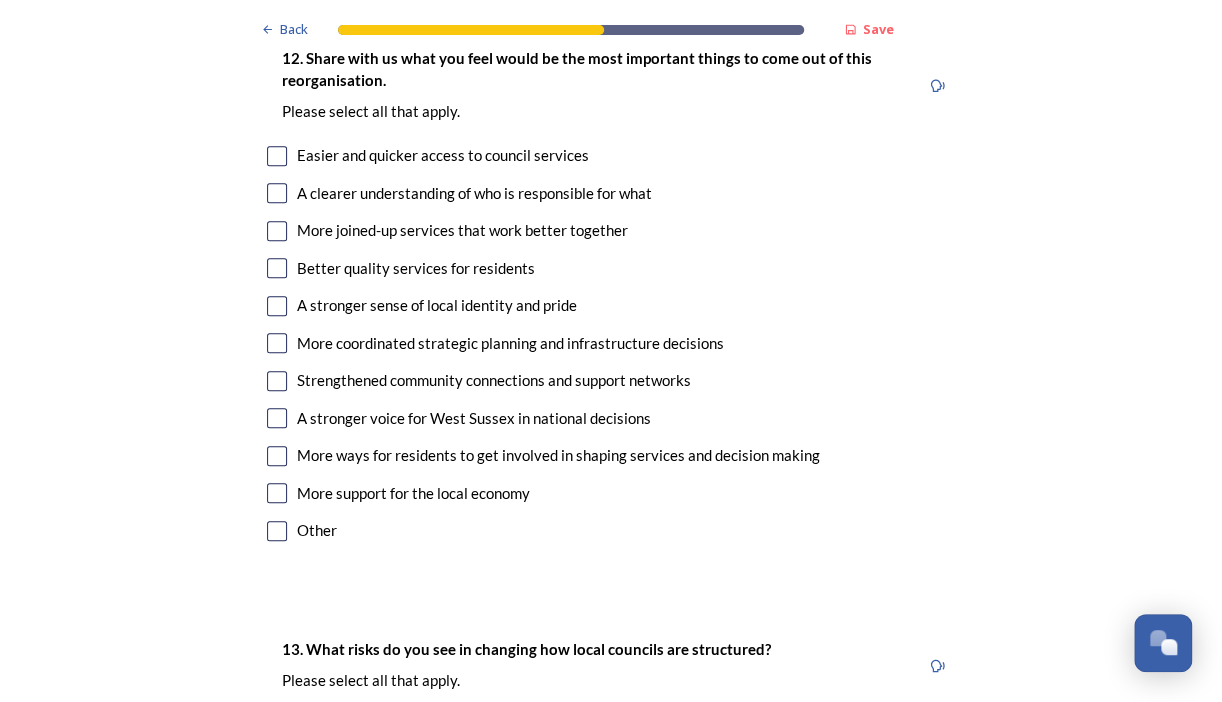 type on "the coastal strip and those neighbouring districts are important in shaping our community identity. mid sussex and horsham are large rural locations with limited connection and high levels of wealth - I would feel disconnected being connected to these districts - where the focus would be on the older population at the marginalisation of children, young people and families." 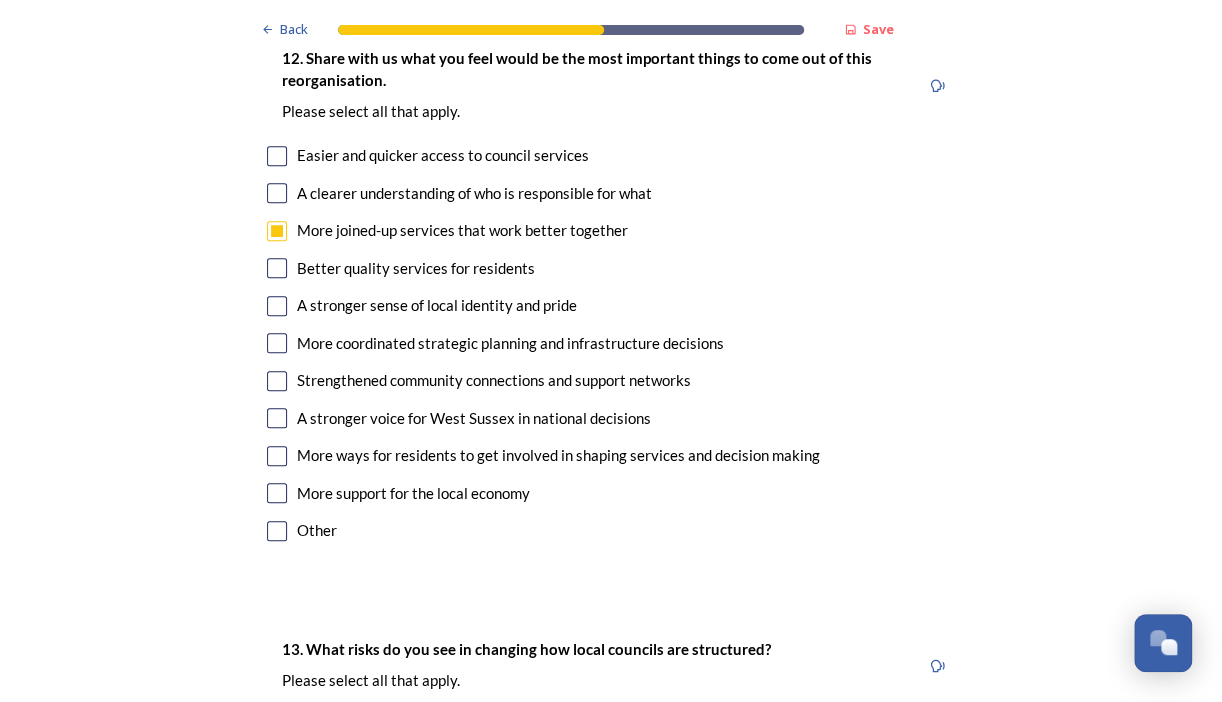click at bounding box center (277, 268) 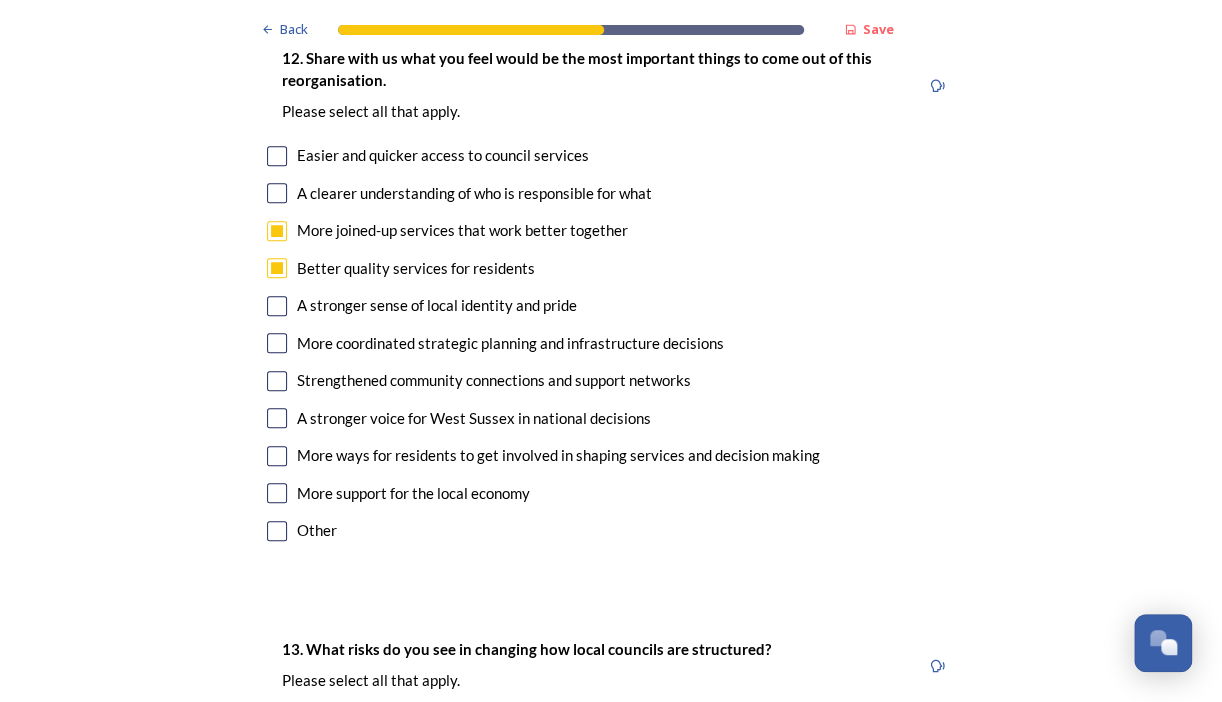 click at bounding box center [277, 306] 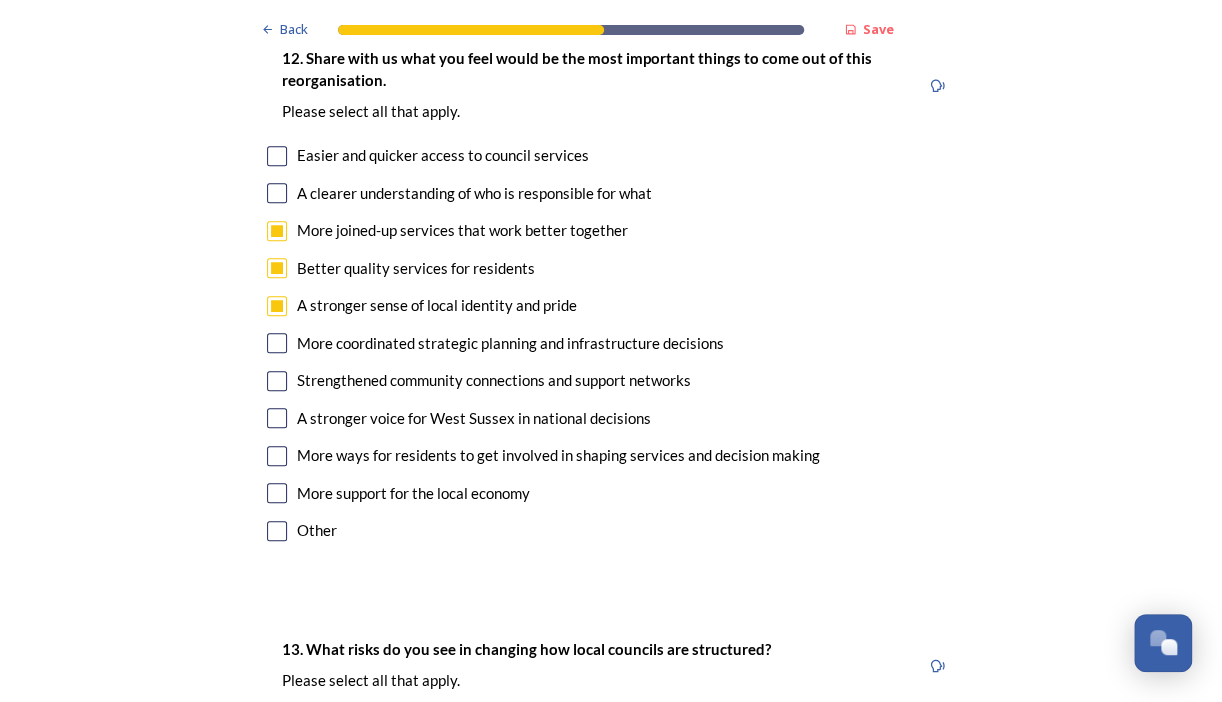 click at bounding box center [277, 493] 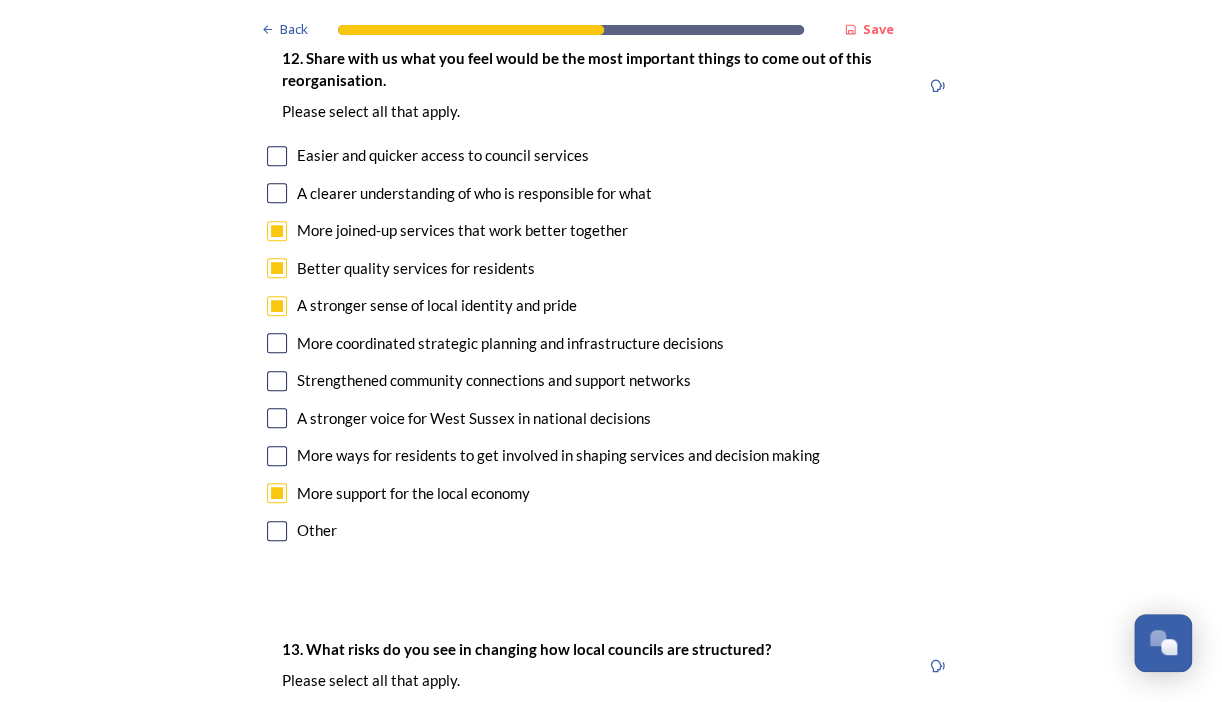 drag, startPoint x: 274, startPoint y: 190, endPoint x: 704, endPoint y: 322, distance: 449.8044 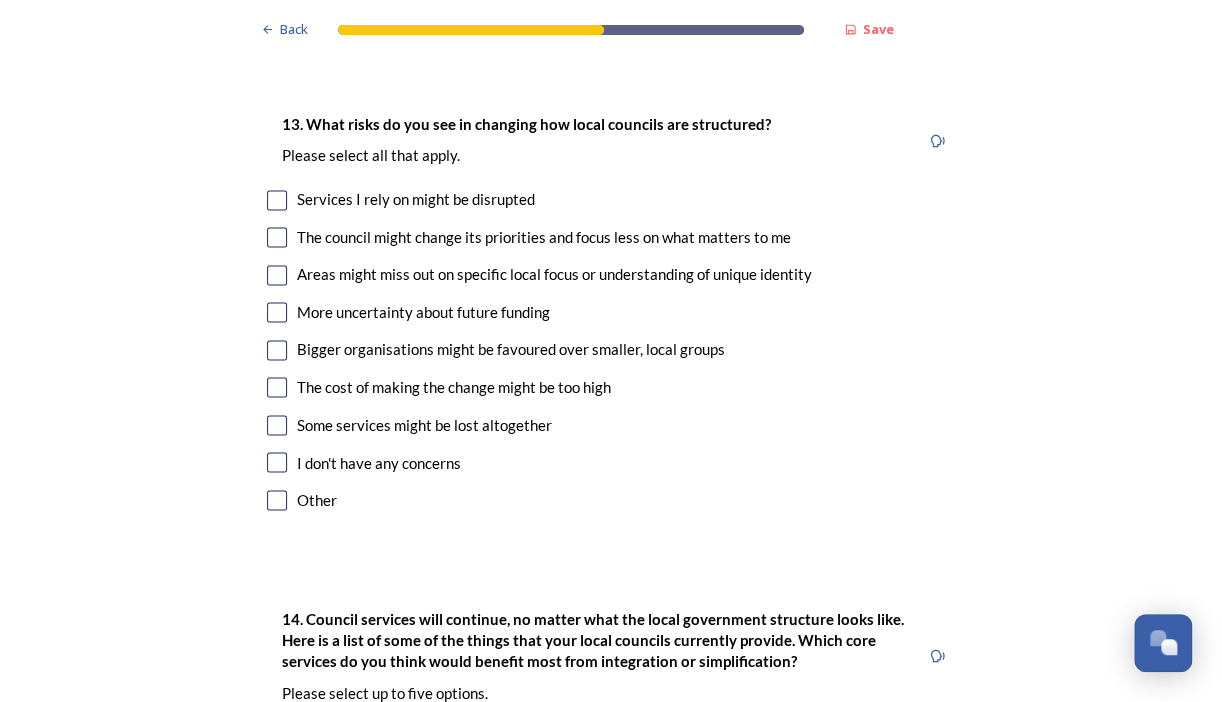 scroll, scrollTop: 4184, scrollLeft: 0, axis: vertical 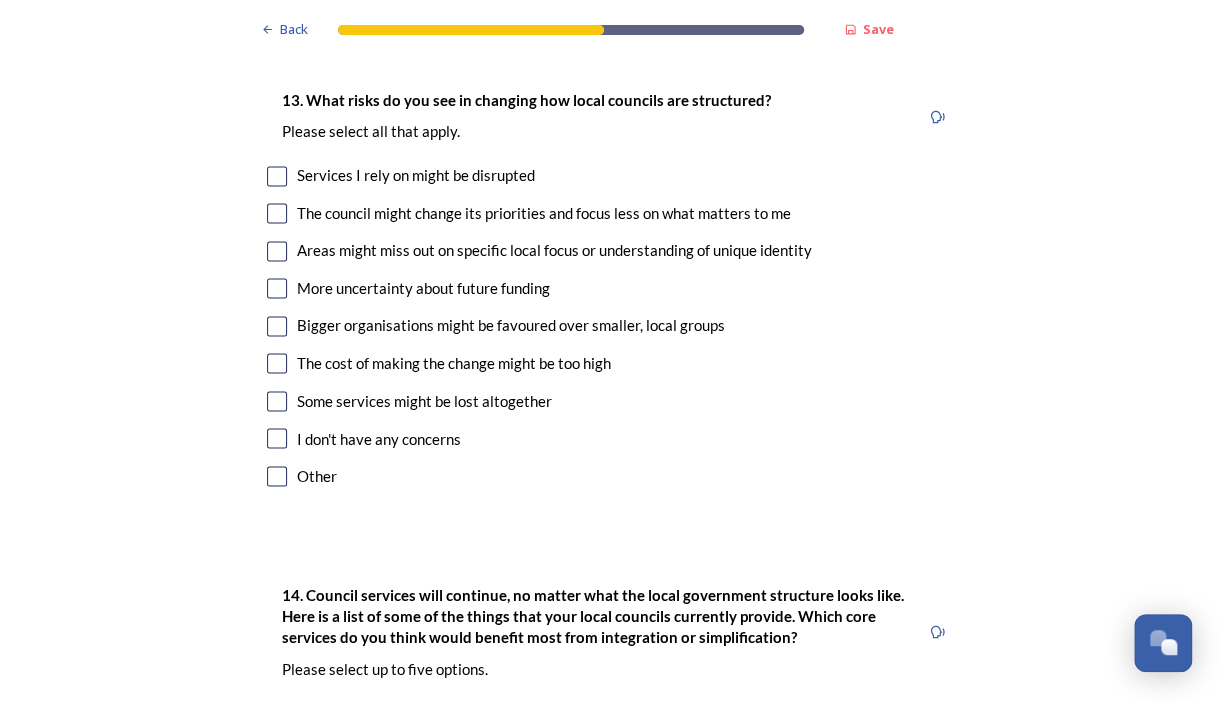 click at bounding box center [277, 213] 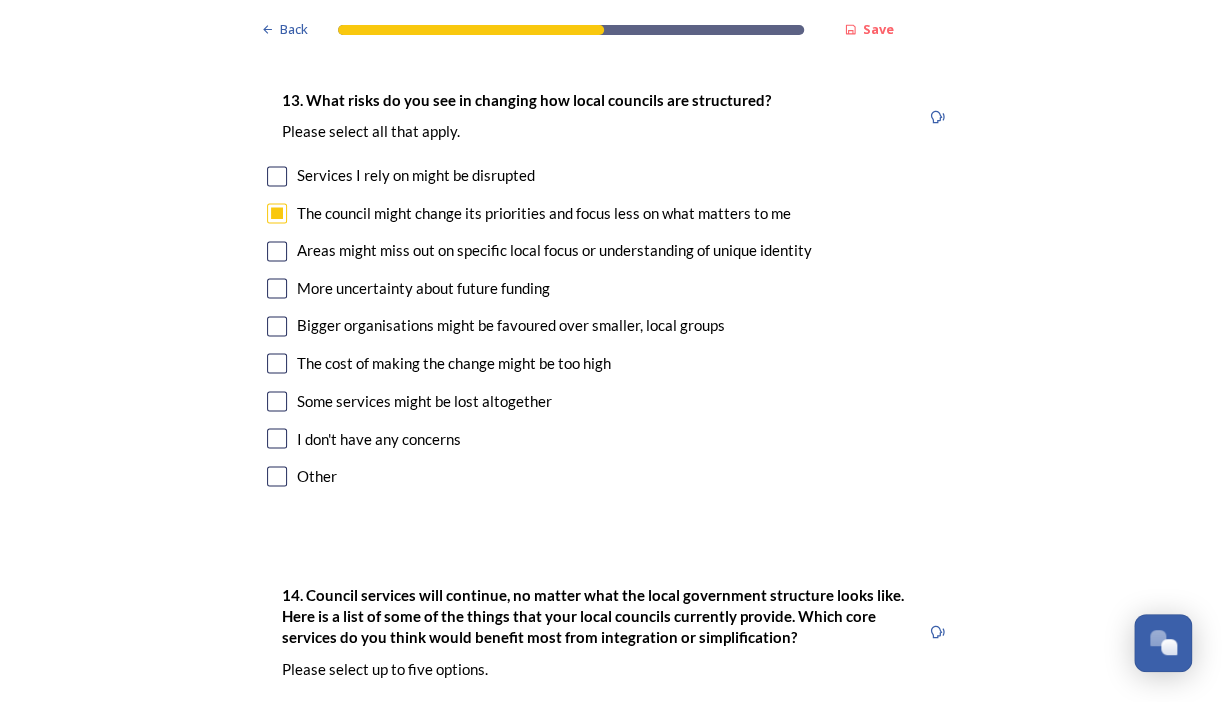 click at bounding box center [277, 251] 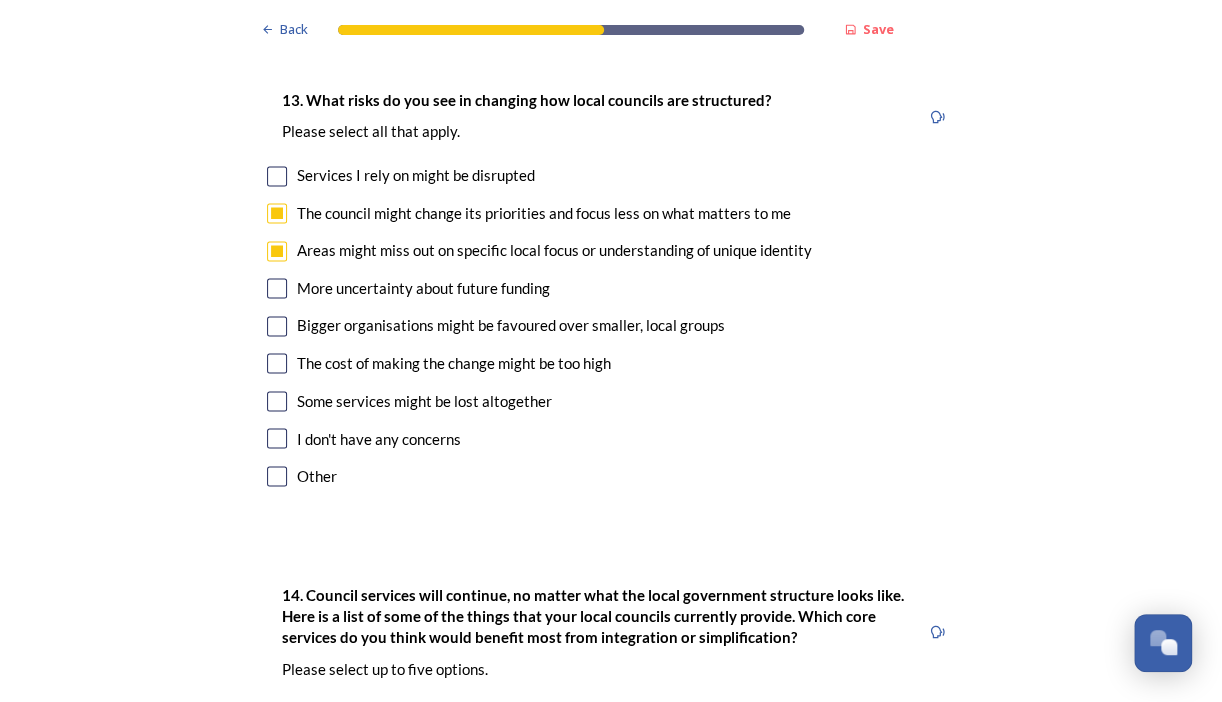 click at bounding box center [277, 326] 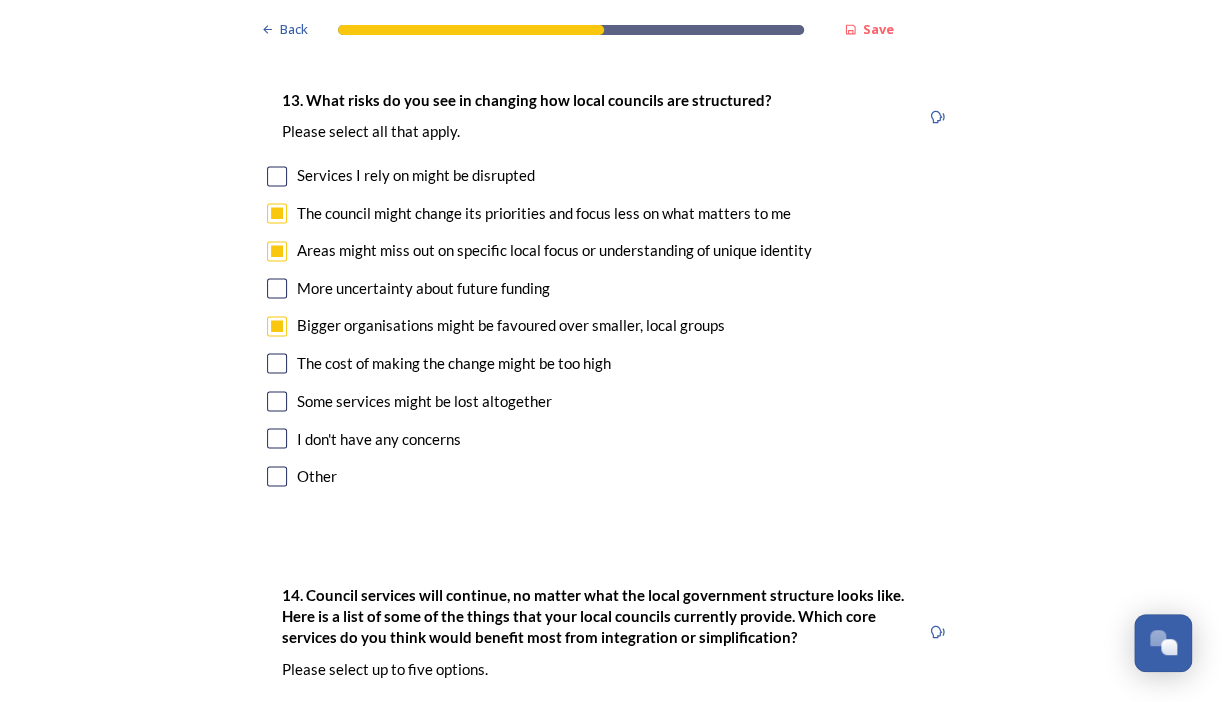 click at bounding box center (277, 401) 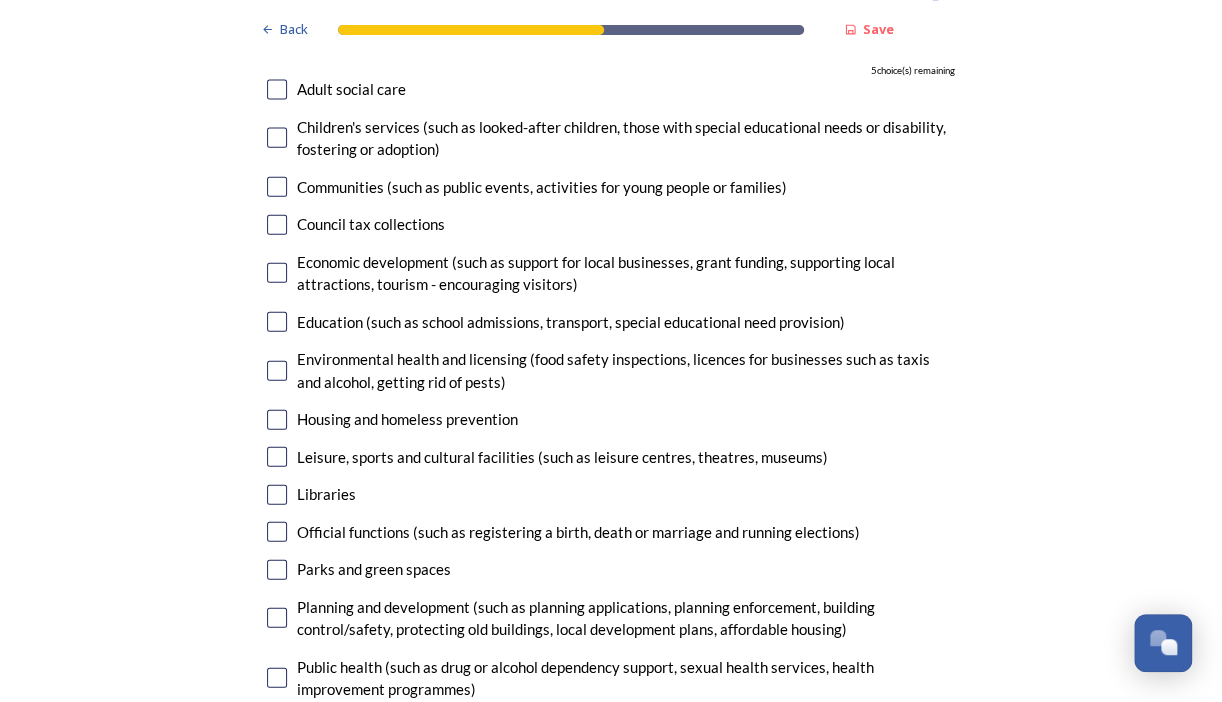 scroll, scrollTop: 4822, scrollLeft: 0, axis: vertical 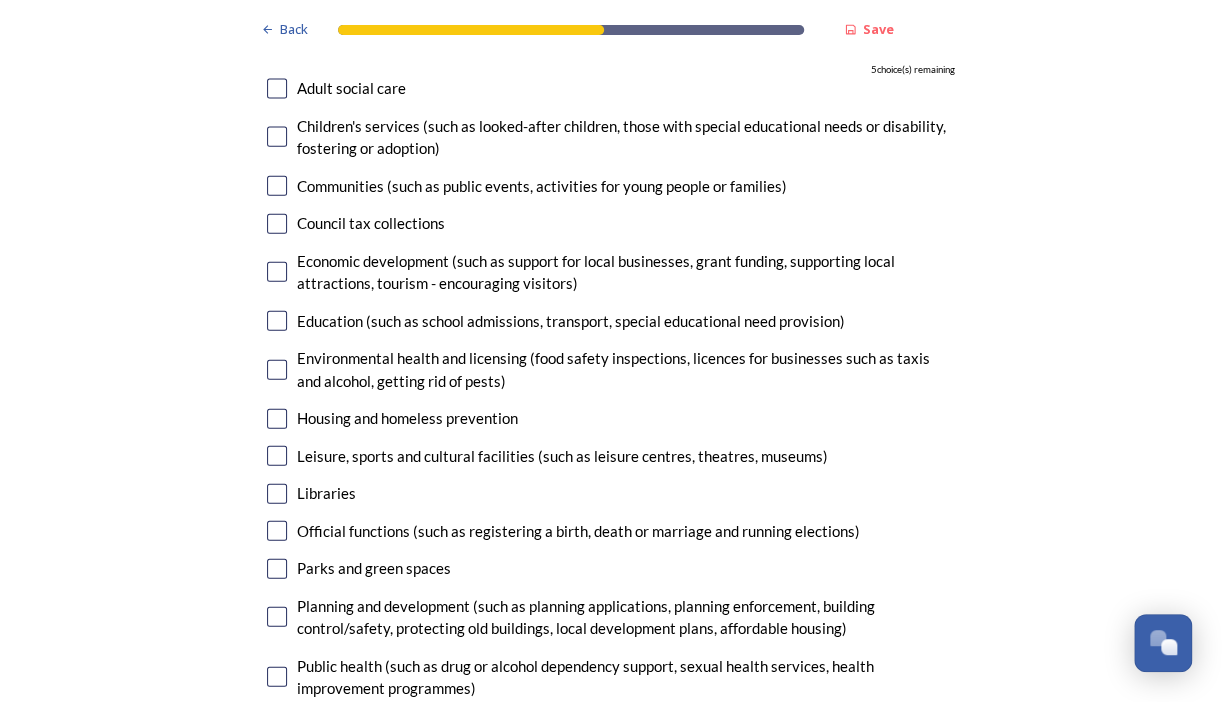 click at bounding box center [277, 321] 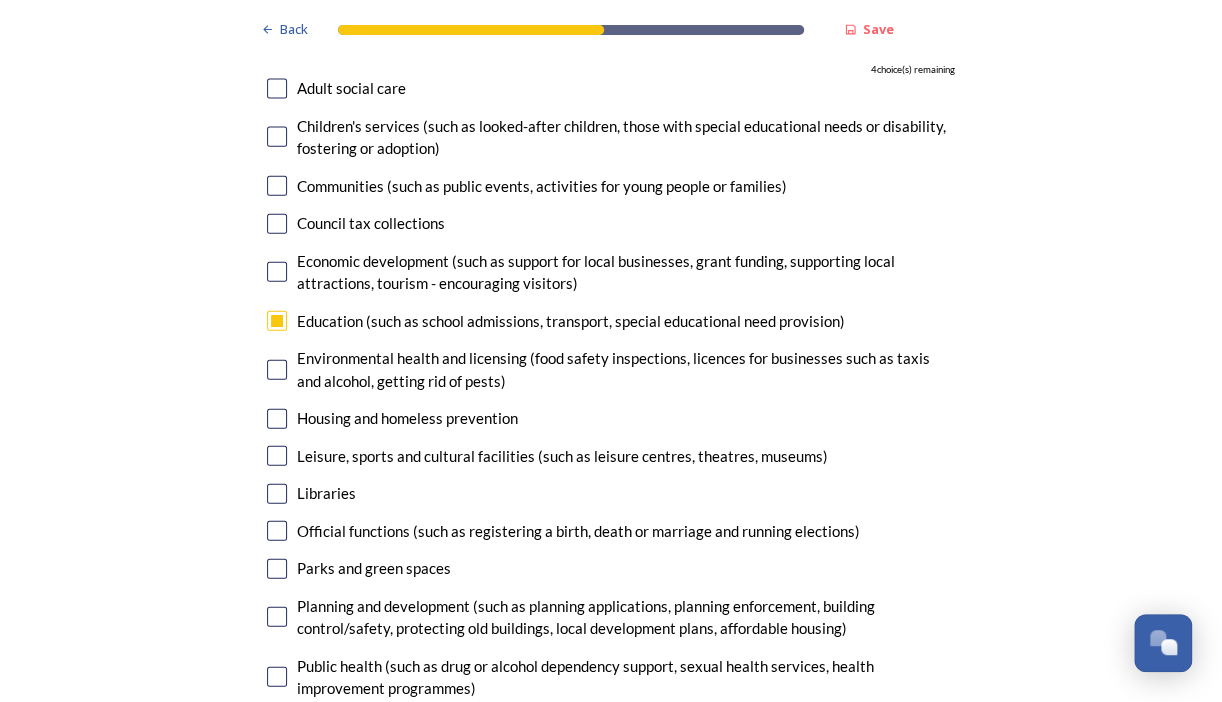 click at bounding box center [277, 272] 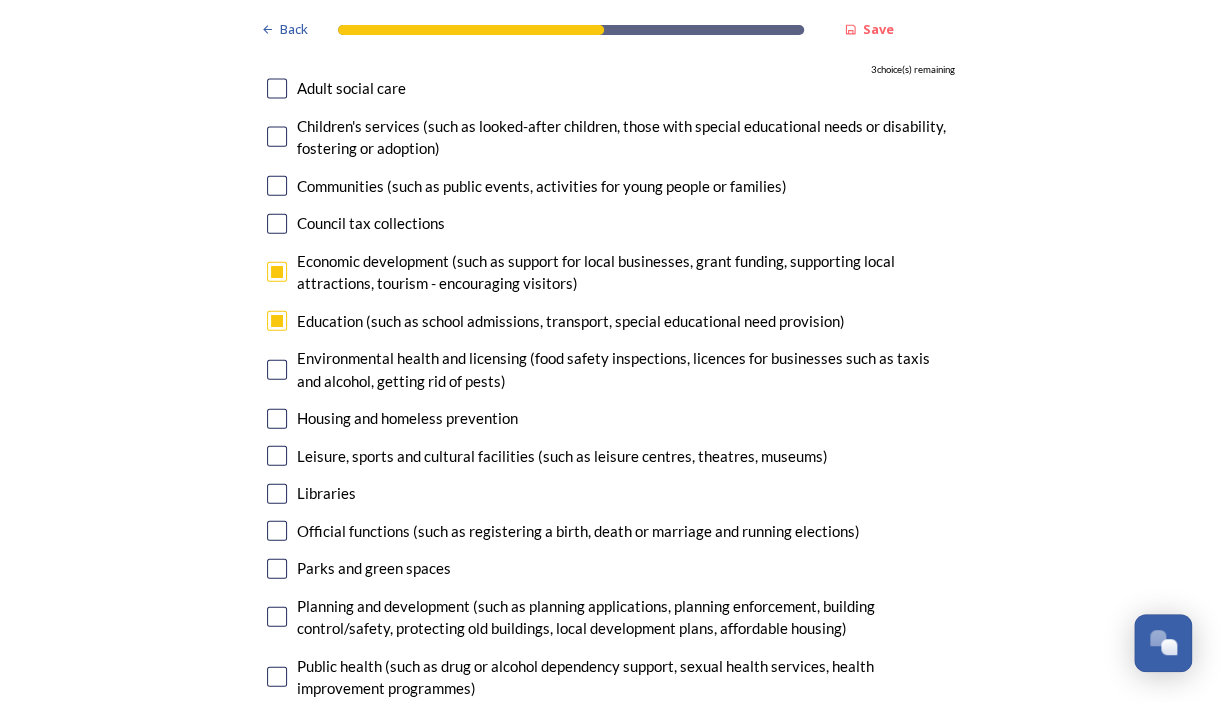 click at bounding box center [277, 419] 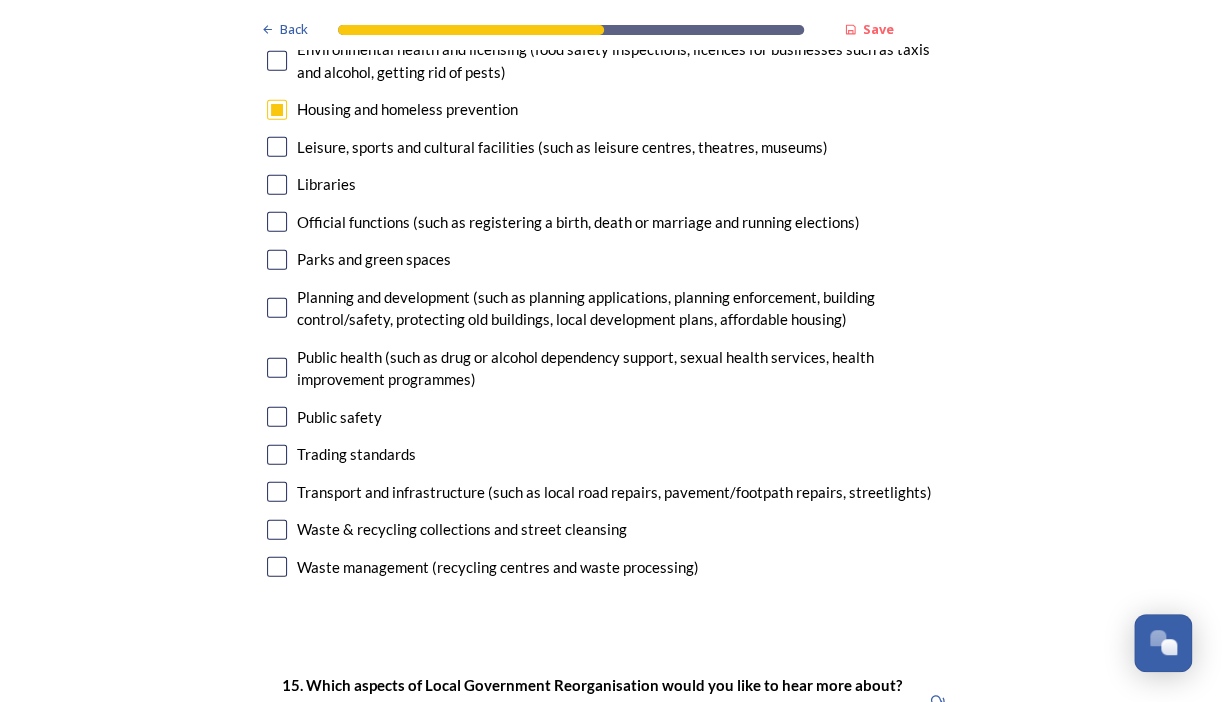 scroll, scrollTop: 5136, scrollLeft: 0, axis: vertical 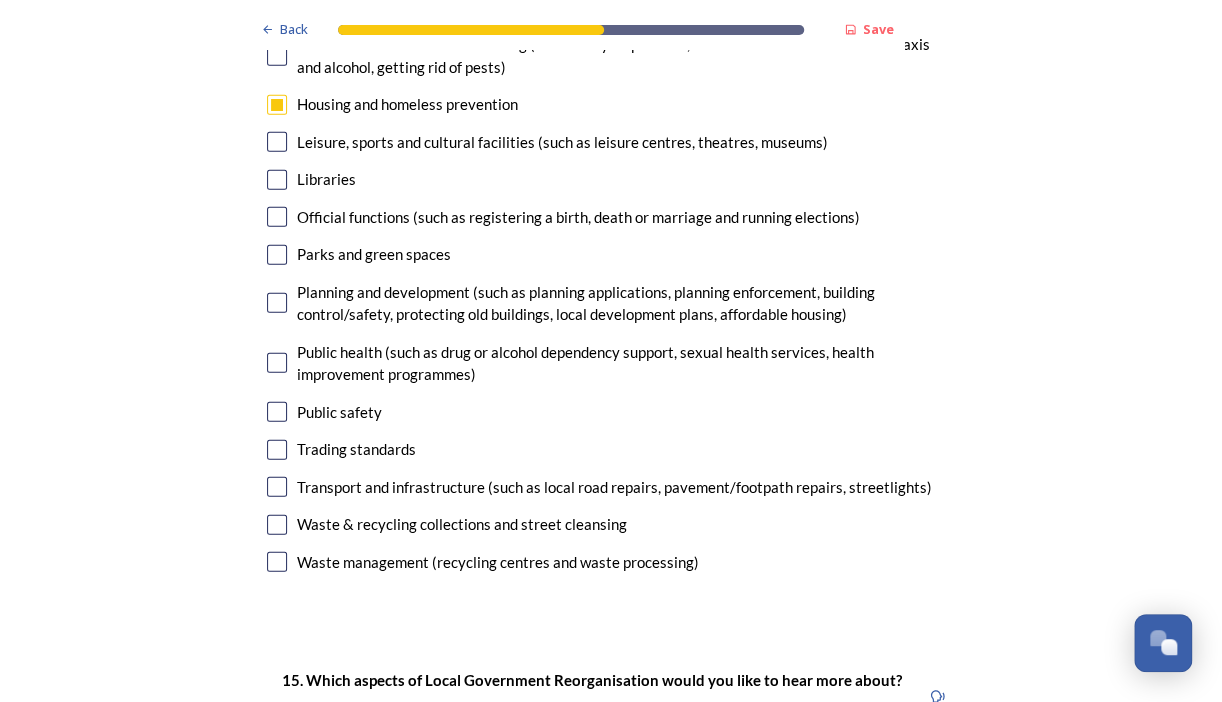 click at bounding box center [277, 303] 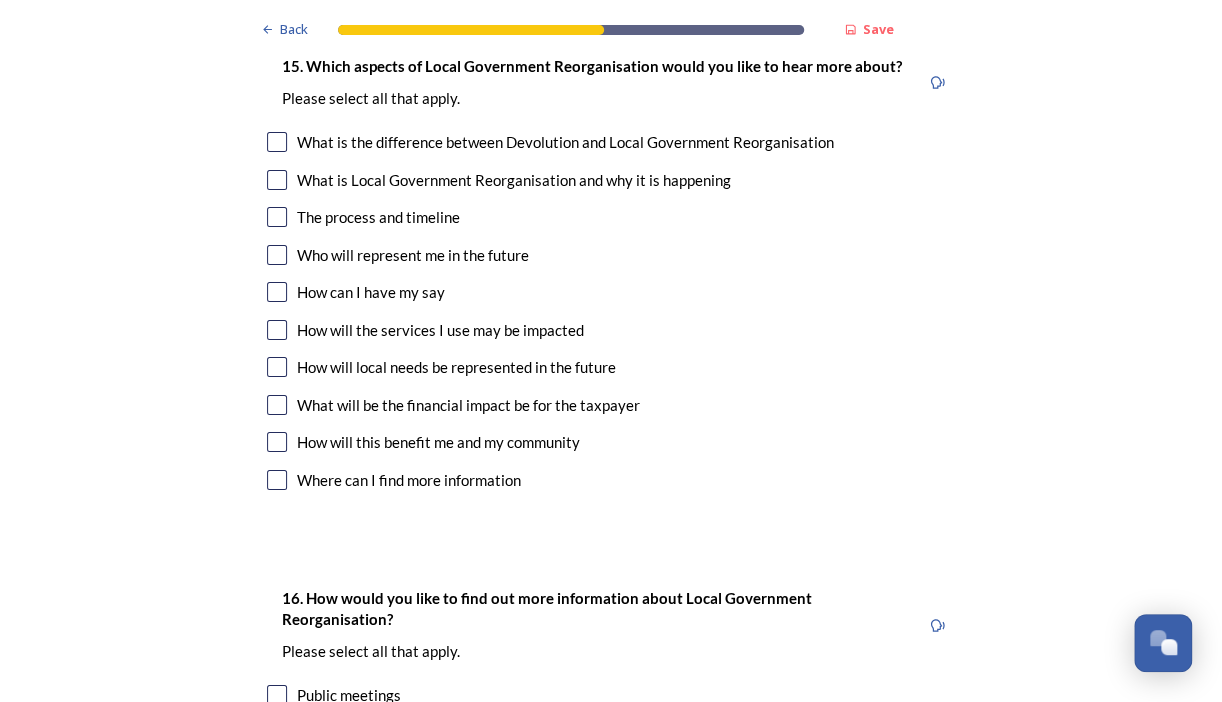 scroll, scrollTop: 5755, scrollLeft: 0, axis: vertical 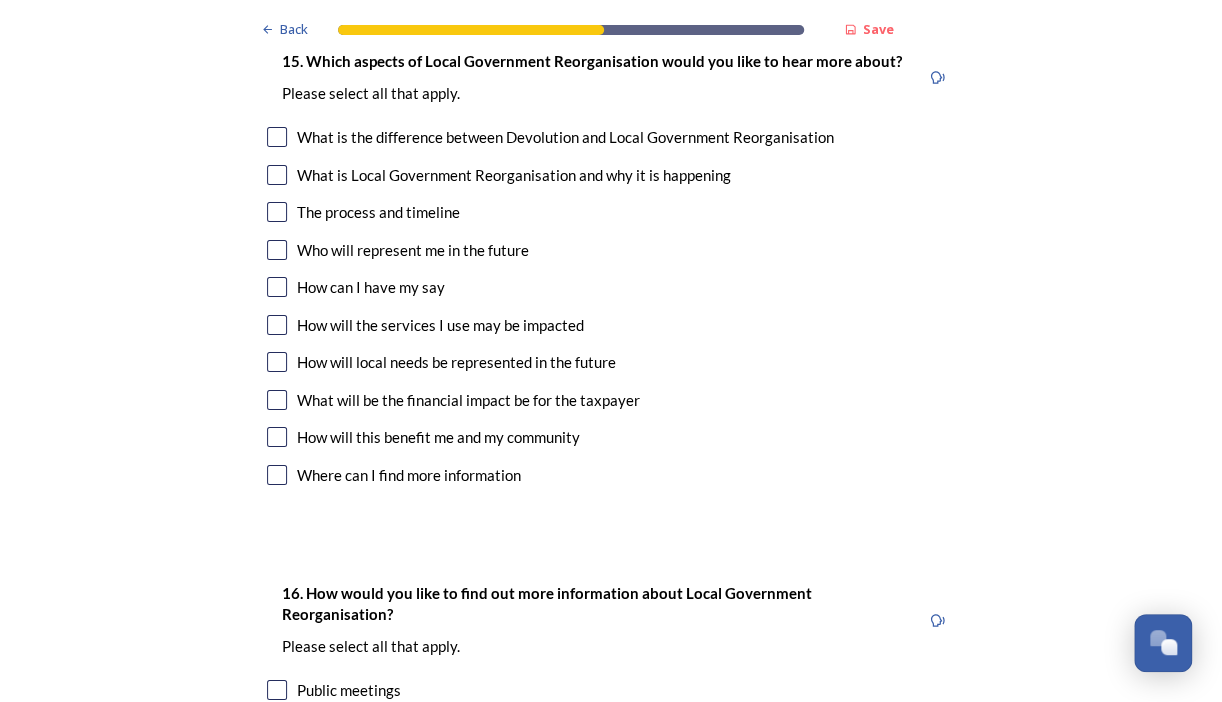 click at bounding box center [277, 400] 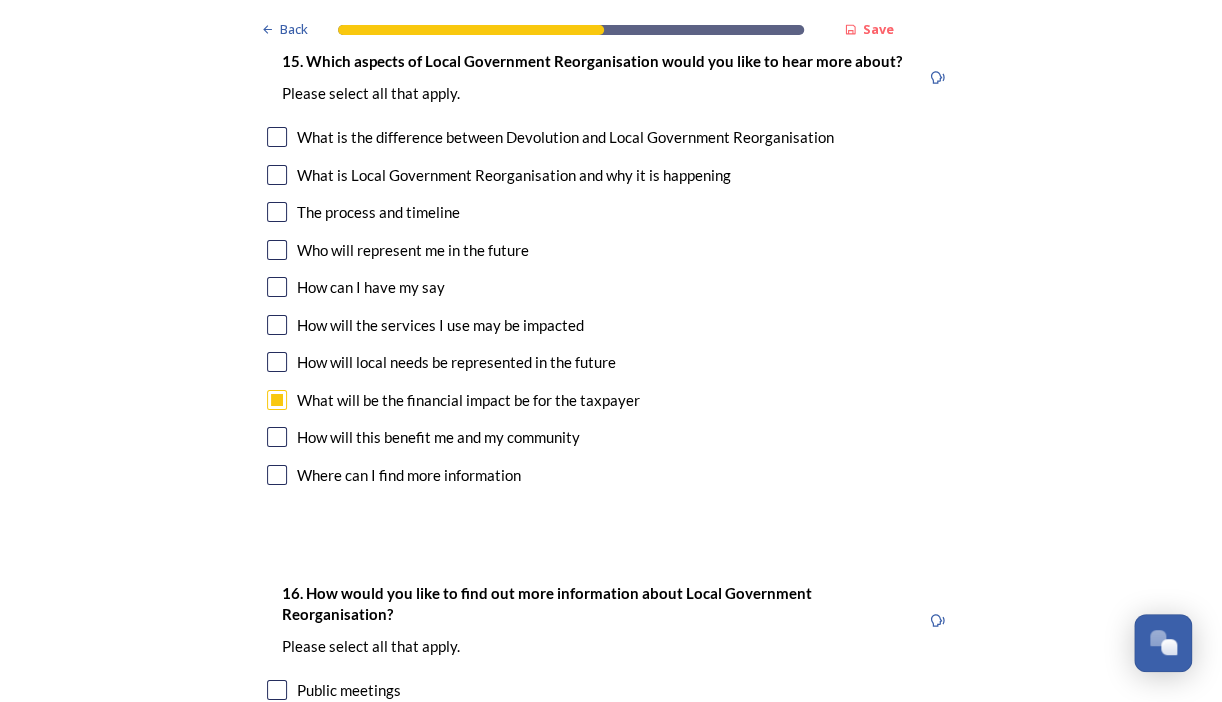 click at bounding box center (277, 362) 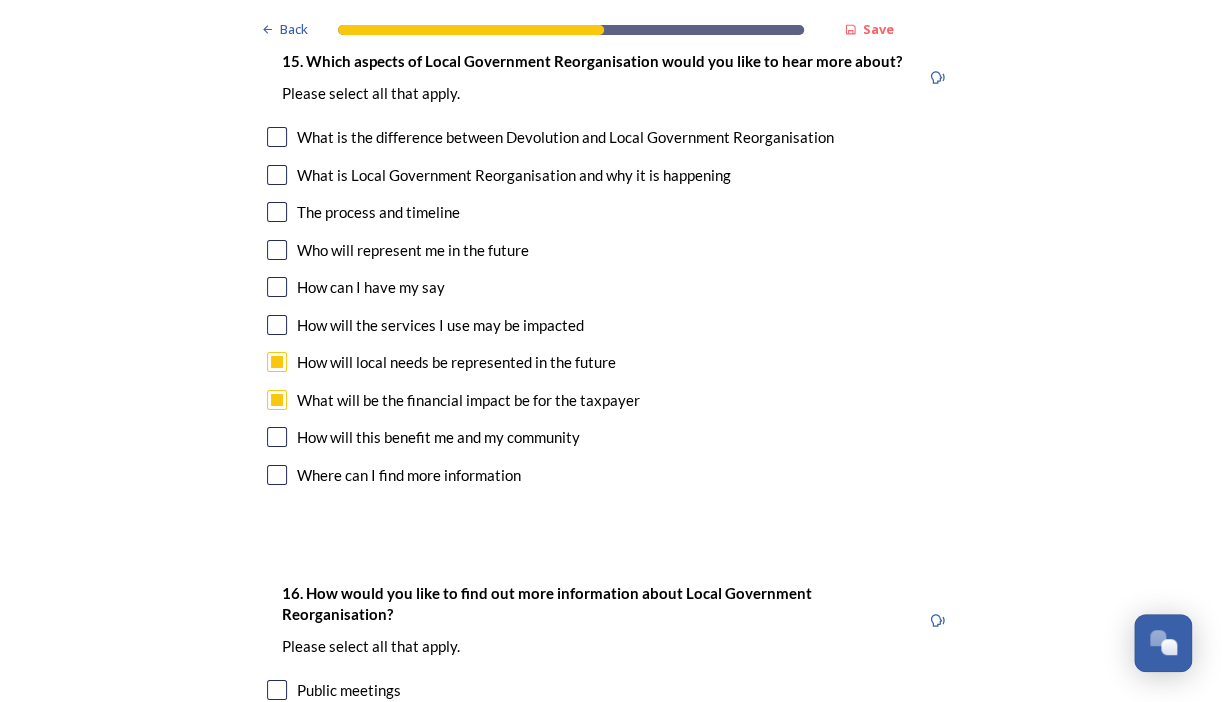 click on "How will this benefit me and my community" at bounding box center [611, 437] 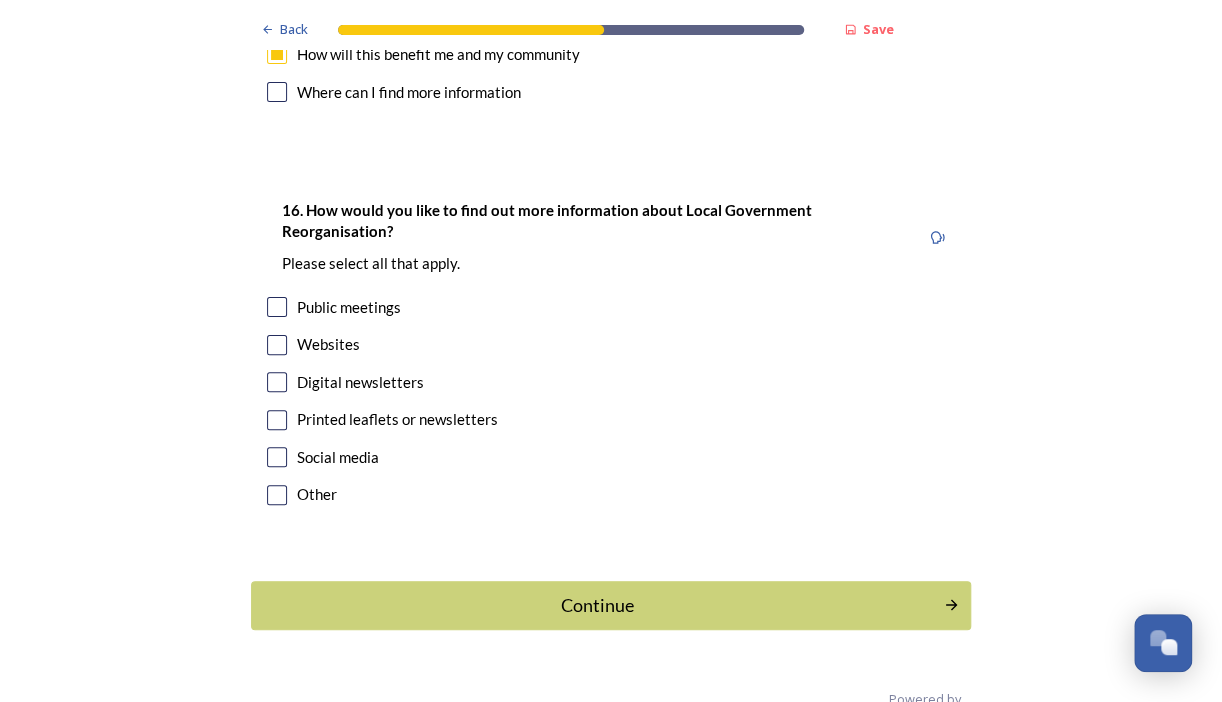 scroll, scrollTop: 6180, scrollLeft: 0, axis: vertical 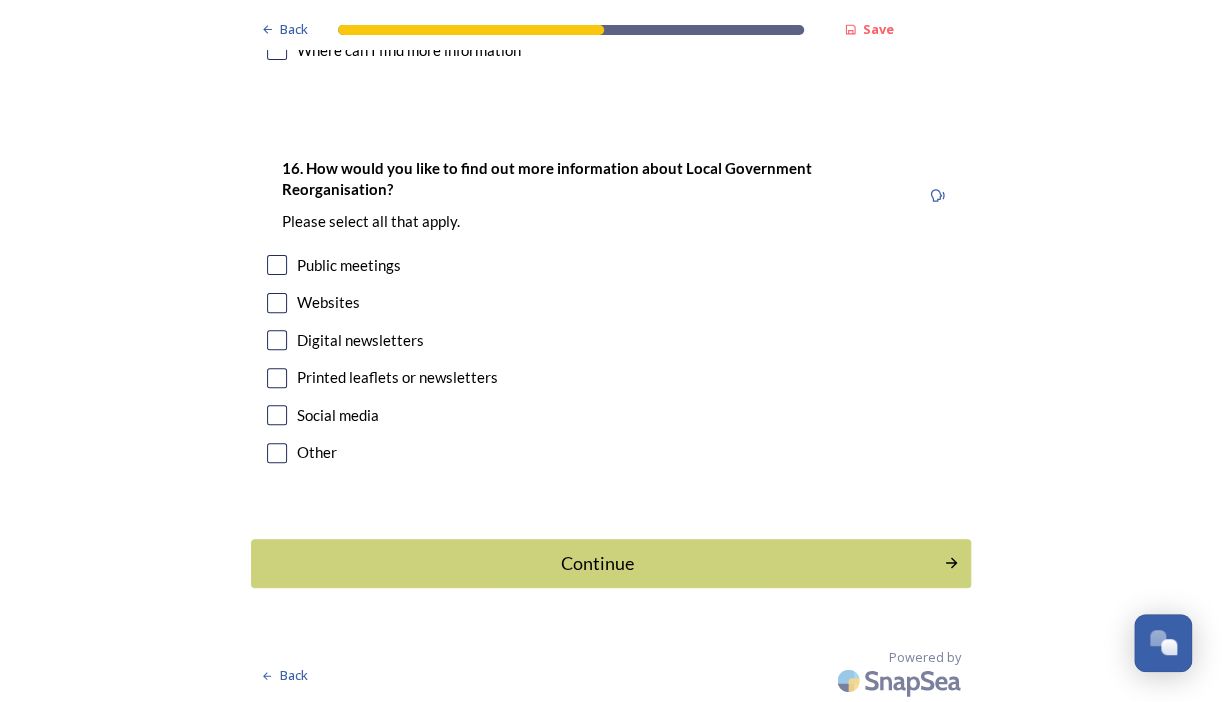 click at bounding box center [277, 303] 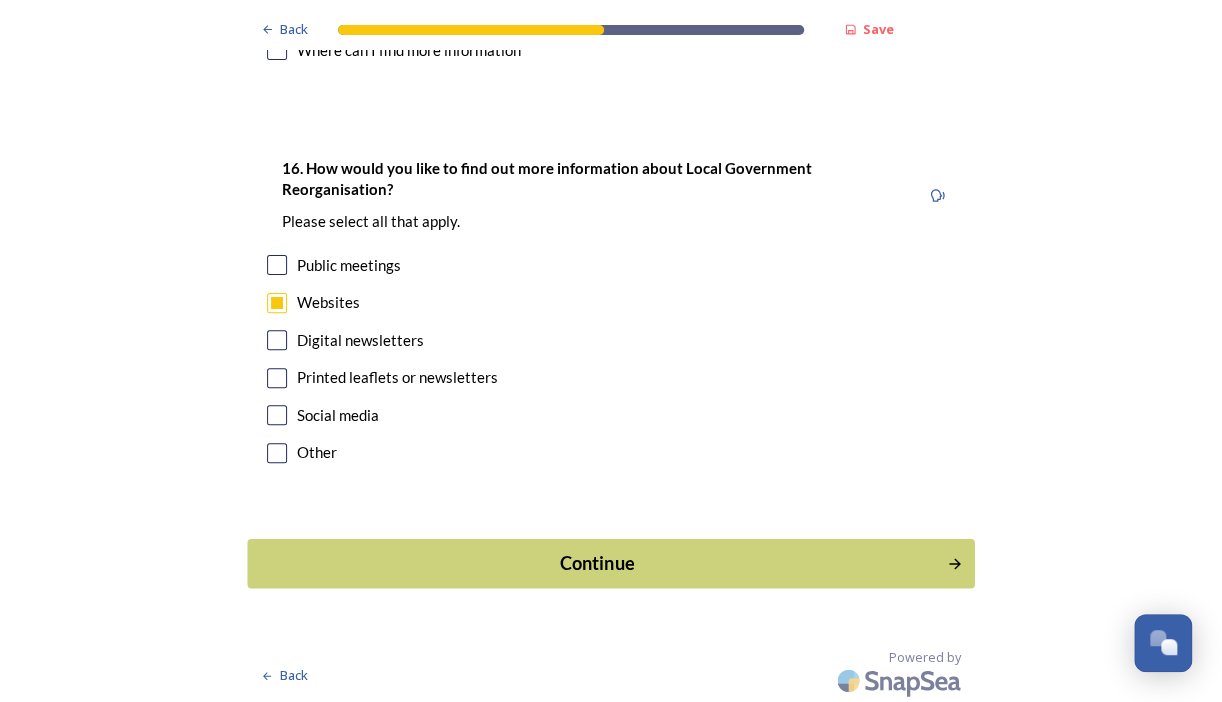 click on "Continue" at bounding box center [597, 563] 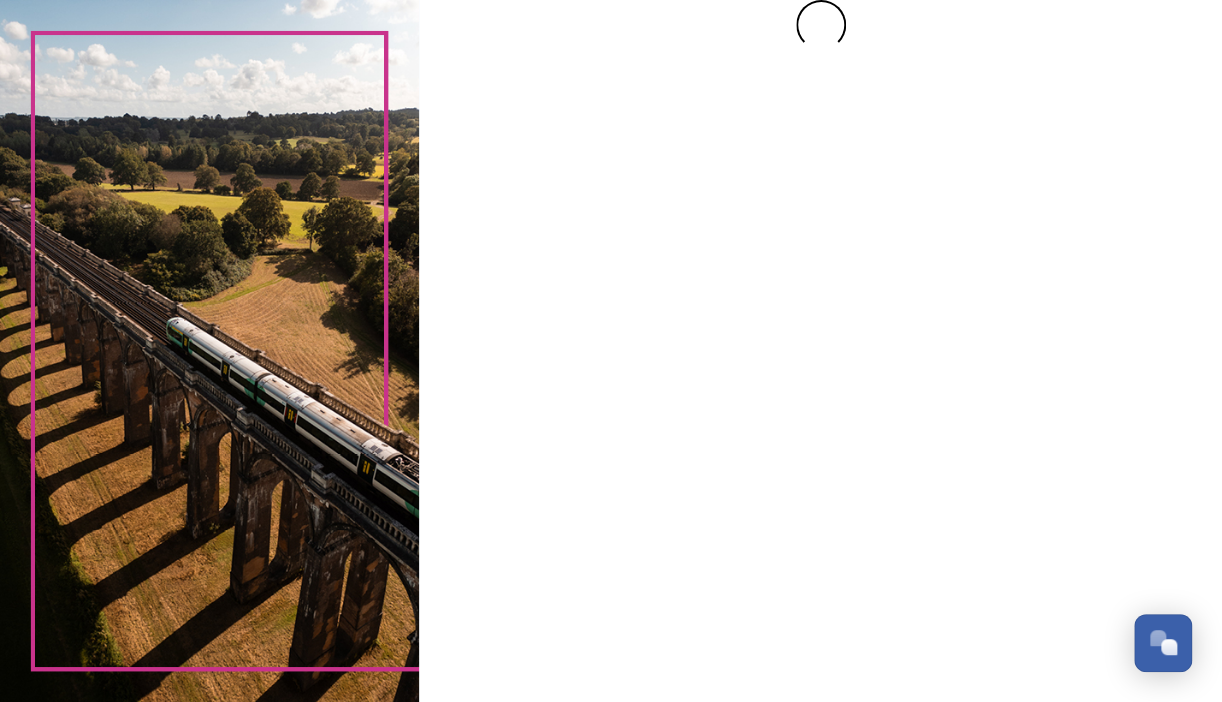 scroll, scrollTop: 0, scrollLeft: 0, axis: both 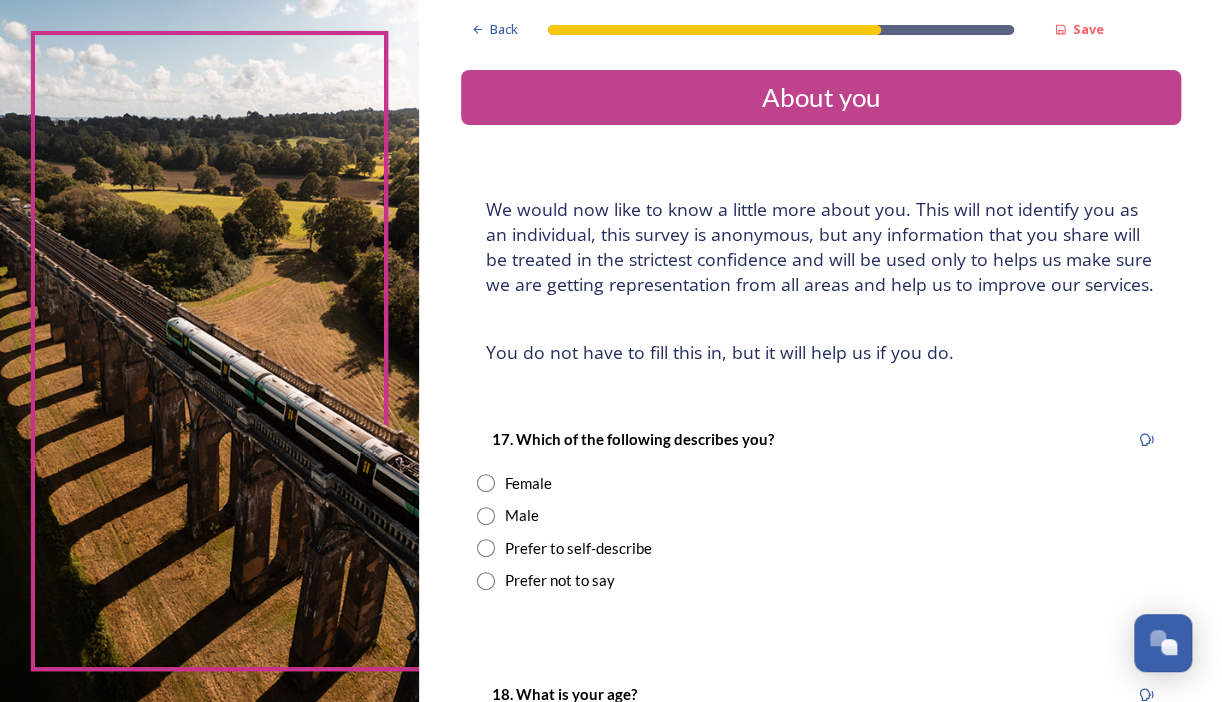 click at bounding box center [486, 483] 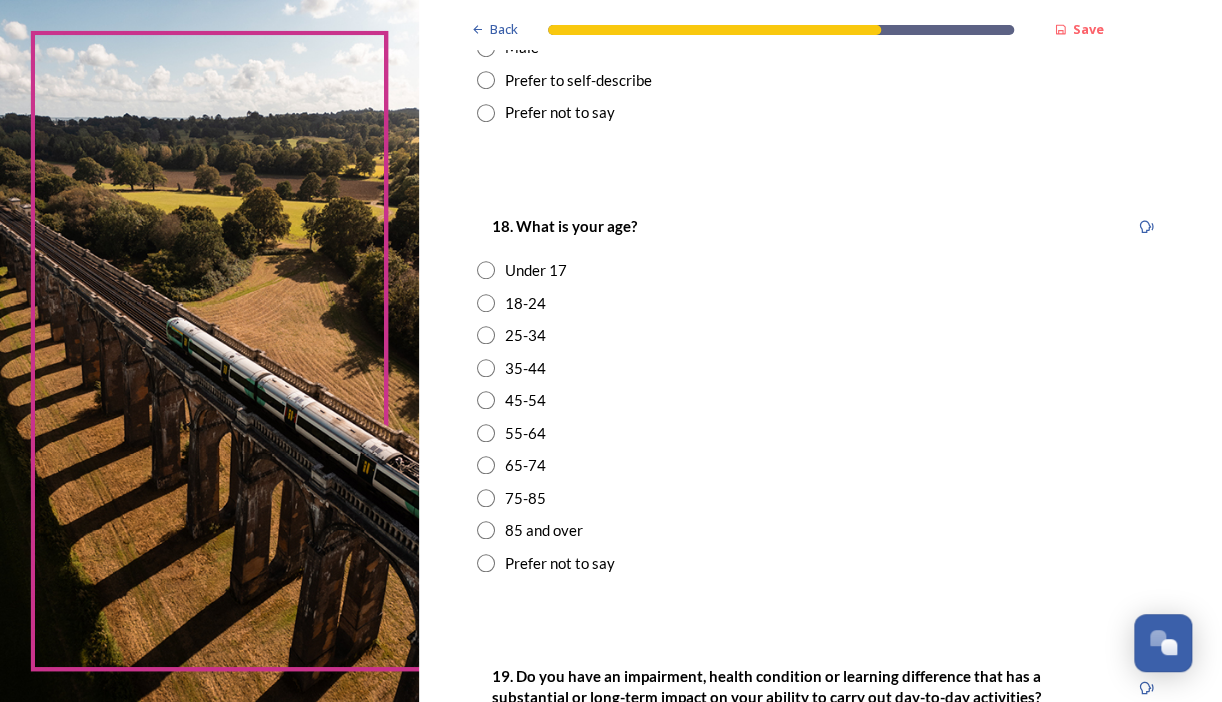 scroll, scrollTop: 469, scrollLeft: 0, axis: vertical 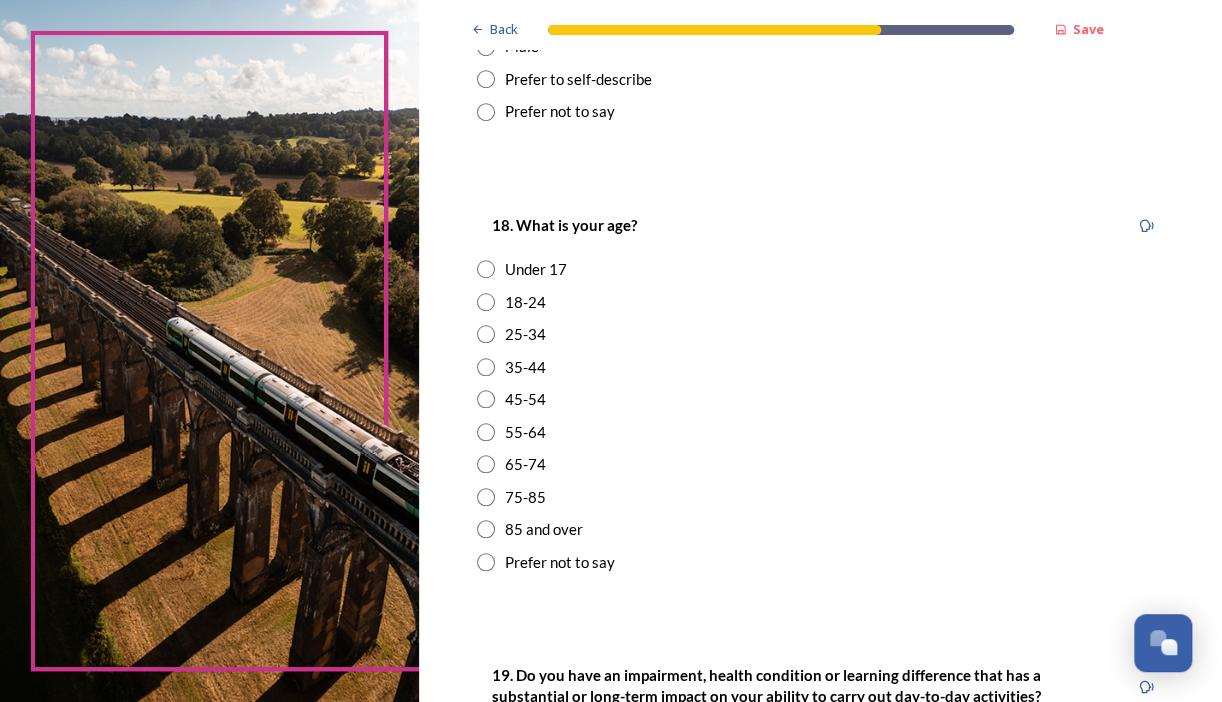 click at bounding box center [486, 399] 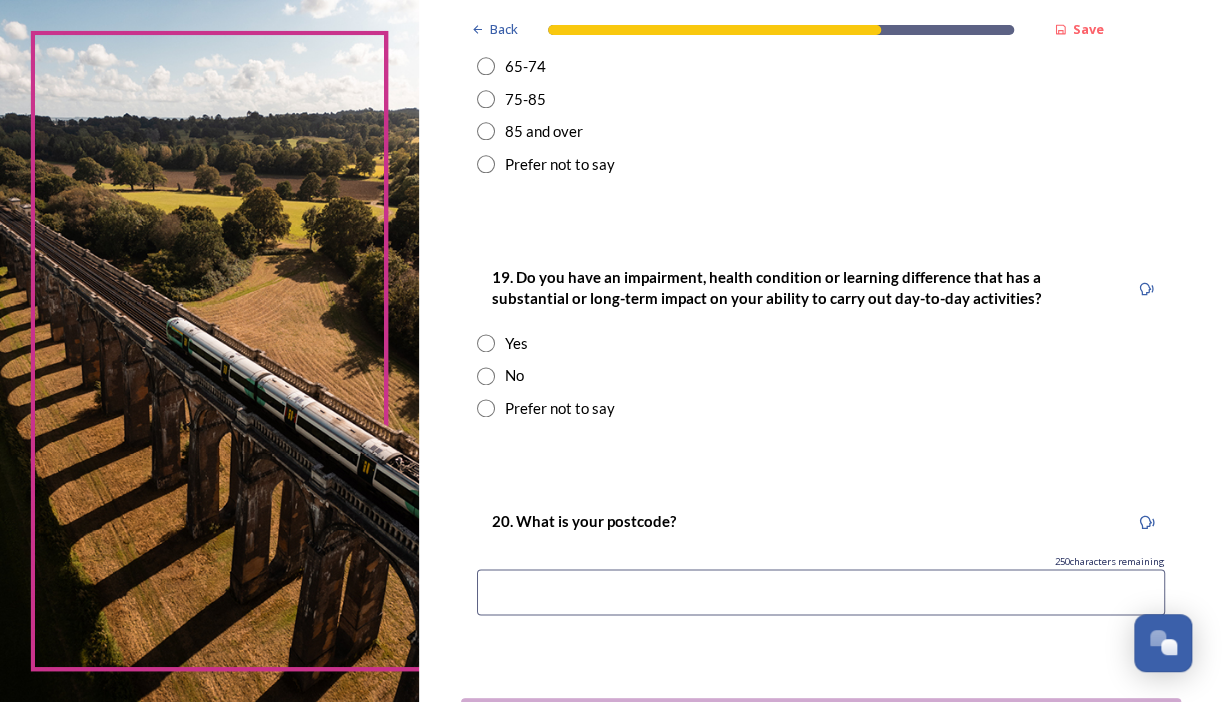 scroll, scrollTop: 908, scrollLeft: 0, axis: vertical 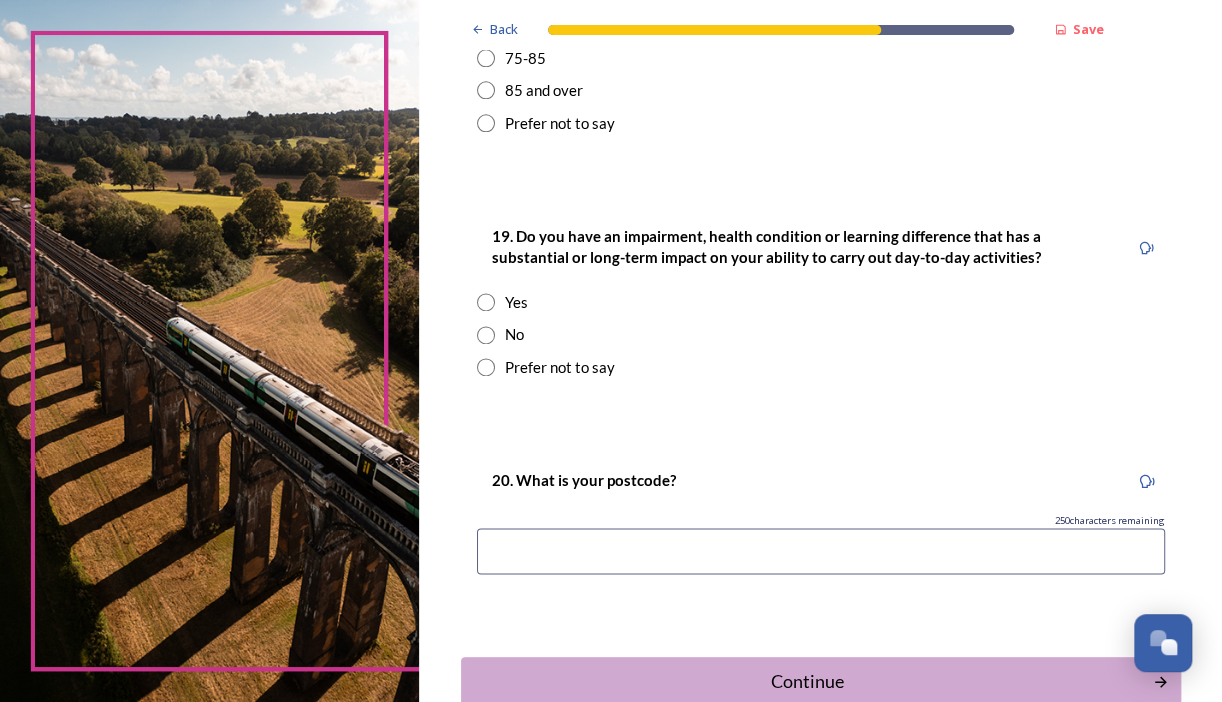 click at bounding box center (486, 335) 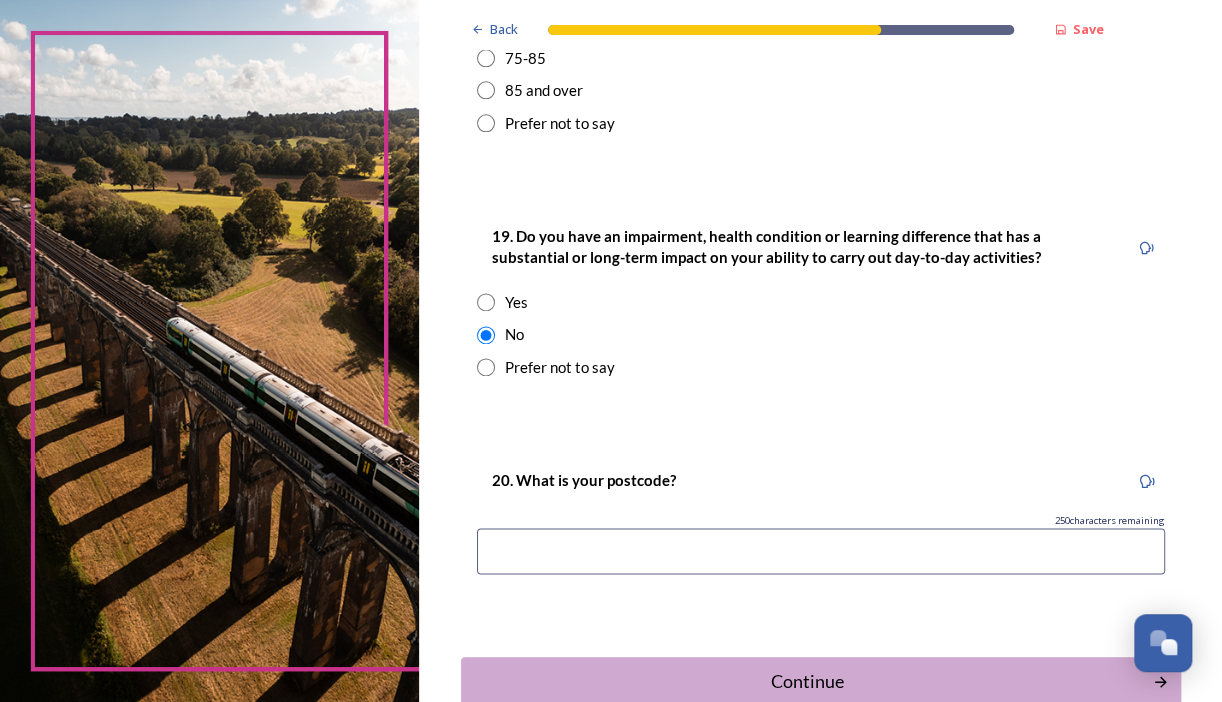 click at bounding box center (821, 551) 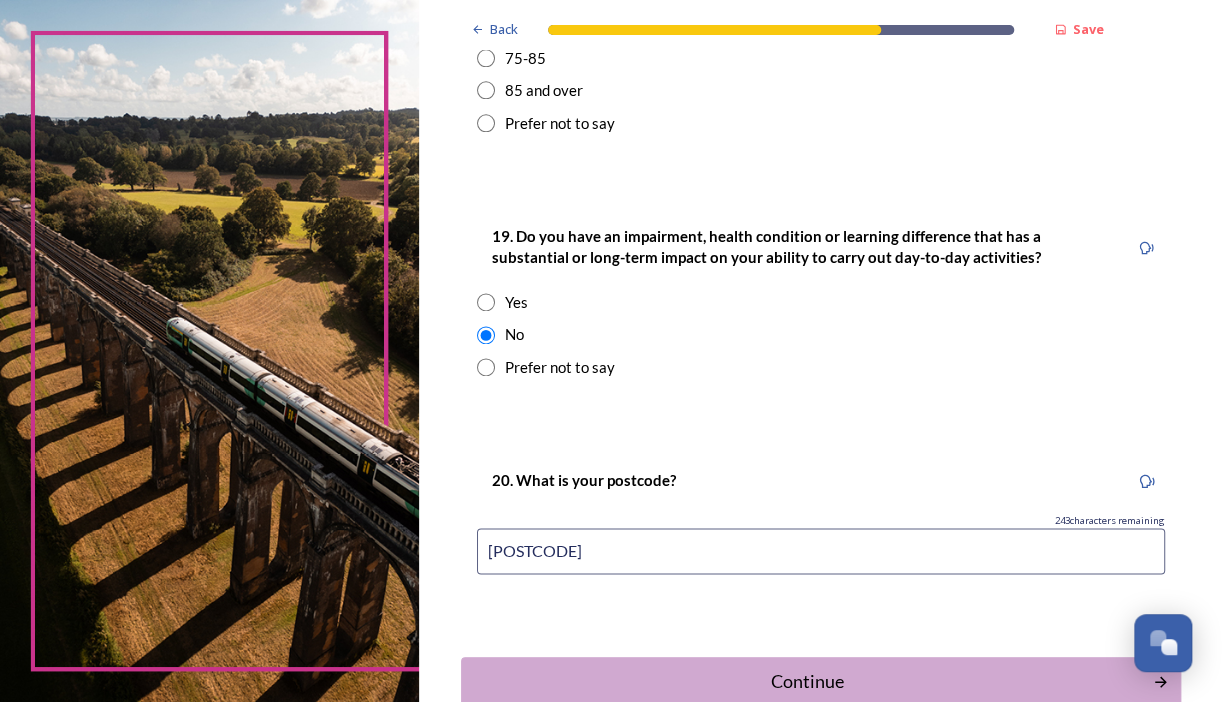 type on "[POSTCODE]" 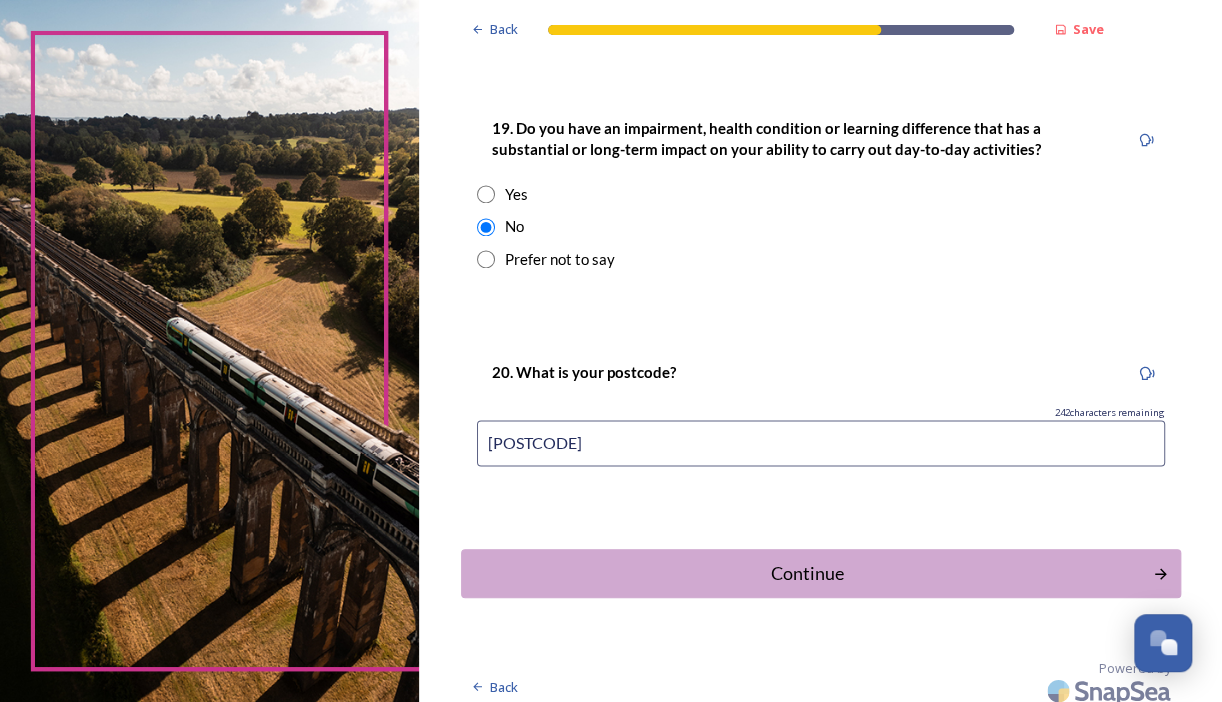scroll, scrollTop: 1052, scrollLeft: 0, axis: vertical 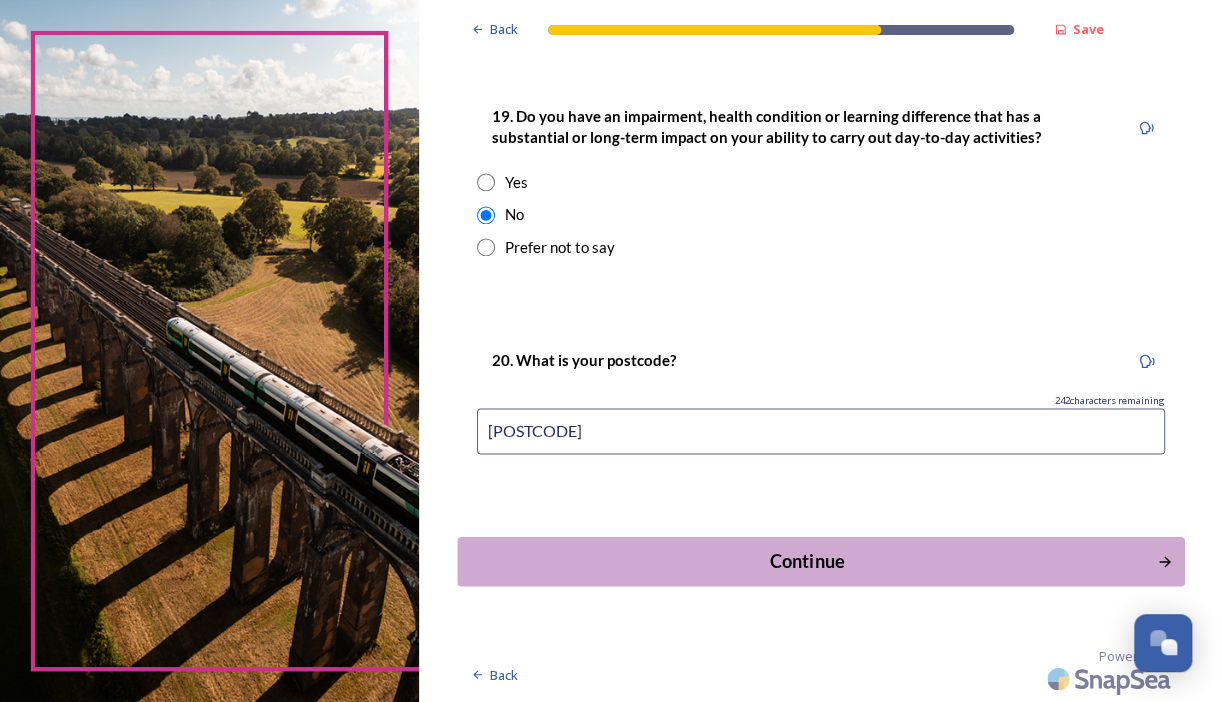 click on "Continue" at bounding box center (806, 561) 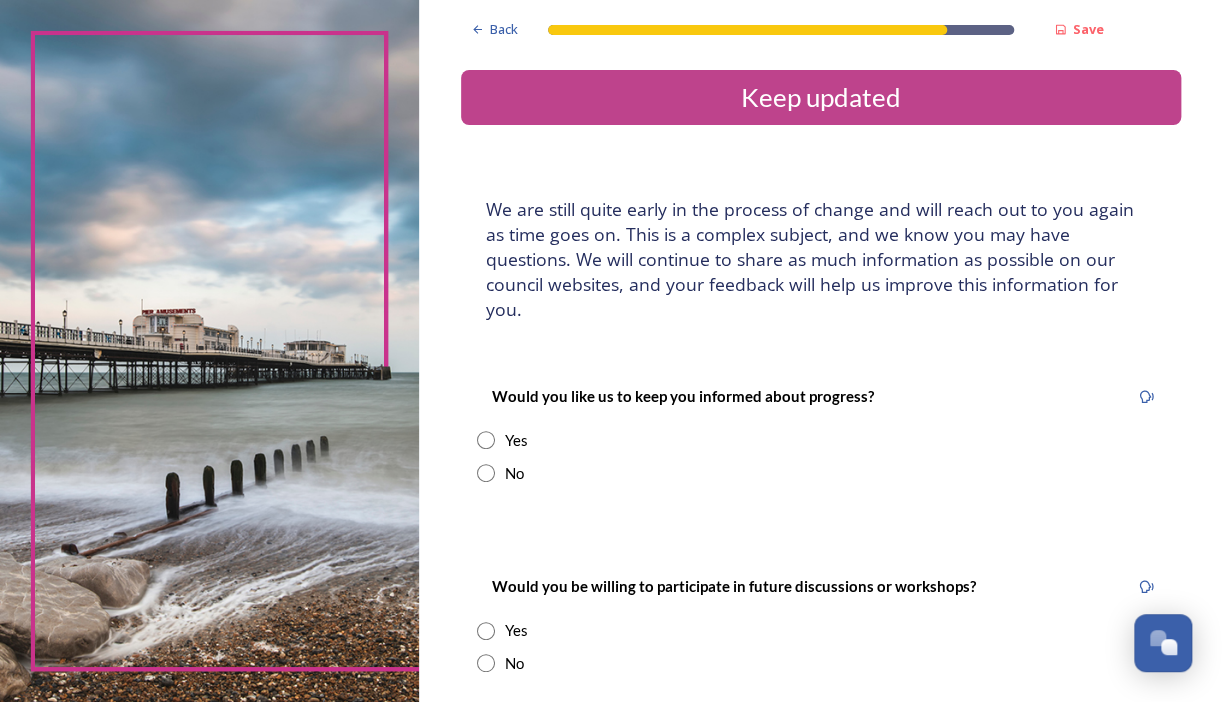 click at bounding box center (486, 473) 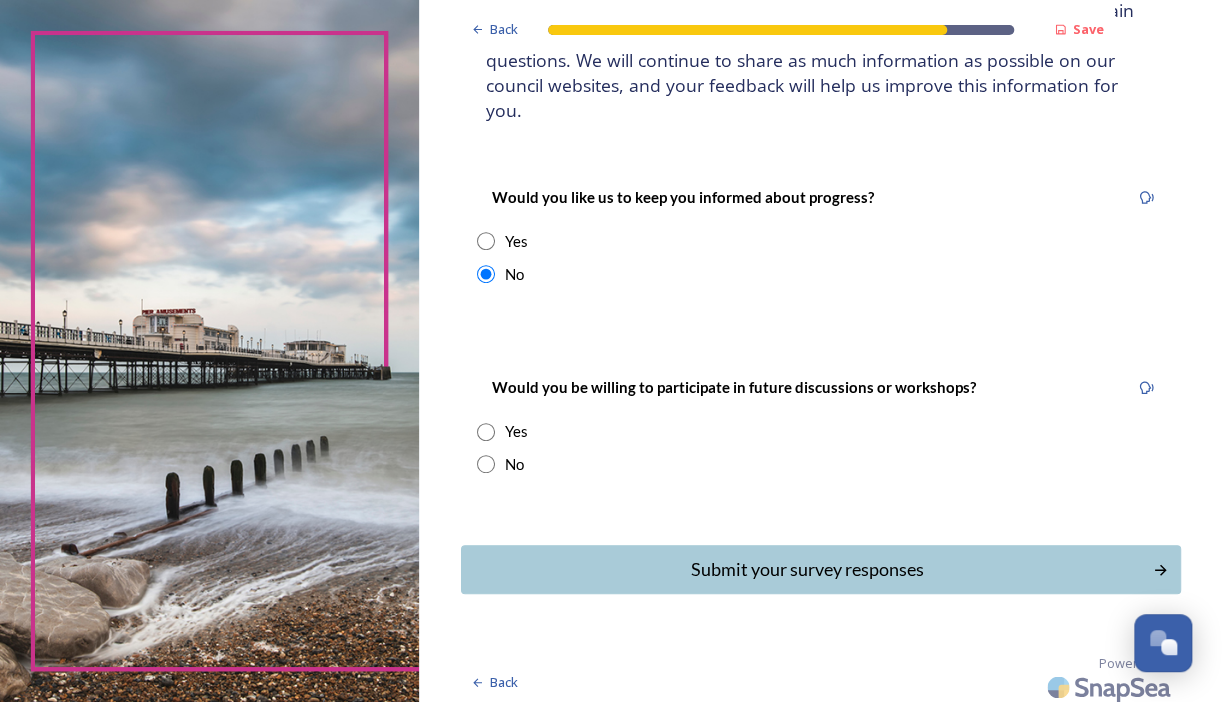 scroll, scrollTop: 206, scrollLeft: 0, axis: vertical 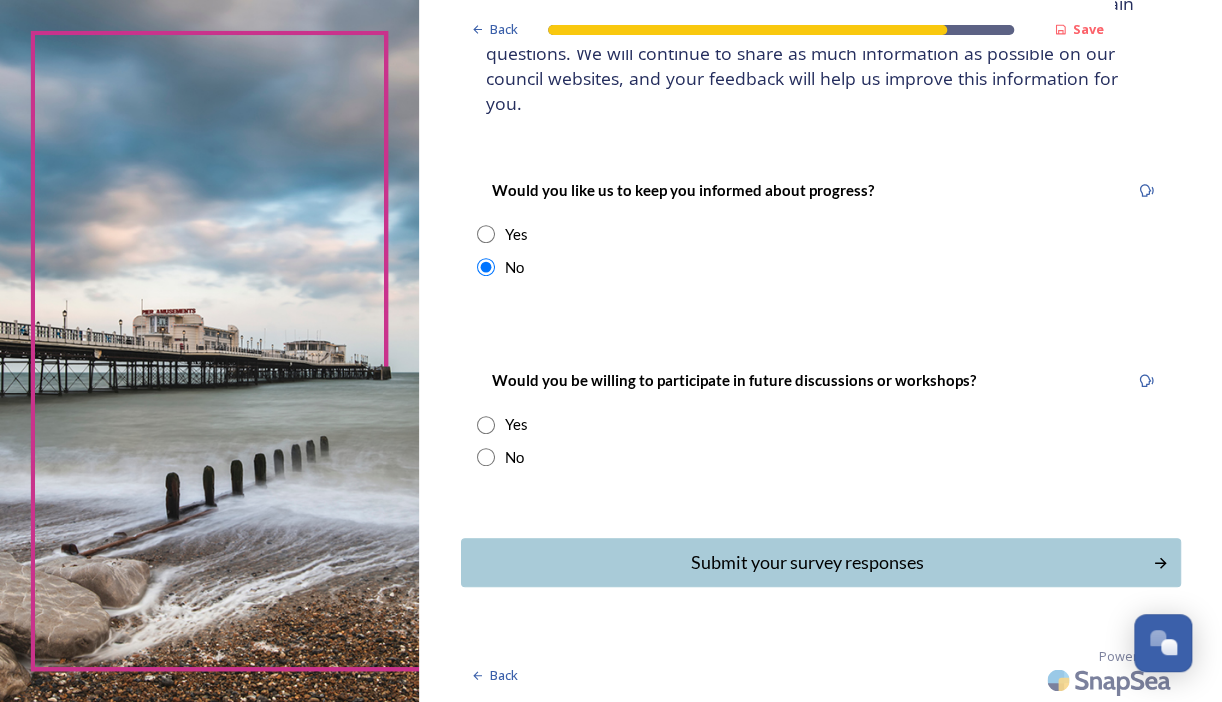 click at bounding box center [486, 457] 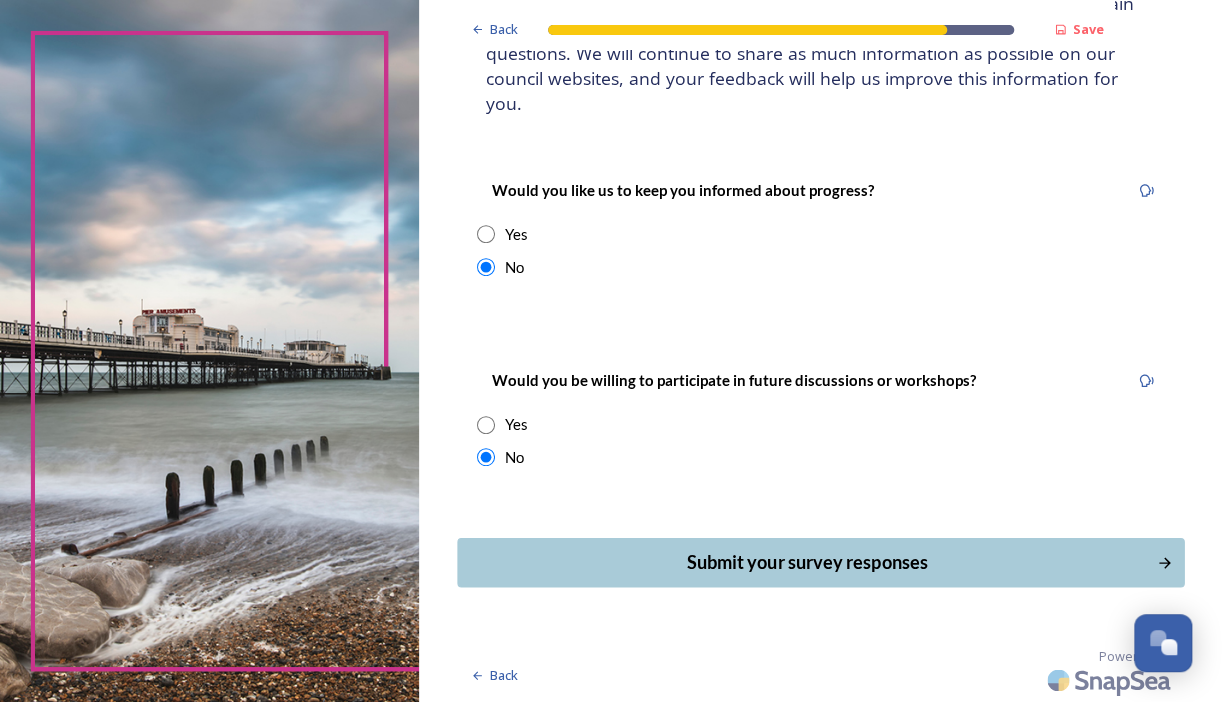 click on "Submit your survey responses" at bounding box center [806, 562] 